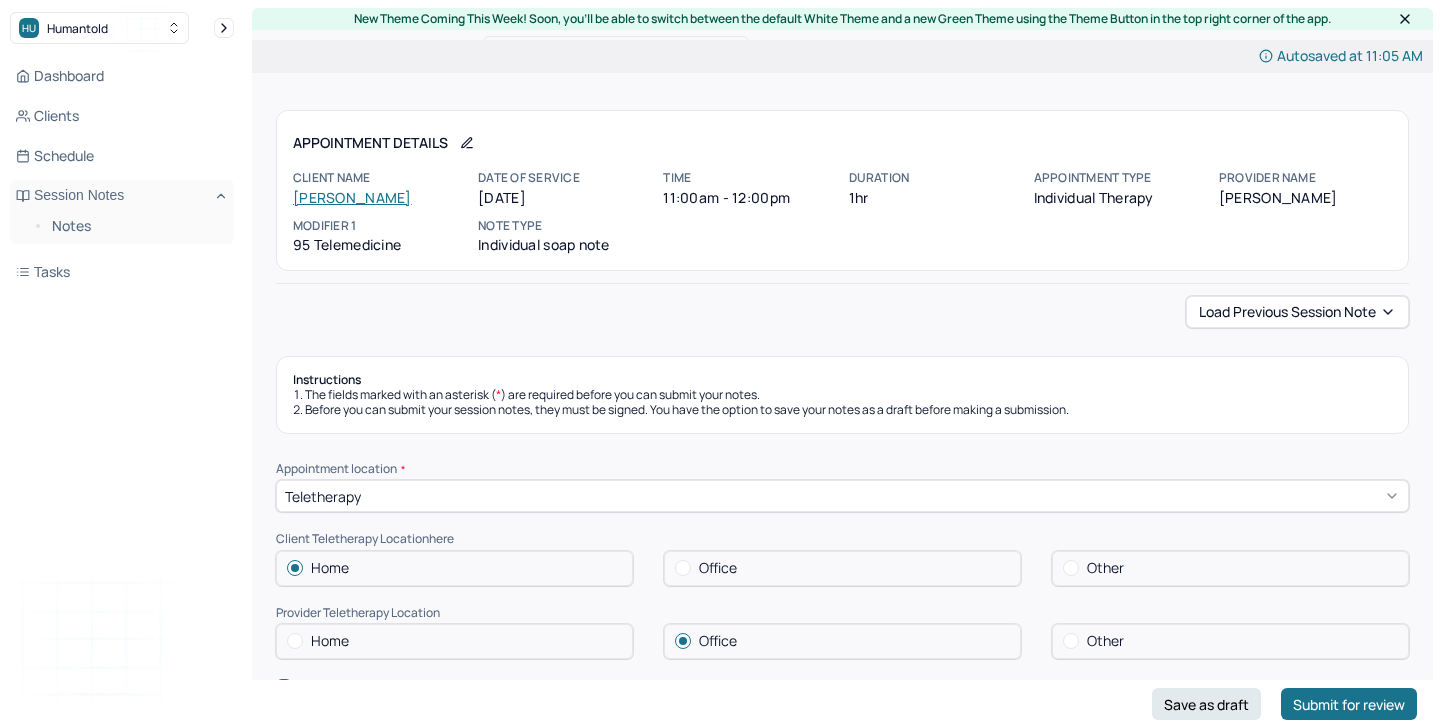 scroll, scrollTop: 0, scrollLeft: 0, axis: both 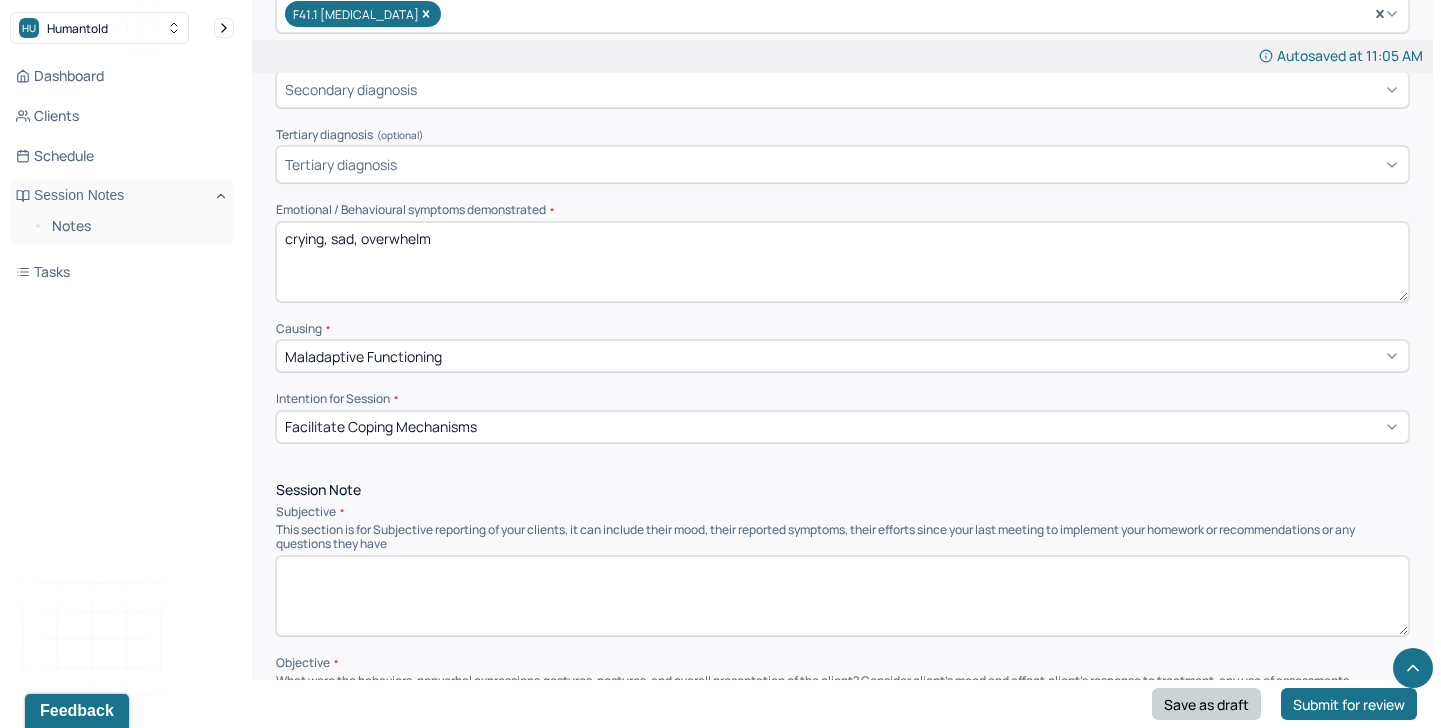click on "Save as draft" at bounding box center [1206, 704] 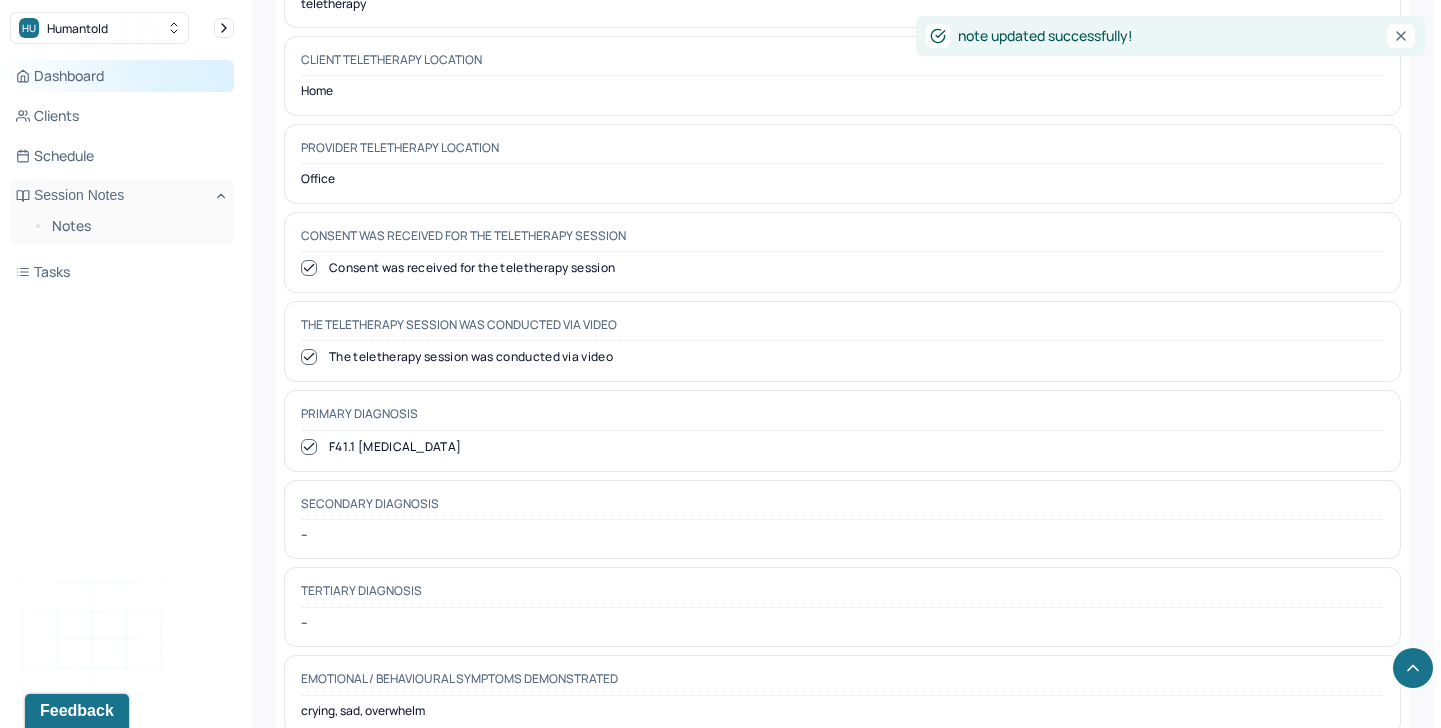 click on "Dashboard" at bounding box center [122, 76] 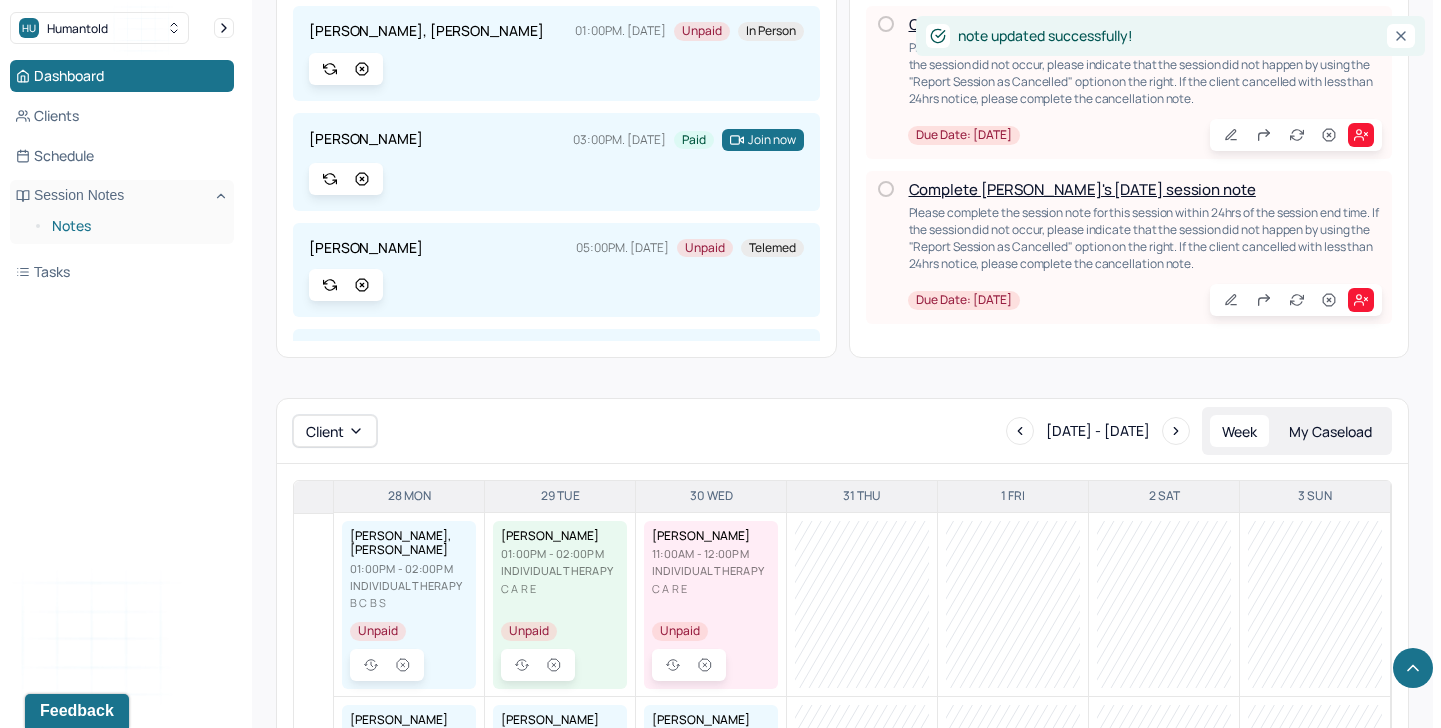 scroll, scrollTop: 767, scrollLeft: 0, axis: vertical 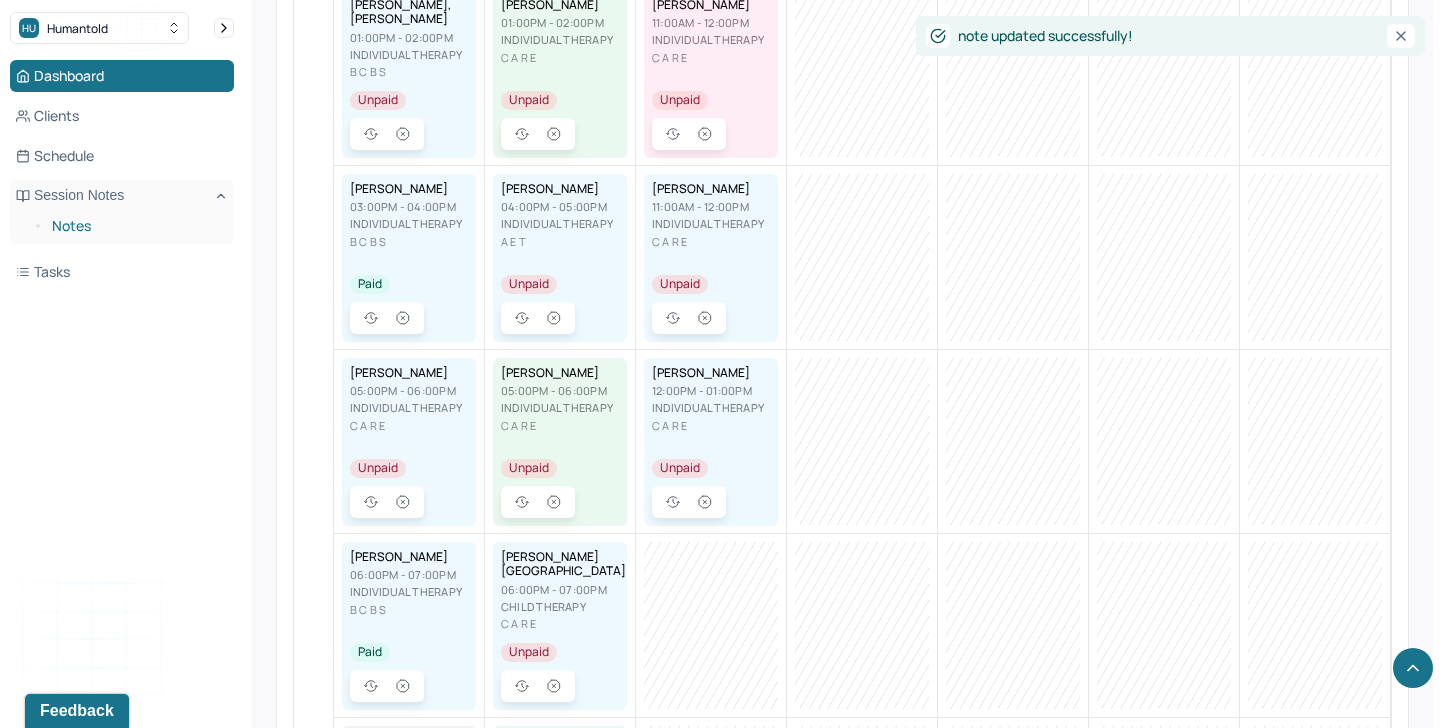 click on "Notes" at bounding box center [135, 226] 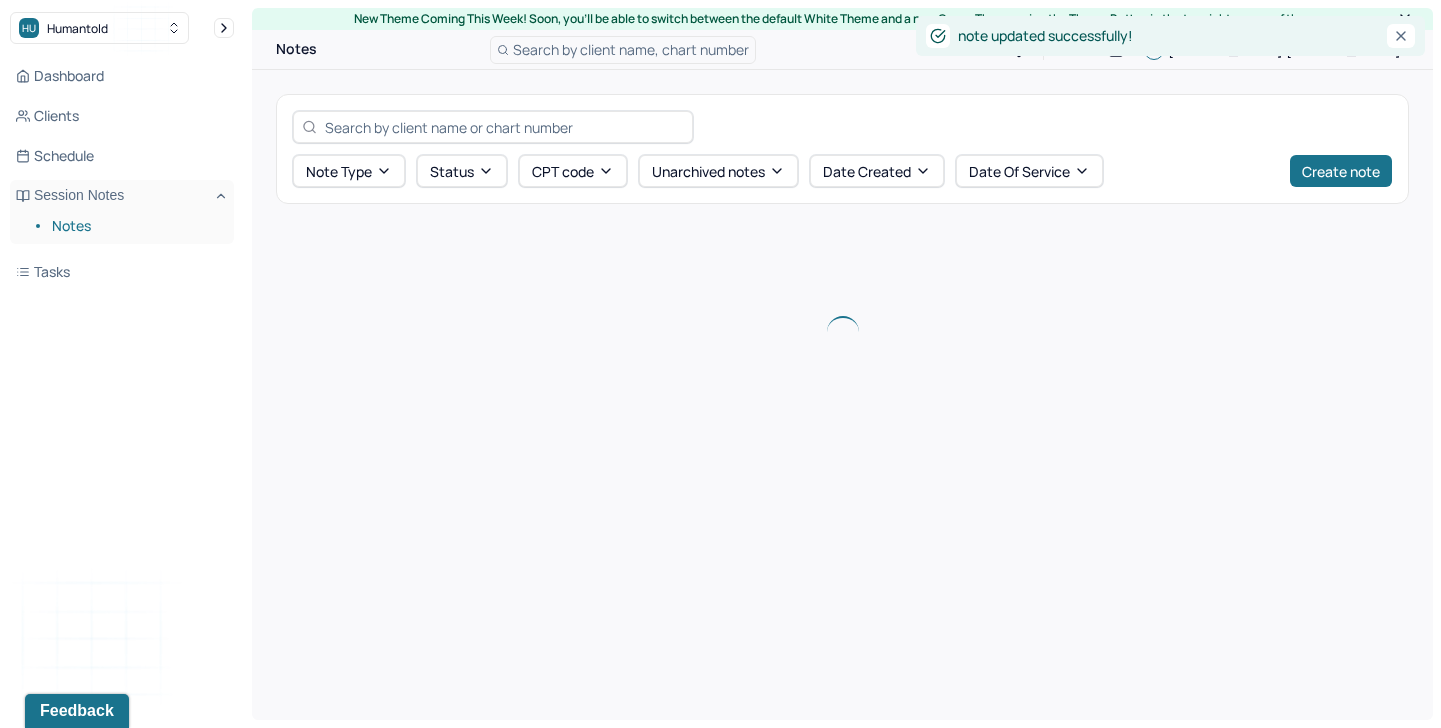 scroll, scrollTop: 0, scrollLeft: 0, axis: both 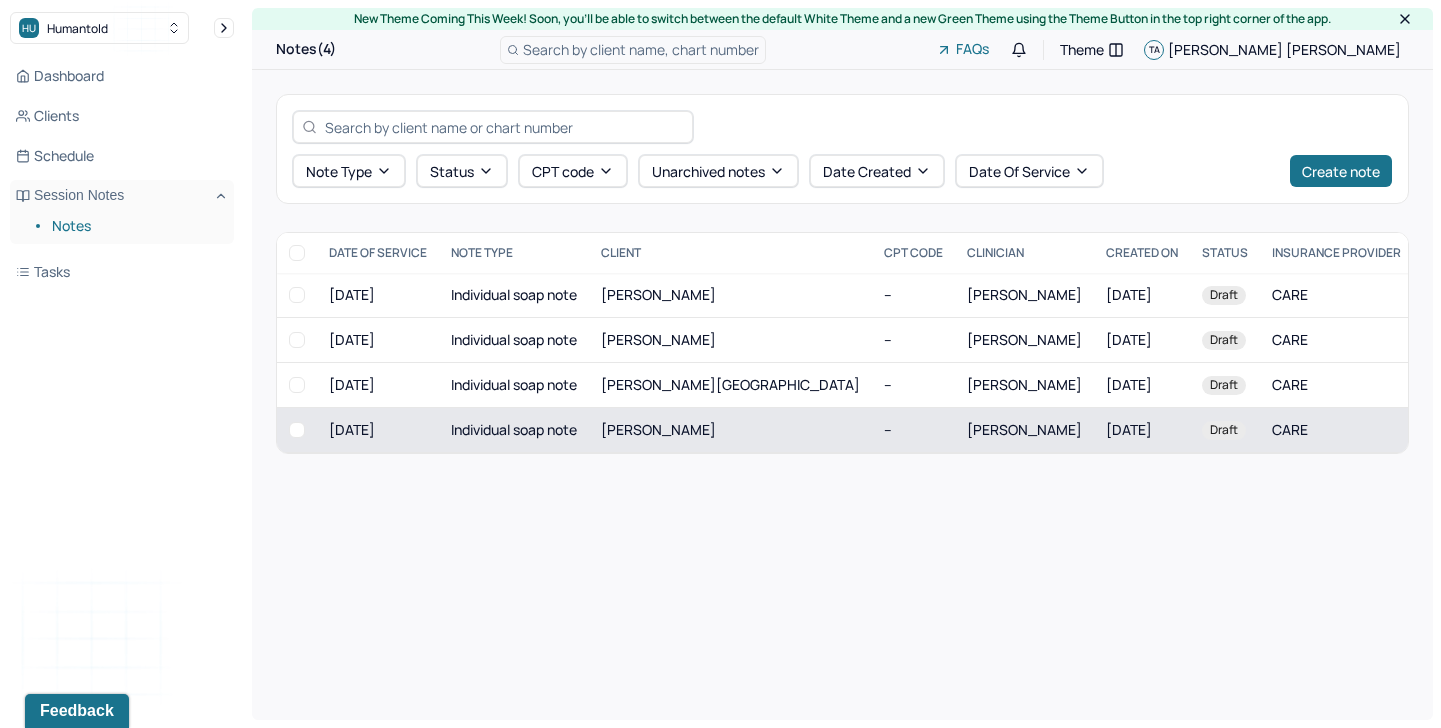 click on "[PERSON_NAME]" at bounding box center [730, 430] 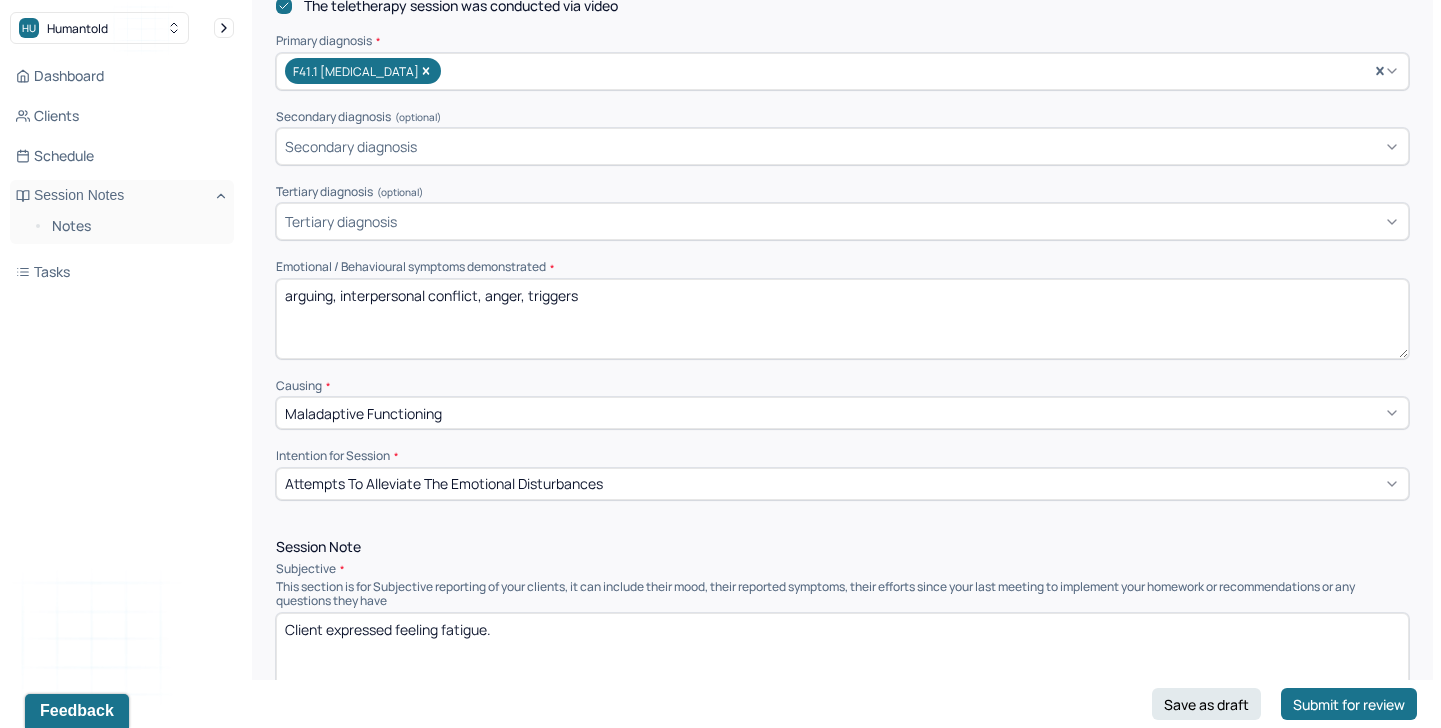 scroll, scrollTop: 1016, scrollLeft: 0, axis: vertical 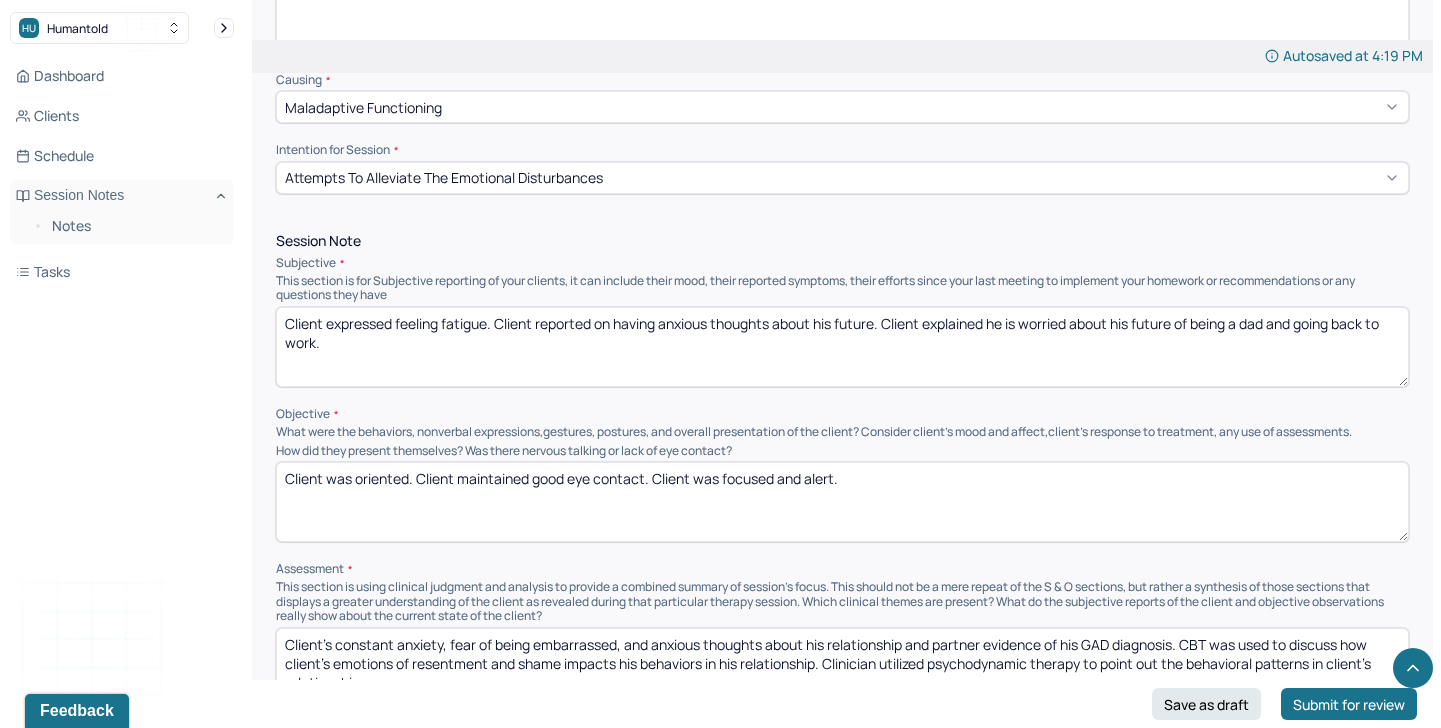 type on "Client expressed feeling fatigue. Client reported on having anxious thoughts about his future. Client explained he is worried about his future of being a dad and going back to work." 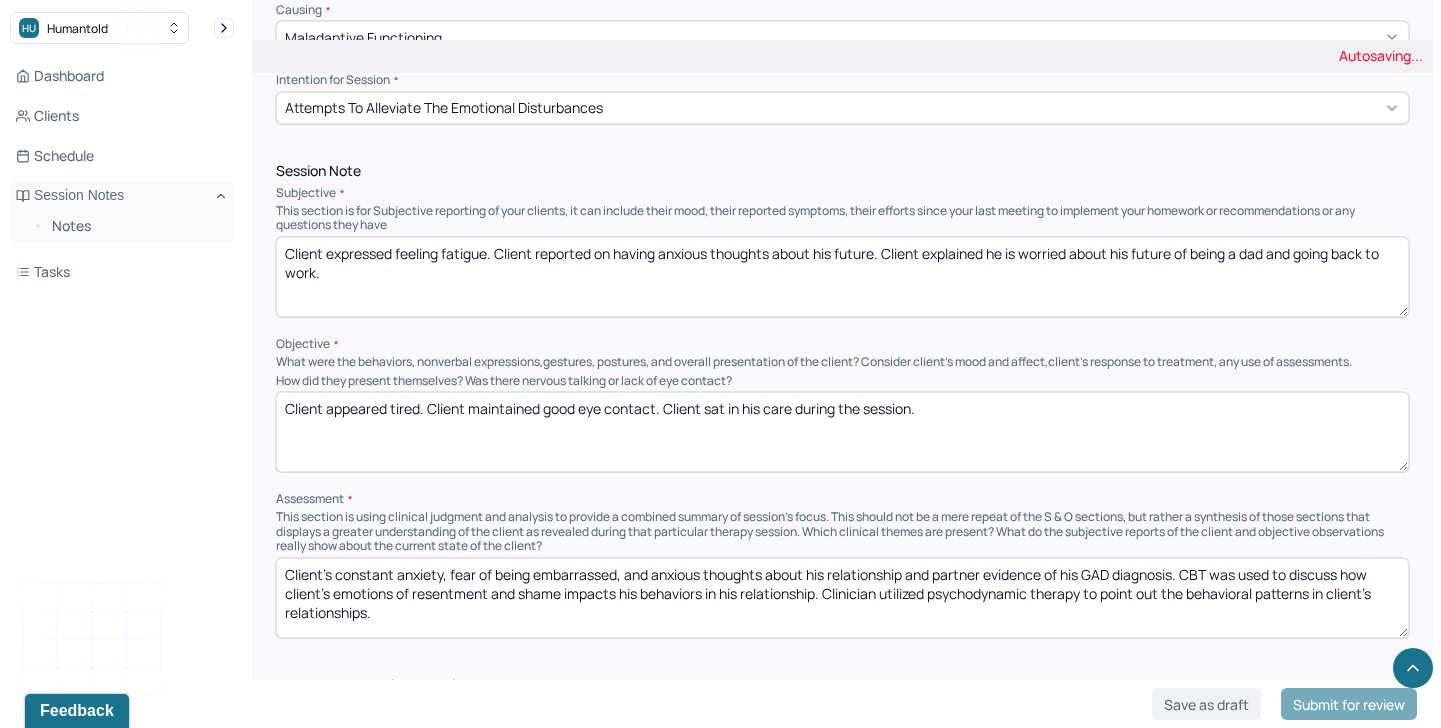 scroll, scrollTop: 1102, scrollLeft: 0, axis: vertical 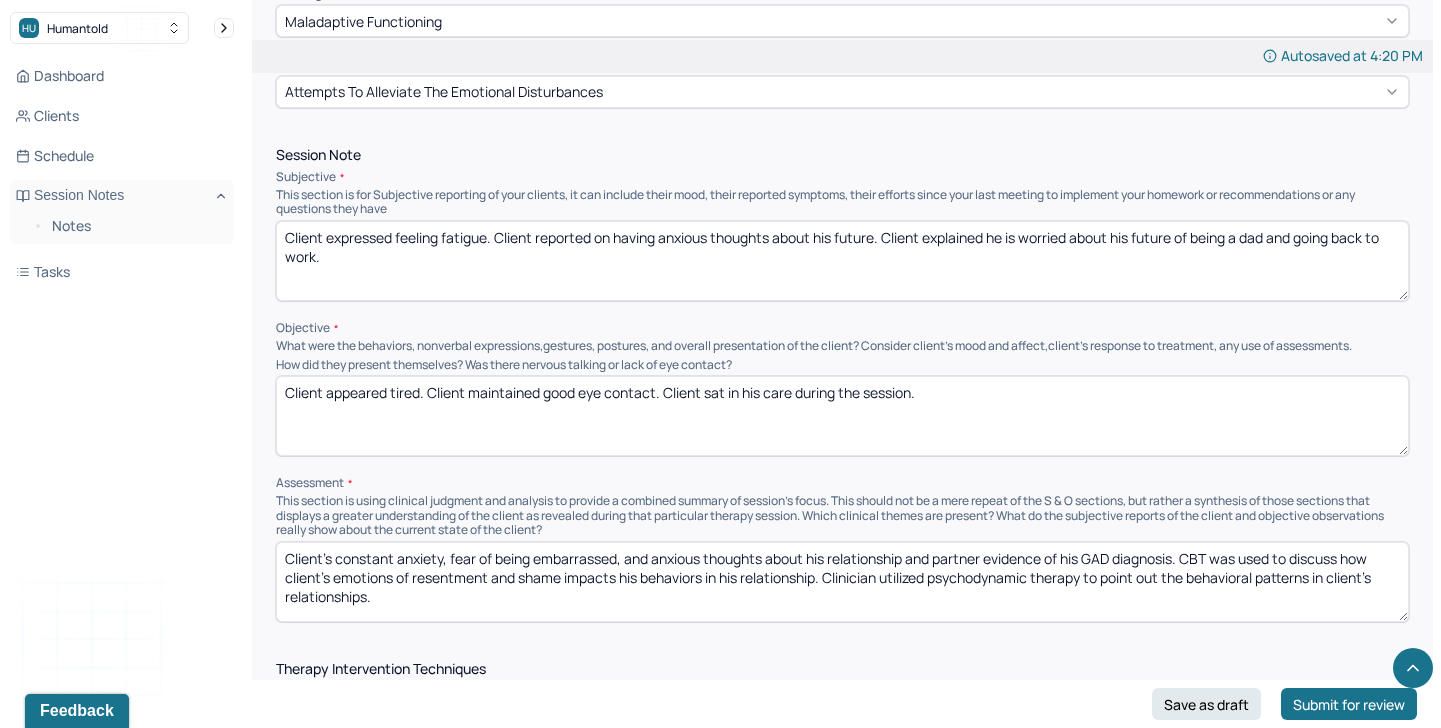 type on "Client appeared tired. Client maintained good eye contact. Client sat in his care during the session." 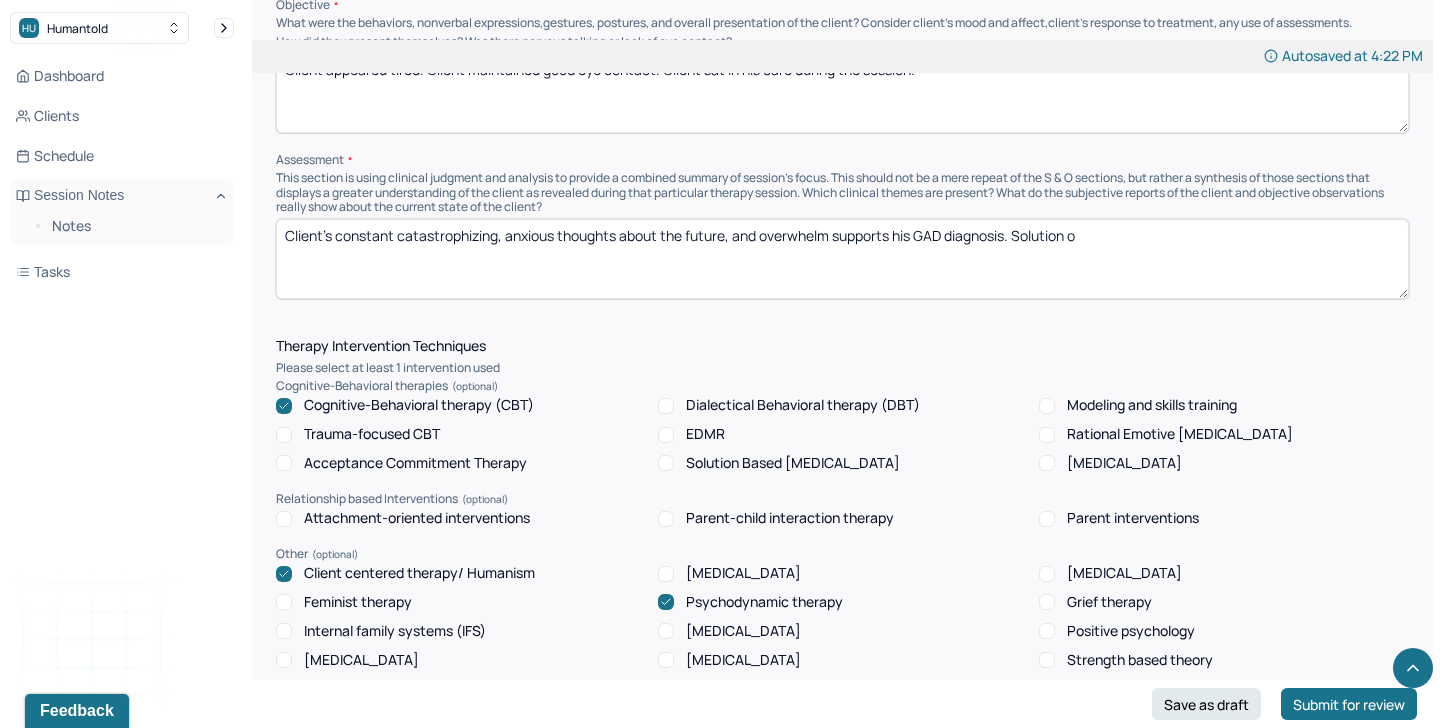 scroll, scrollTop: 1426, scrollLeft: 0, axis: vertical 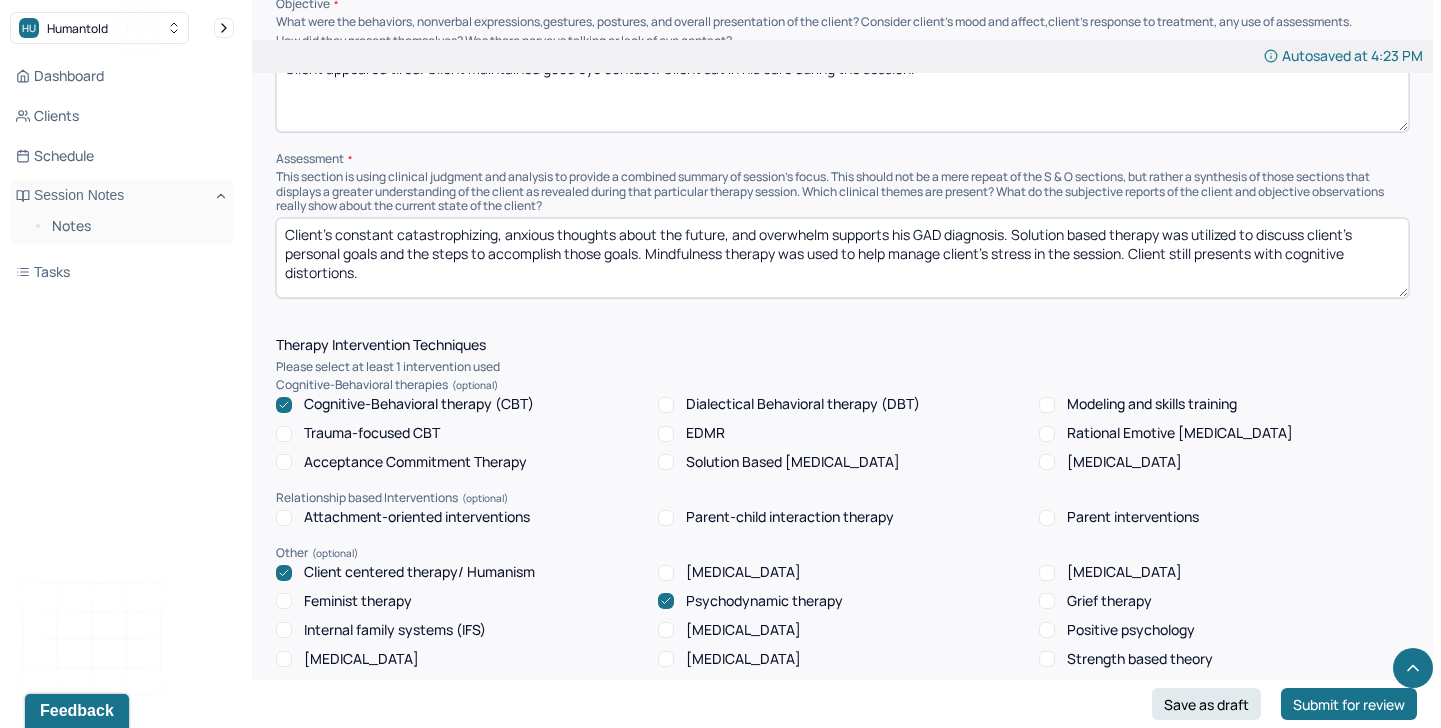 type on "Client's constant catastrophizing, anxious thoughts about the future, and overwhelm supports his GAD diagnosis. Solution based therapy was utilized to discuss client's personal goals and the steps to accomplish those goals. Mindfulness therapy was used to help manage client's stress in the session. Client still presents with cognitive distortions." 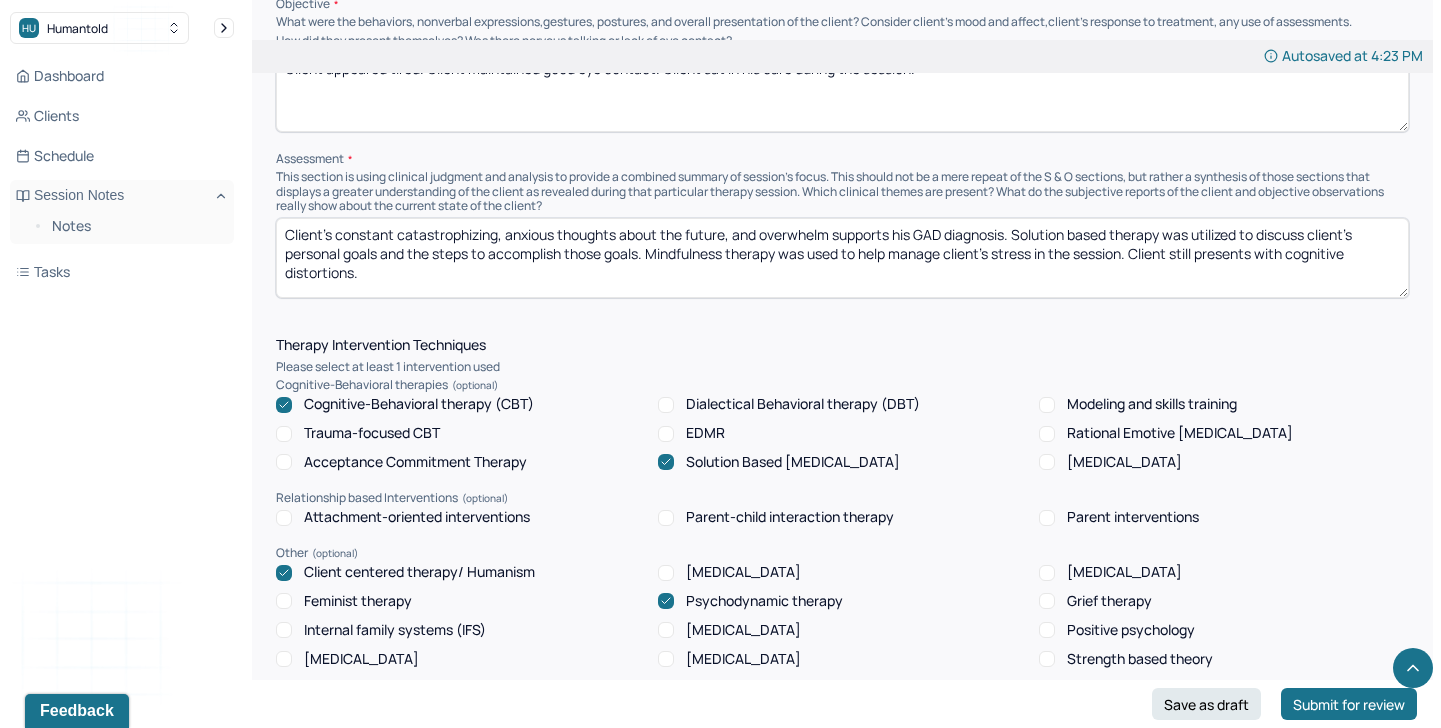click on "Psychodynamic therapy" at bounding box center (764, 601) 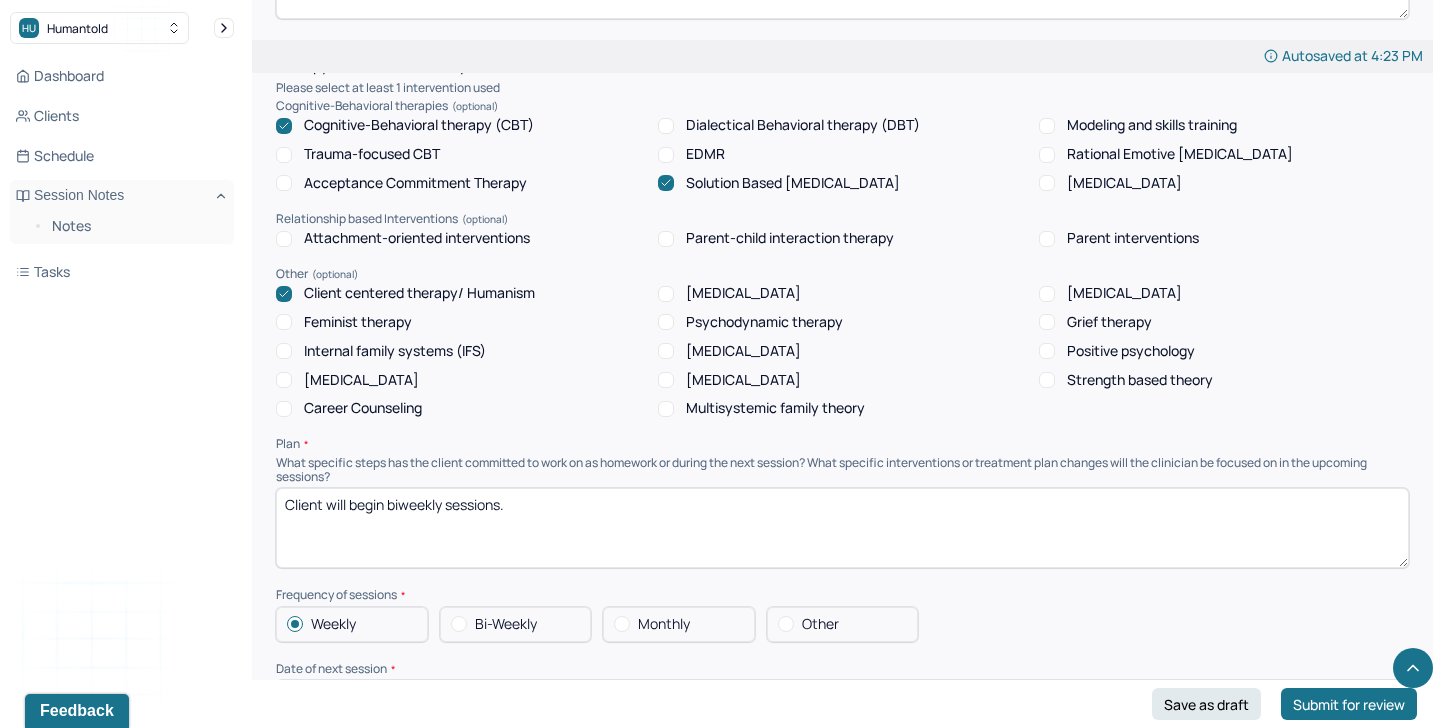 scroll, scrollTop: 1784, scrollLeft: 0, axis: vertical 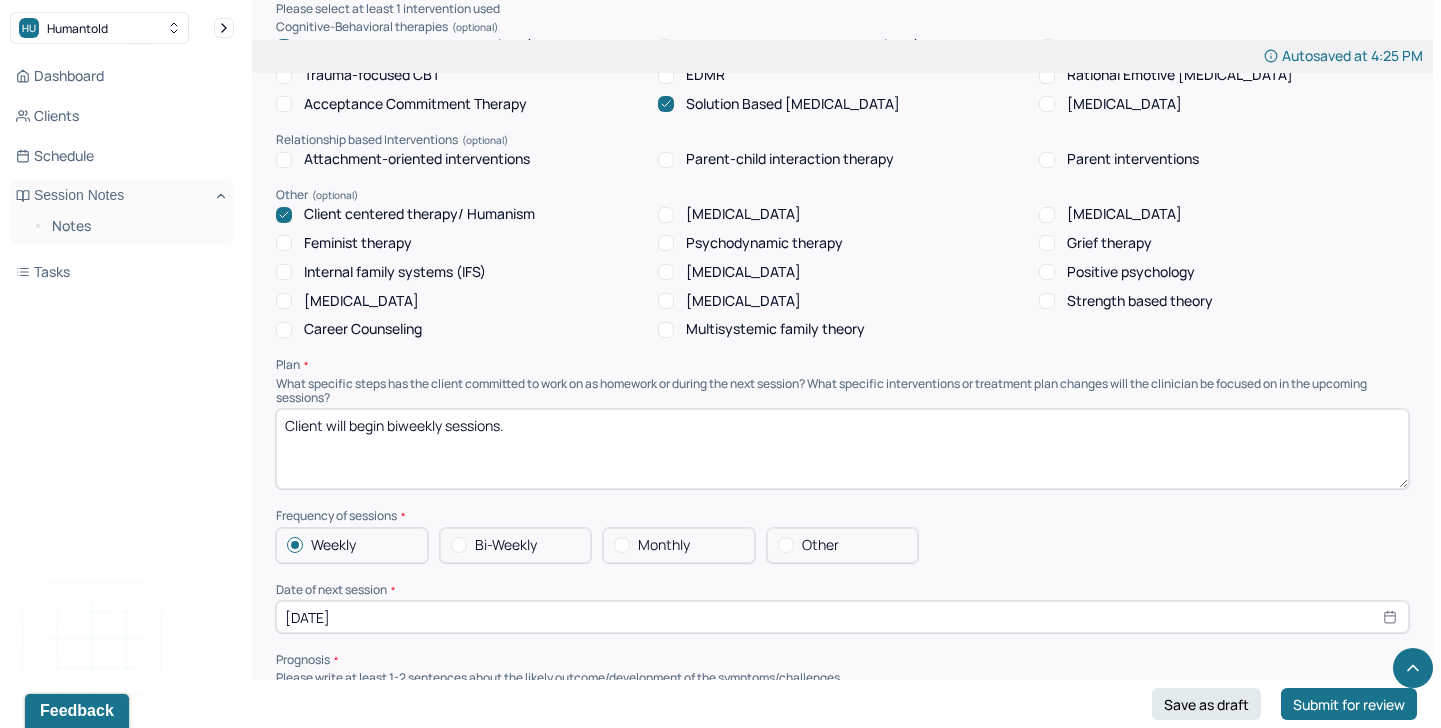 click on "Bi-Weekly" at bounding box center [506, 545] 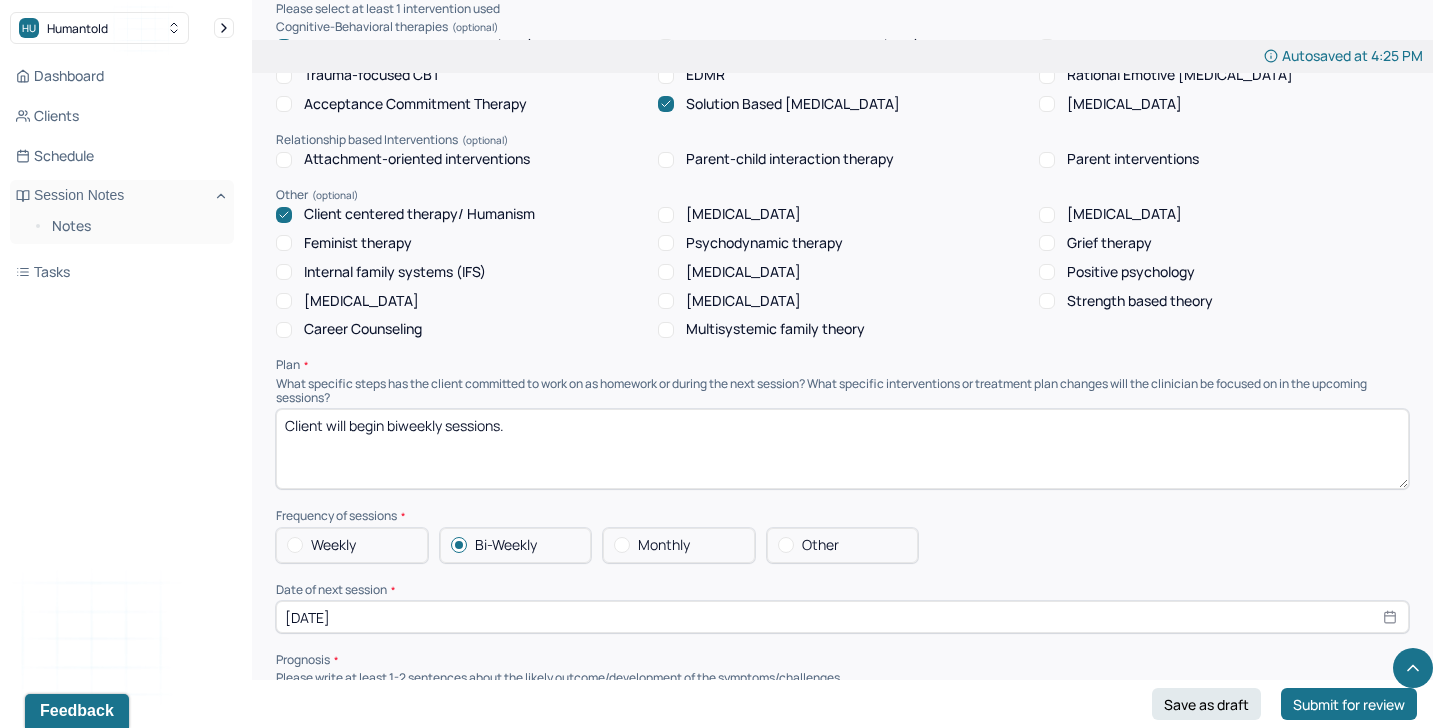 select on "7" 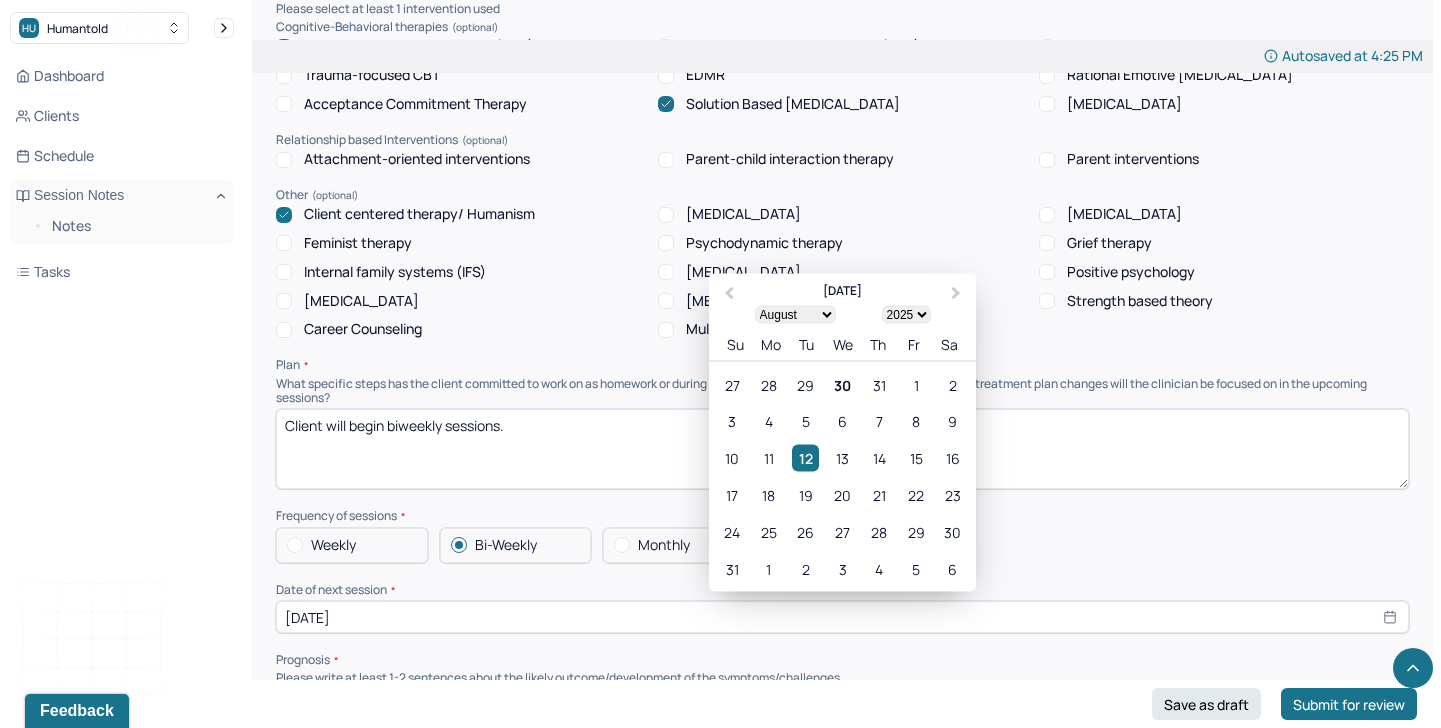click on "[DATE]" at bounding box center [842, 617] 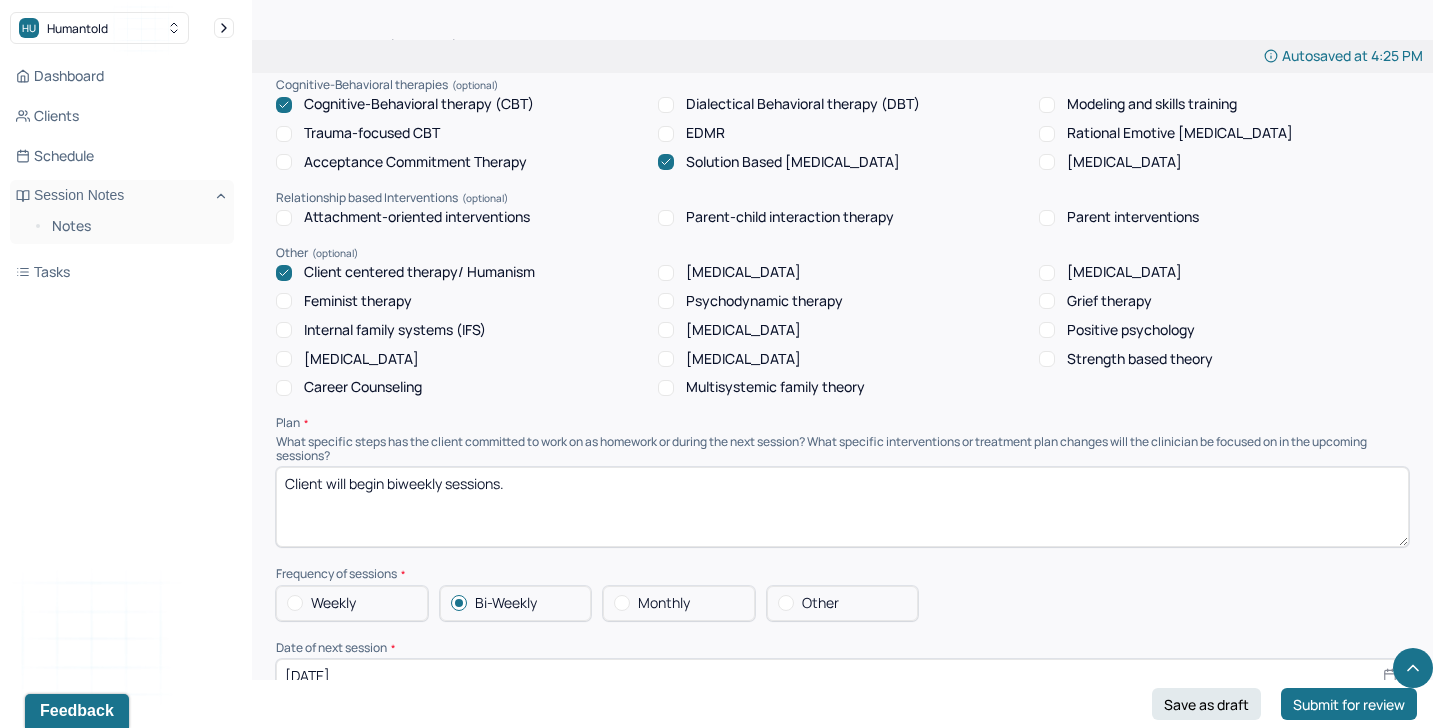 scroll, scrollTop: 1712, scrollLeft: 0, axis: vertical 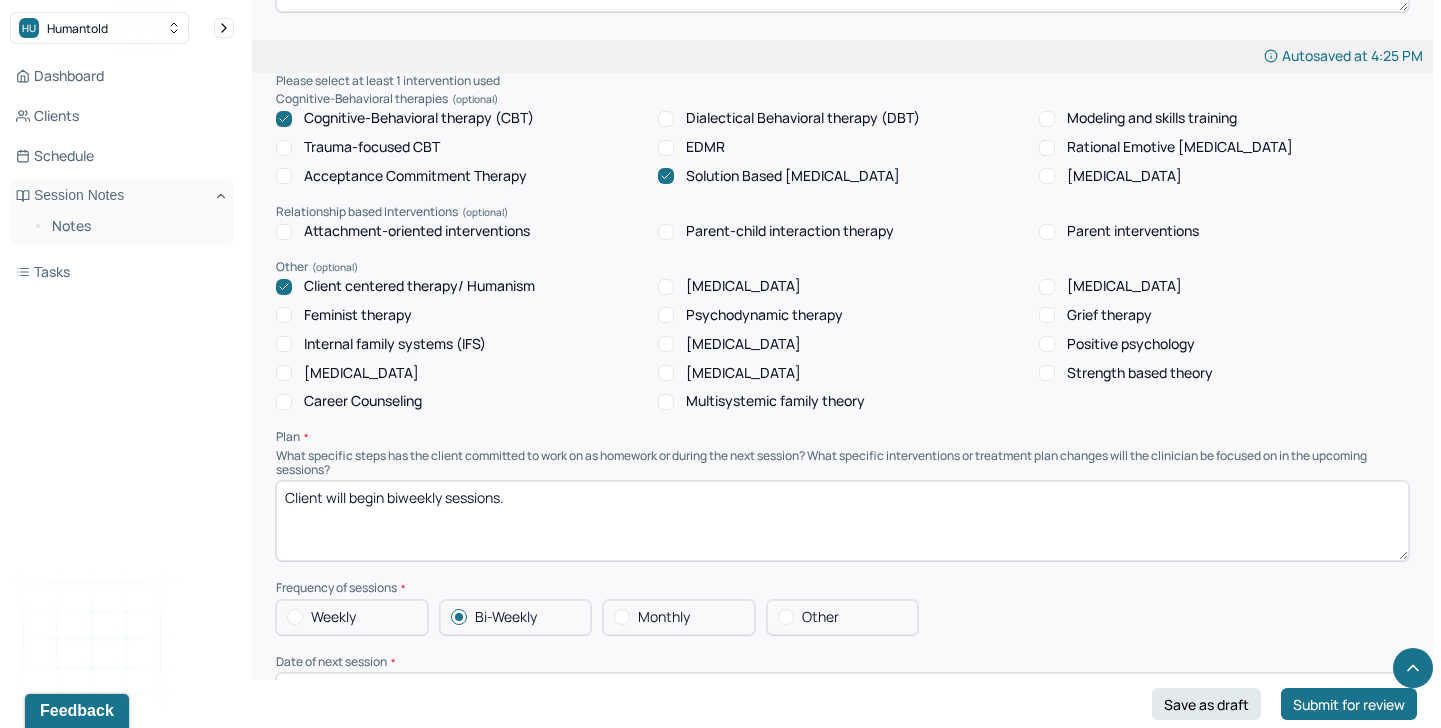 click on "[MEDICAL_DATA]" at bounding box center [1124, 176] 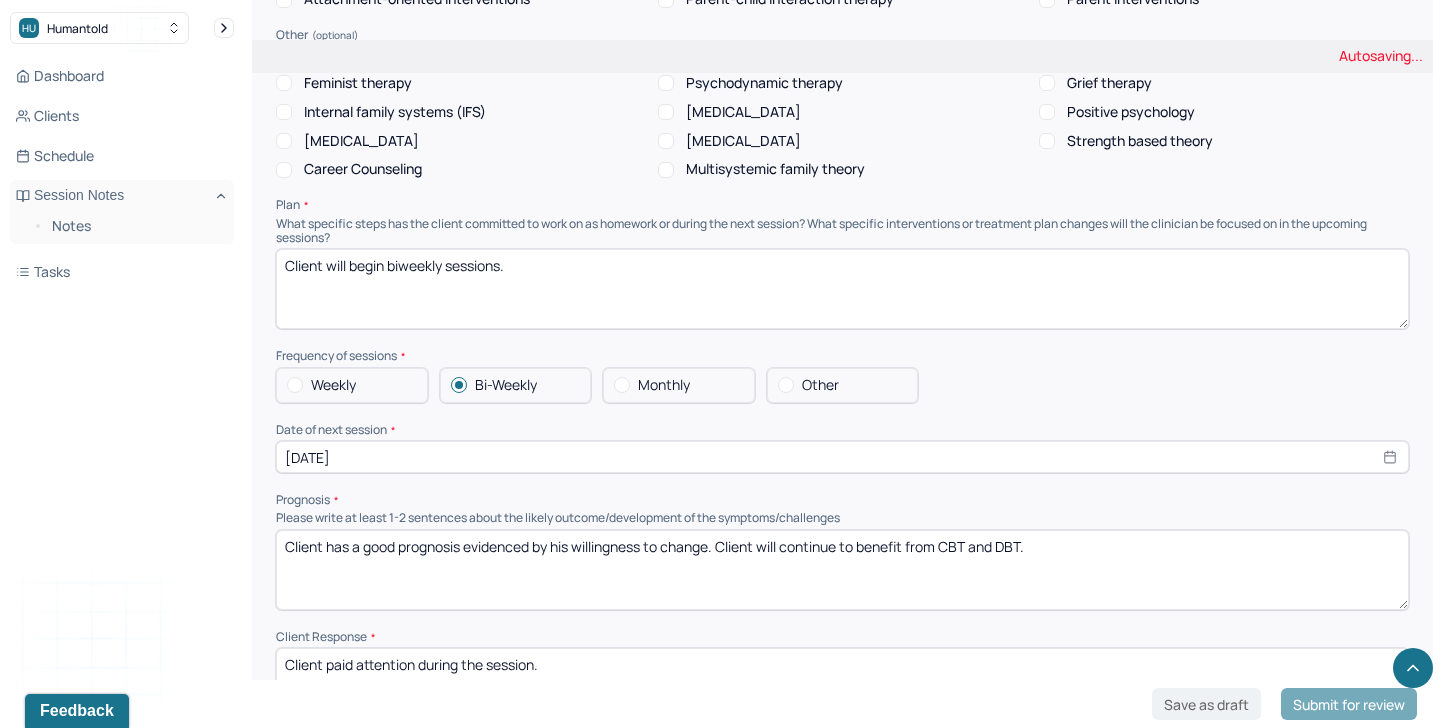 scroll, scrollTop: 1976, scrollLeft: 0, axis: vertical 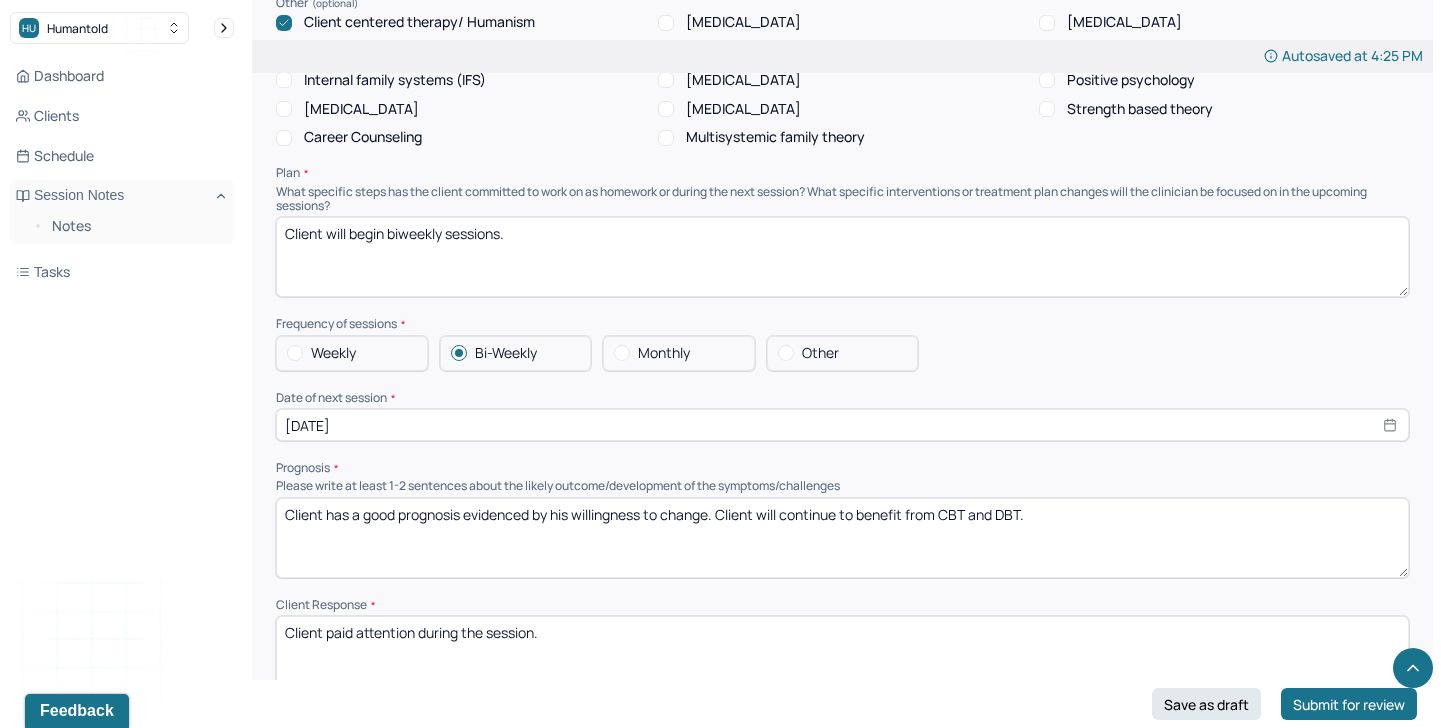 click on "Client has a good prognosis evidenced by his willingness to change. Client will continue to benefit from CBT and DBT." at bounding box center (842, 538) 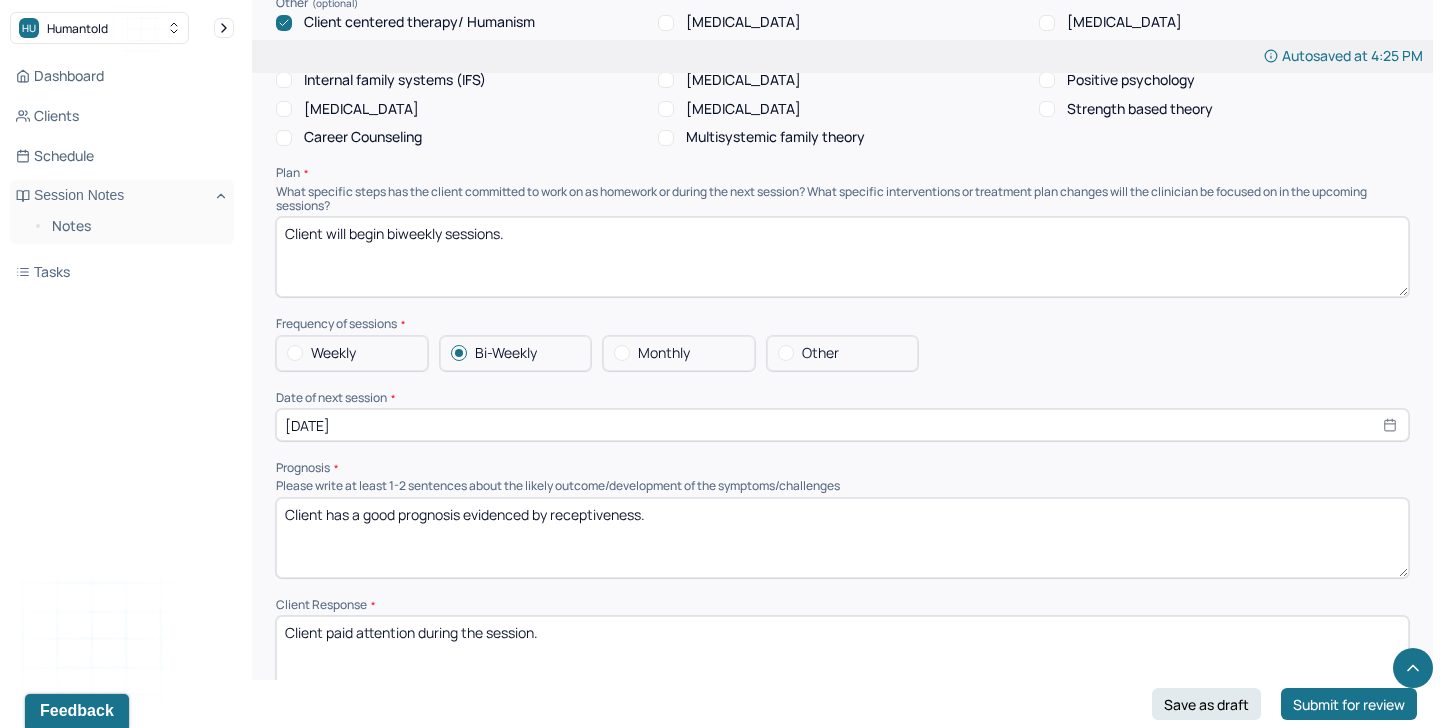 type on "Client has a good prognosis evidenced by receptiveness." 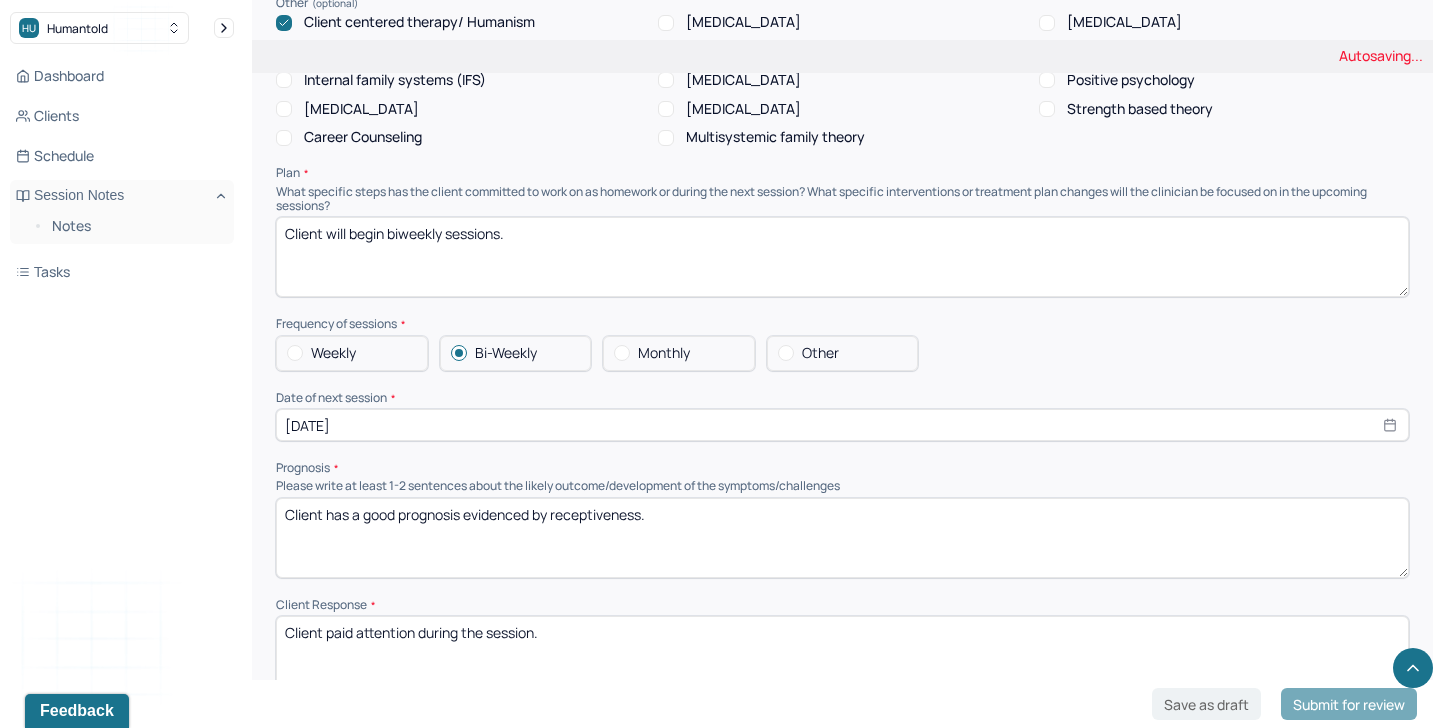 click on "Client paid attention during the session." at bounding box center [842, 656] 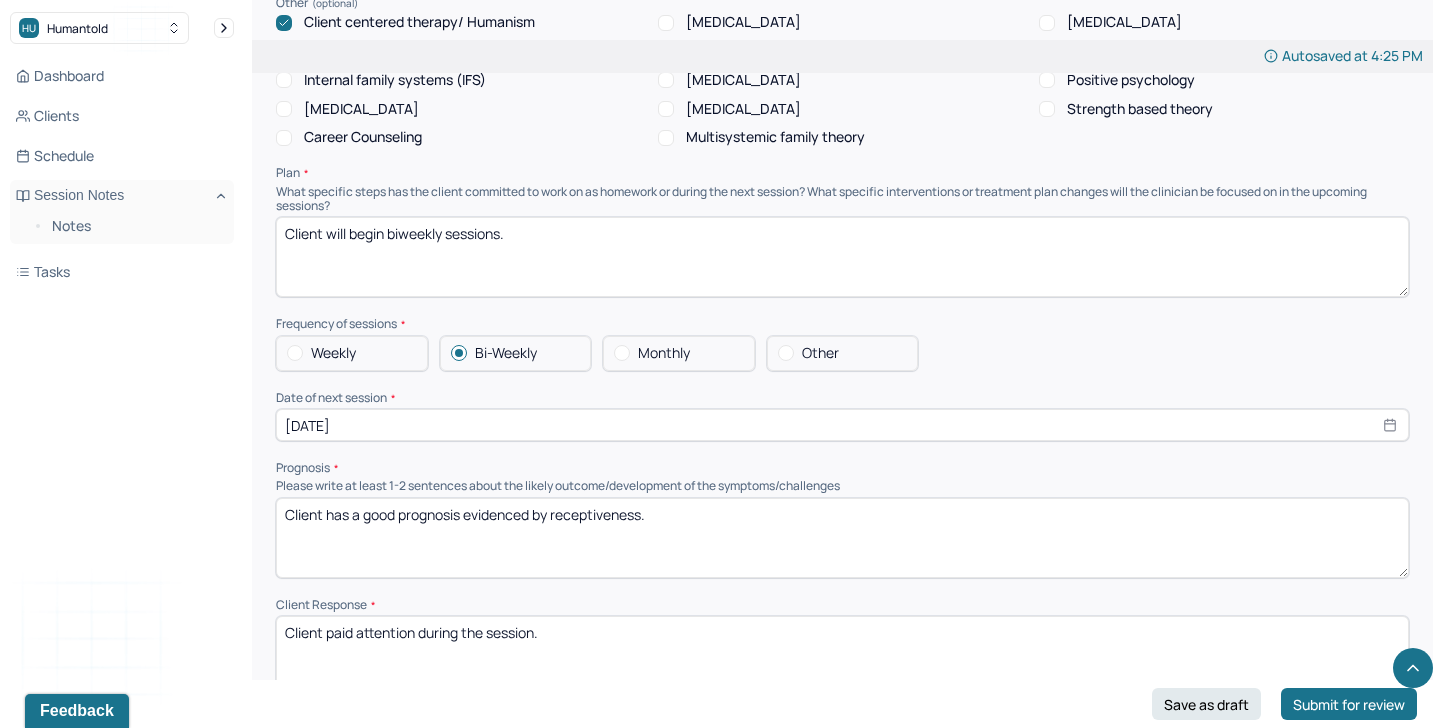 click on "Client paid attention during the session." at bounding box center (842, 656) 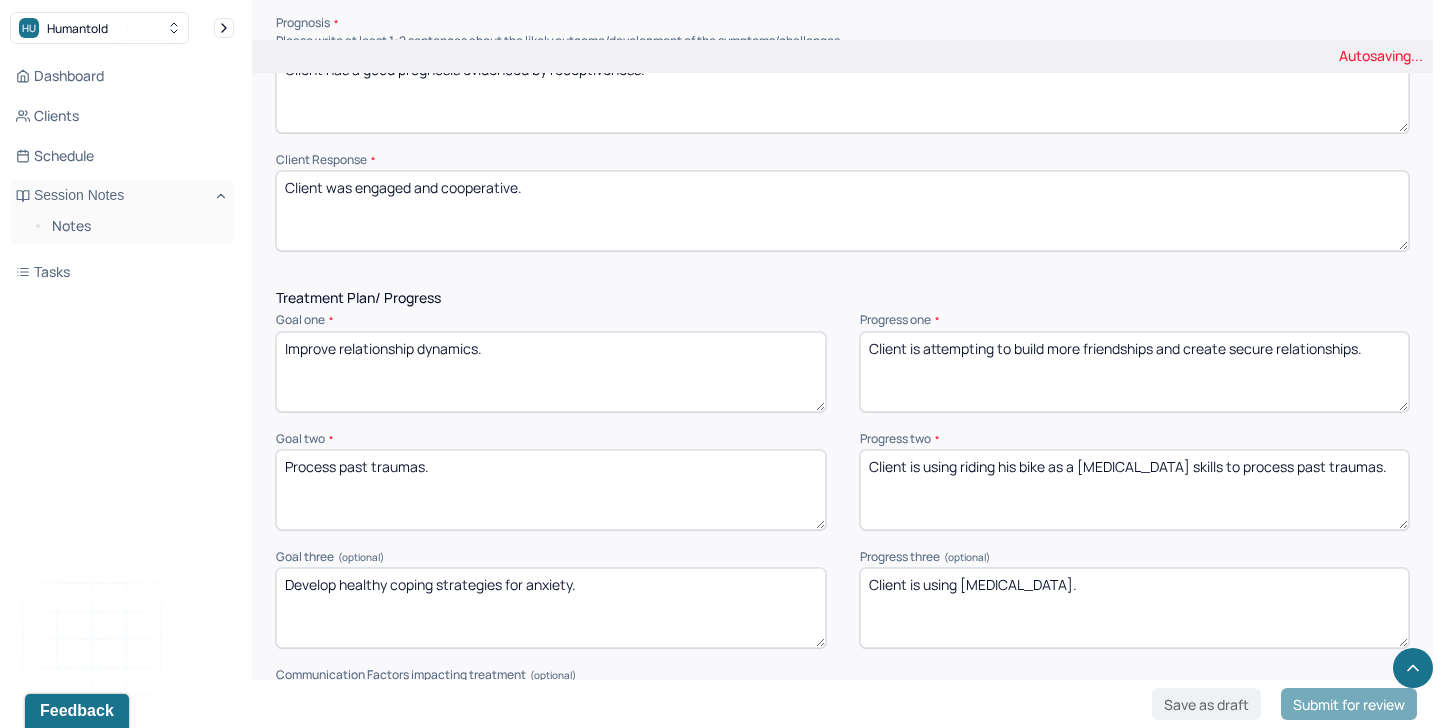 scroll, scrollTop: 2465, scrollLeft: 0, axis: vertical 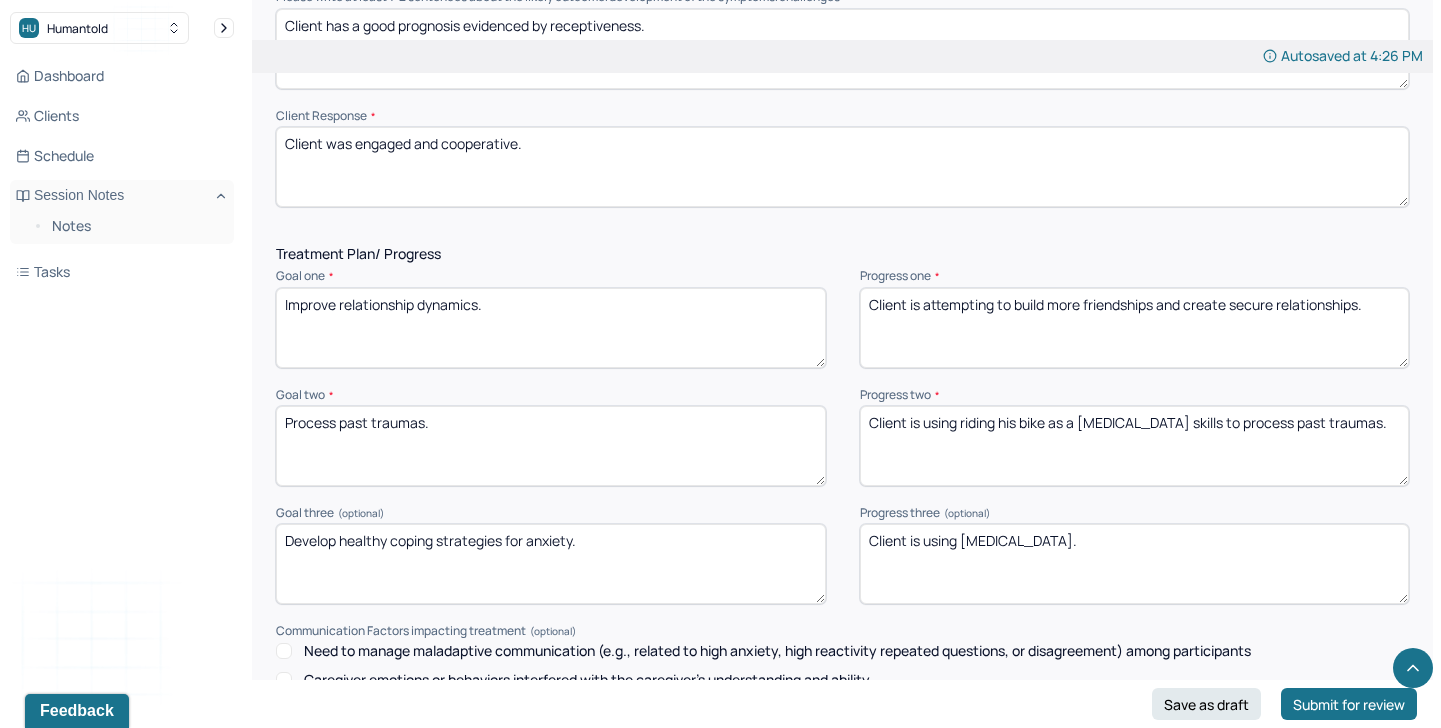 type on "Client was engaged and cooperative." 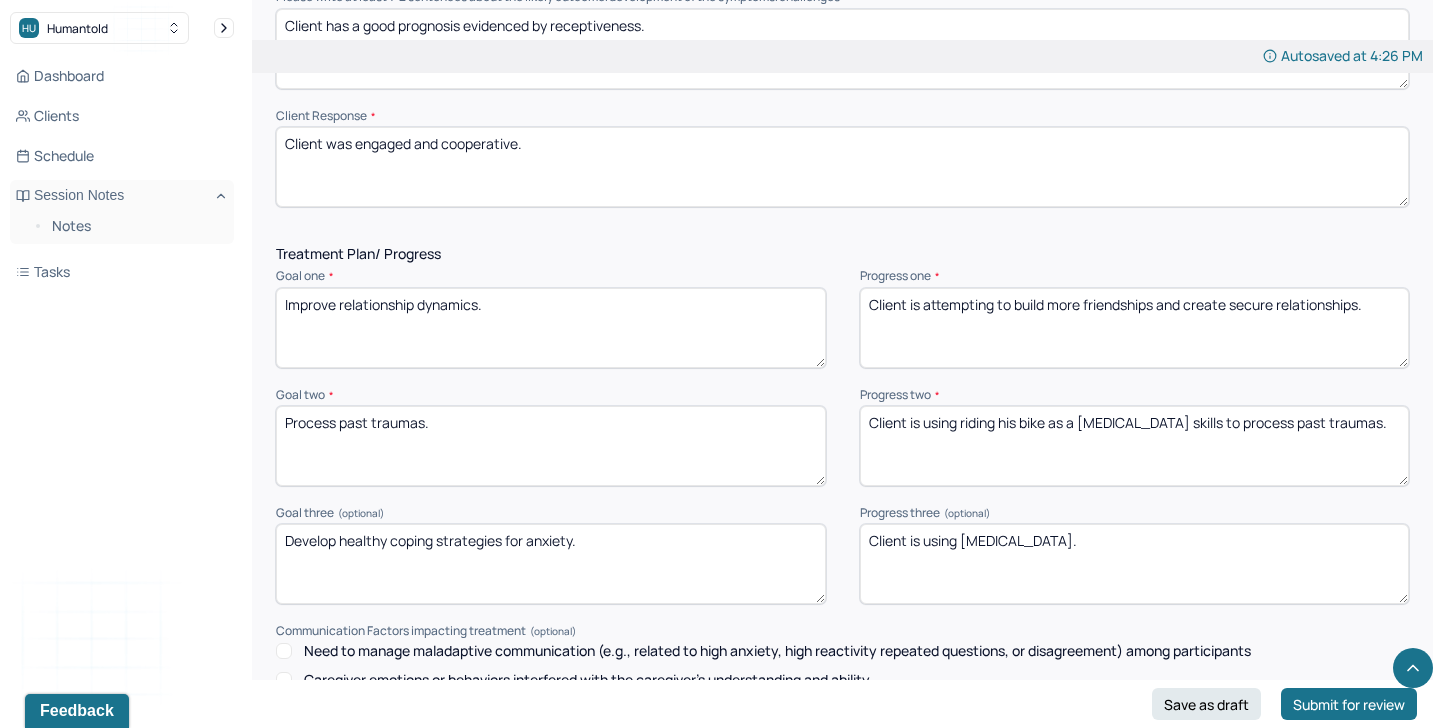 click on "Client is using [MEDICAL_DATA]." at bounding box center (1135, 564) 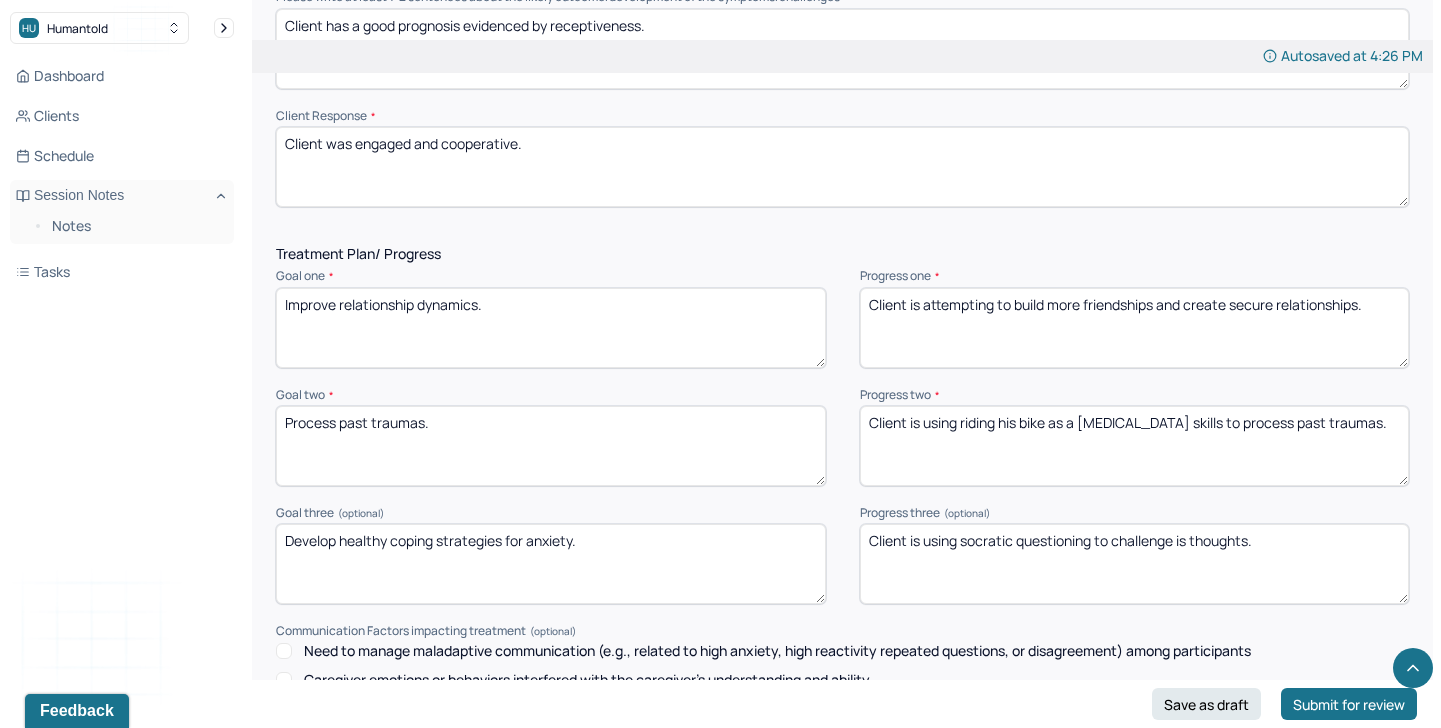type on "Client is using socratic questioning to challenge is thoughts." 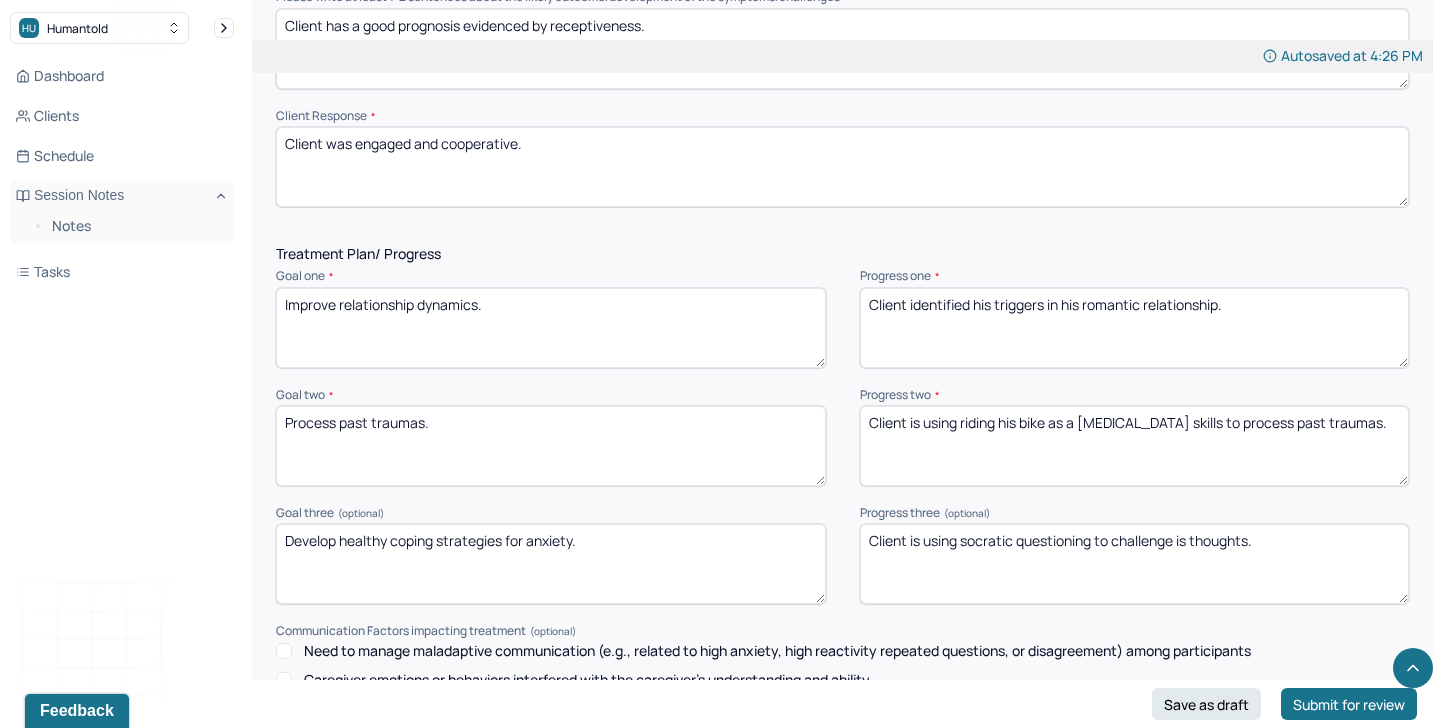 type on "Client identified his triggers in his romantic relationship." 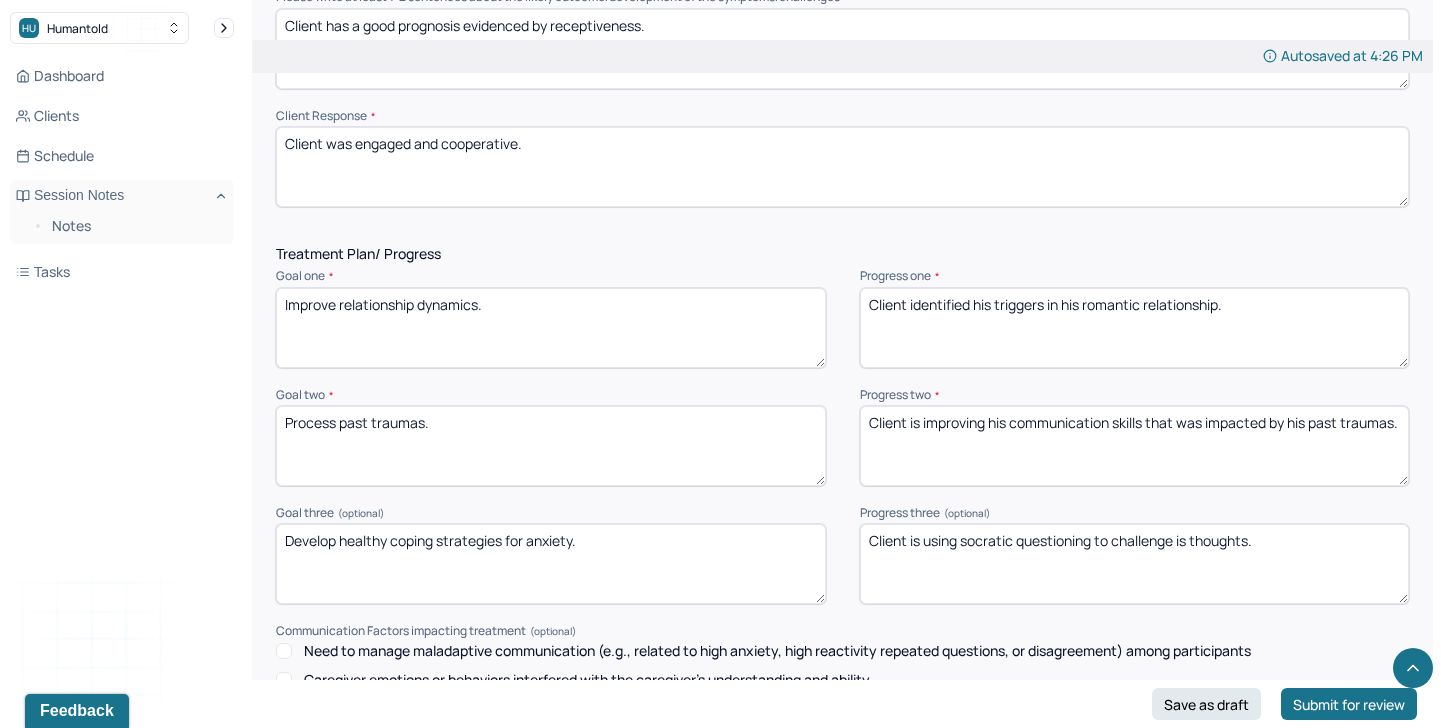 scroll, scrollTop: 2867, scrollLeft: 0, axis: vertical 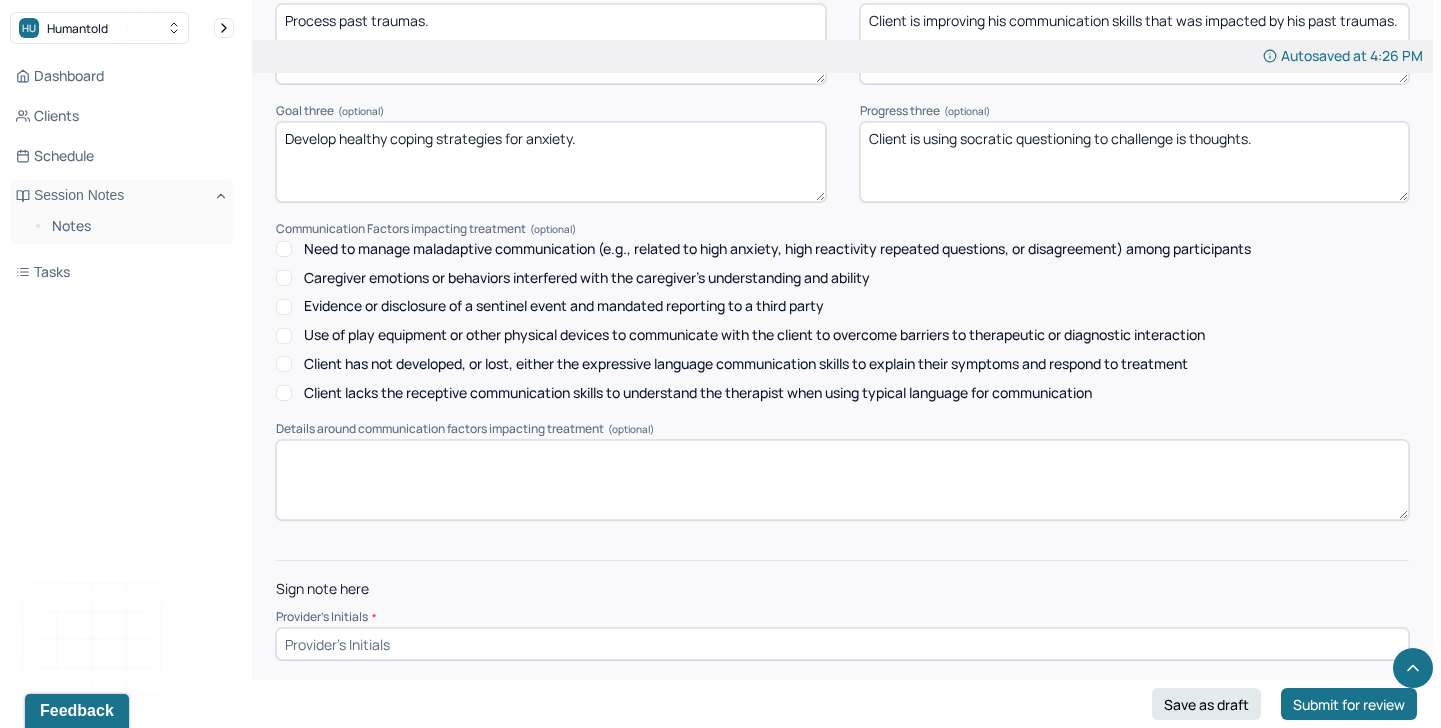 type on "Client is improving his communication skills that was impacted by his past traumas." 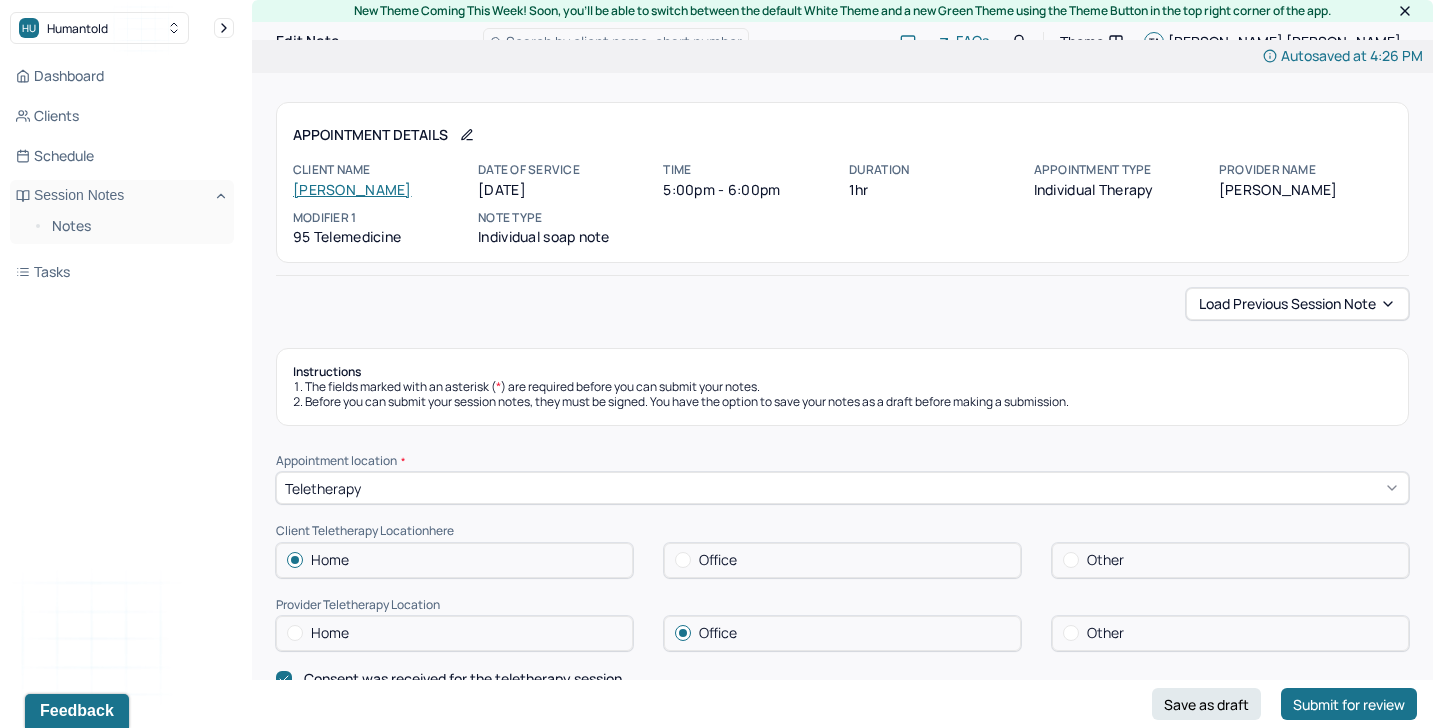 scroll, scrollTop: 0, scrollLeft: 0, axis: both 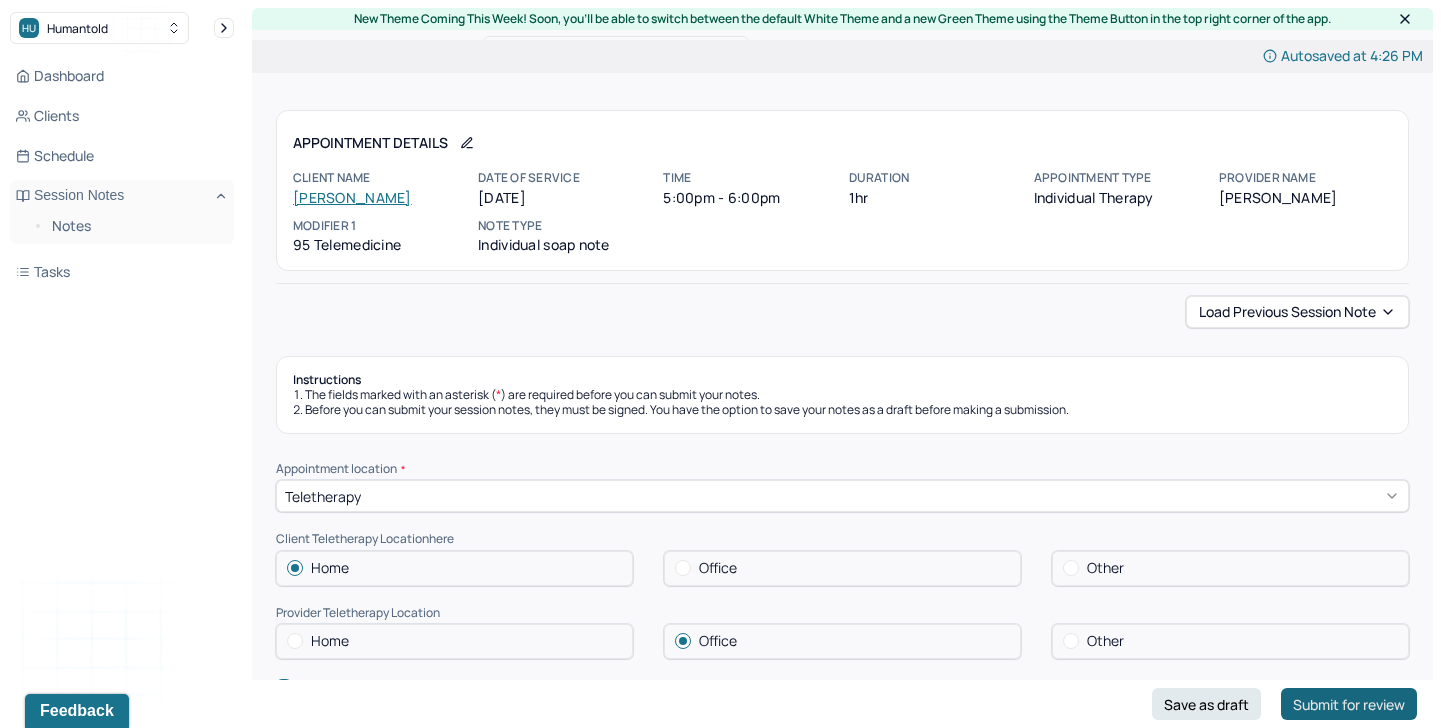 type on "TA" 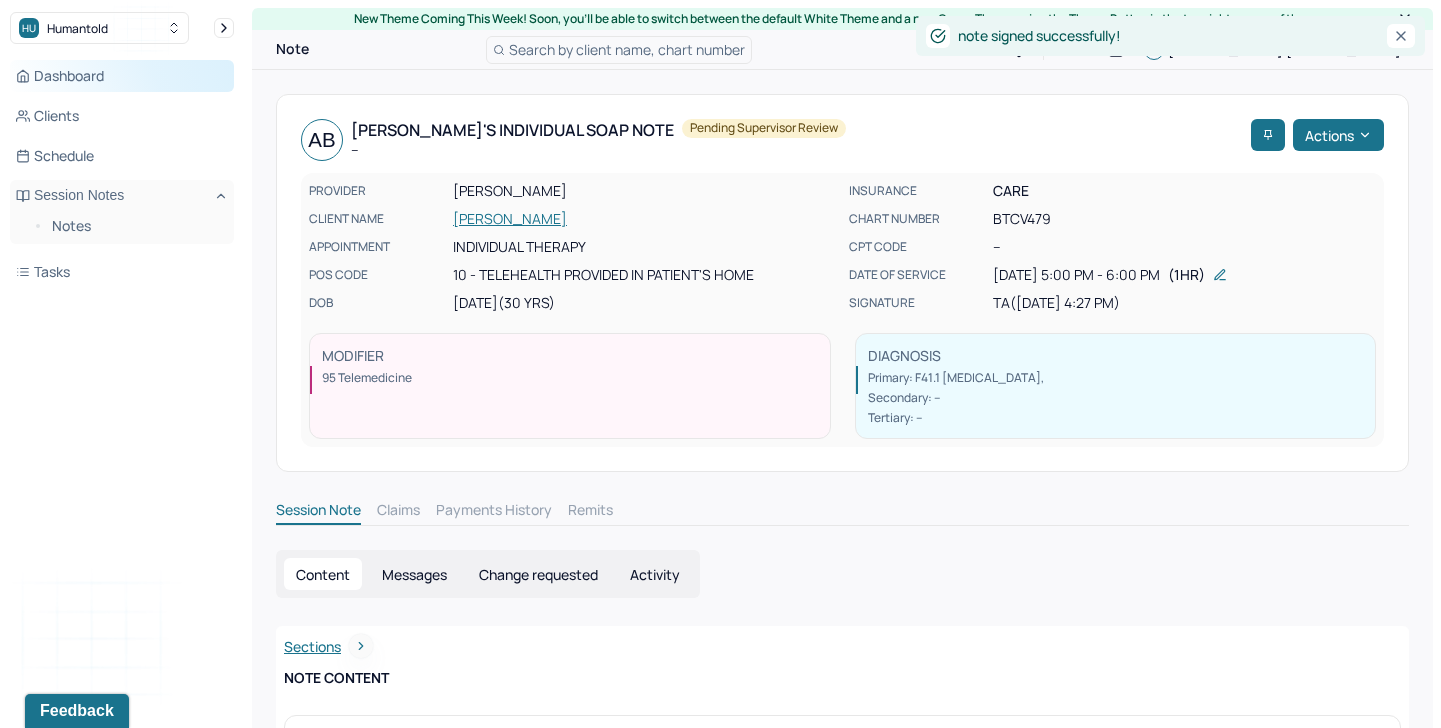 click on "Dashboard" at bounding box center [122, 76] 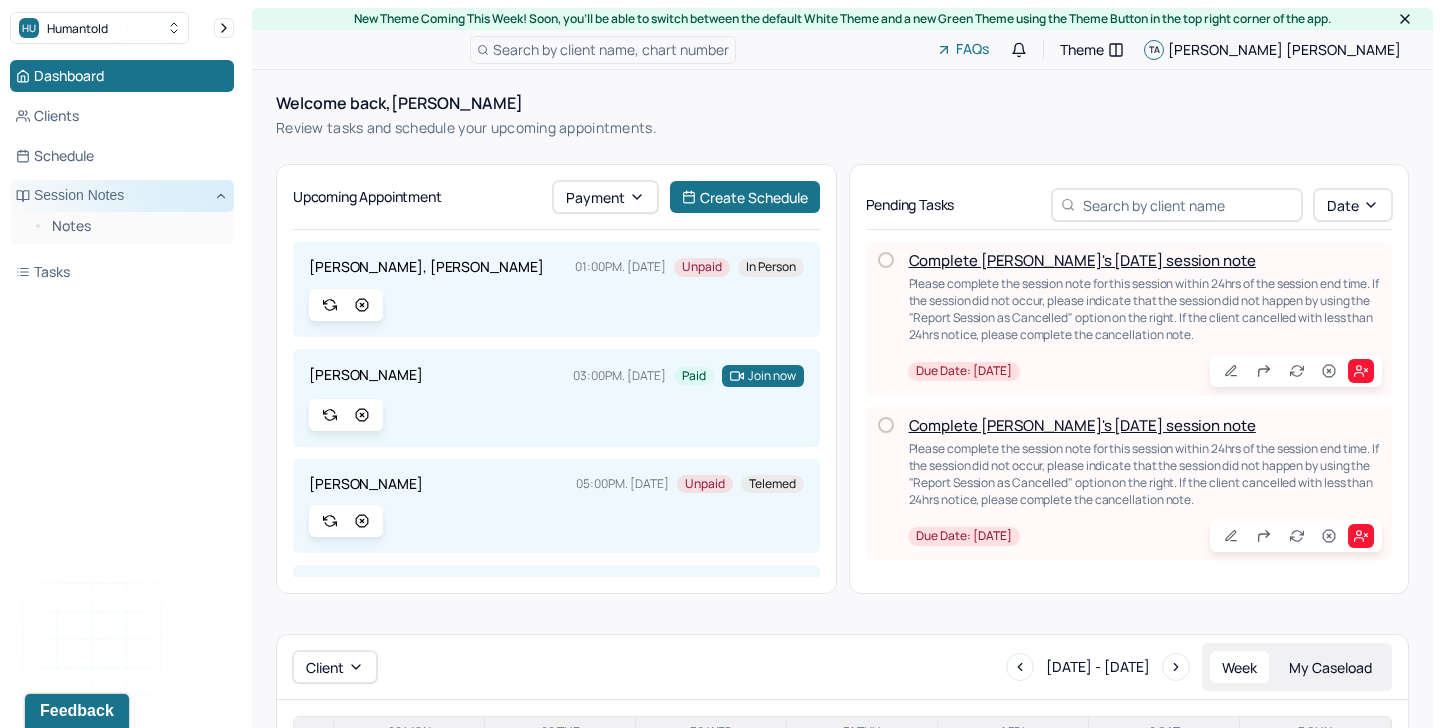click on "Session Notes" at bounding box center [122, 196] 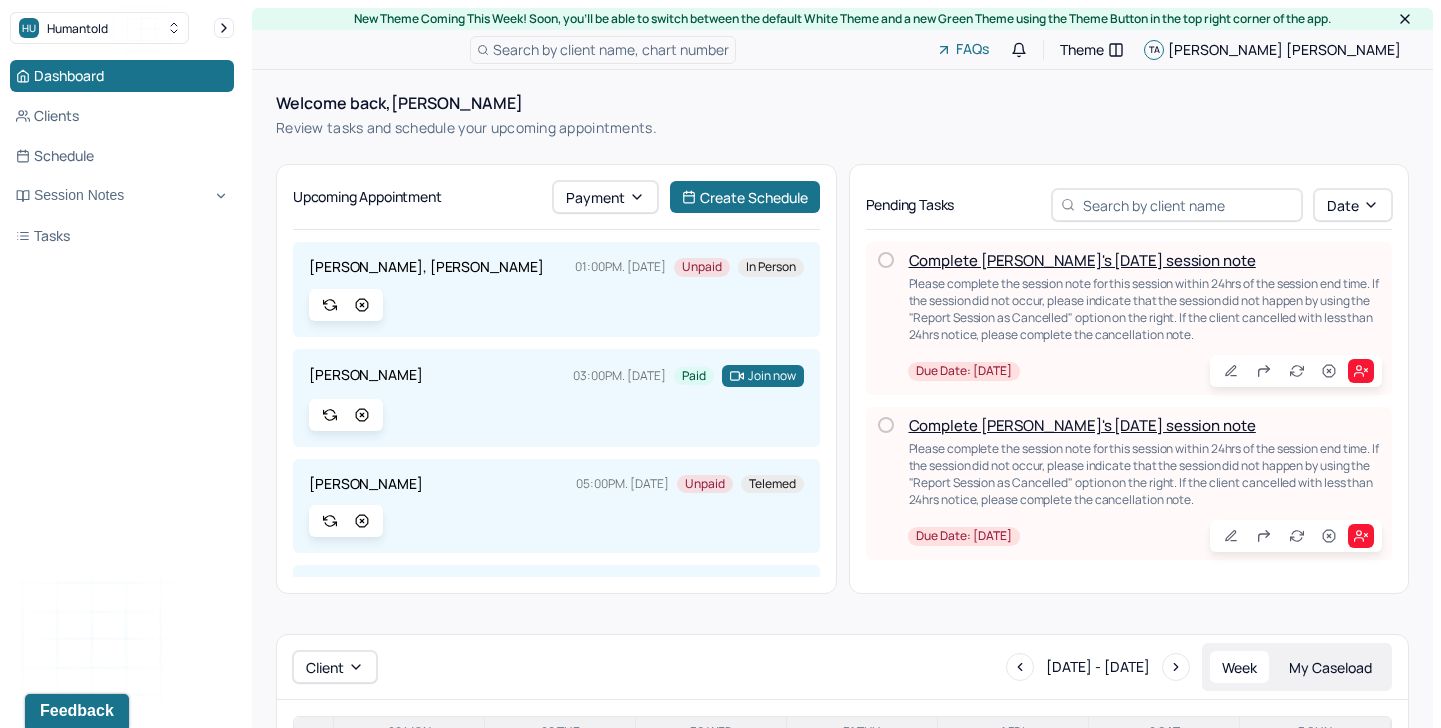 click on "Dashboard Clients Schedule Session Notes Tasks" at bounding box center (122, 156) 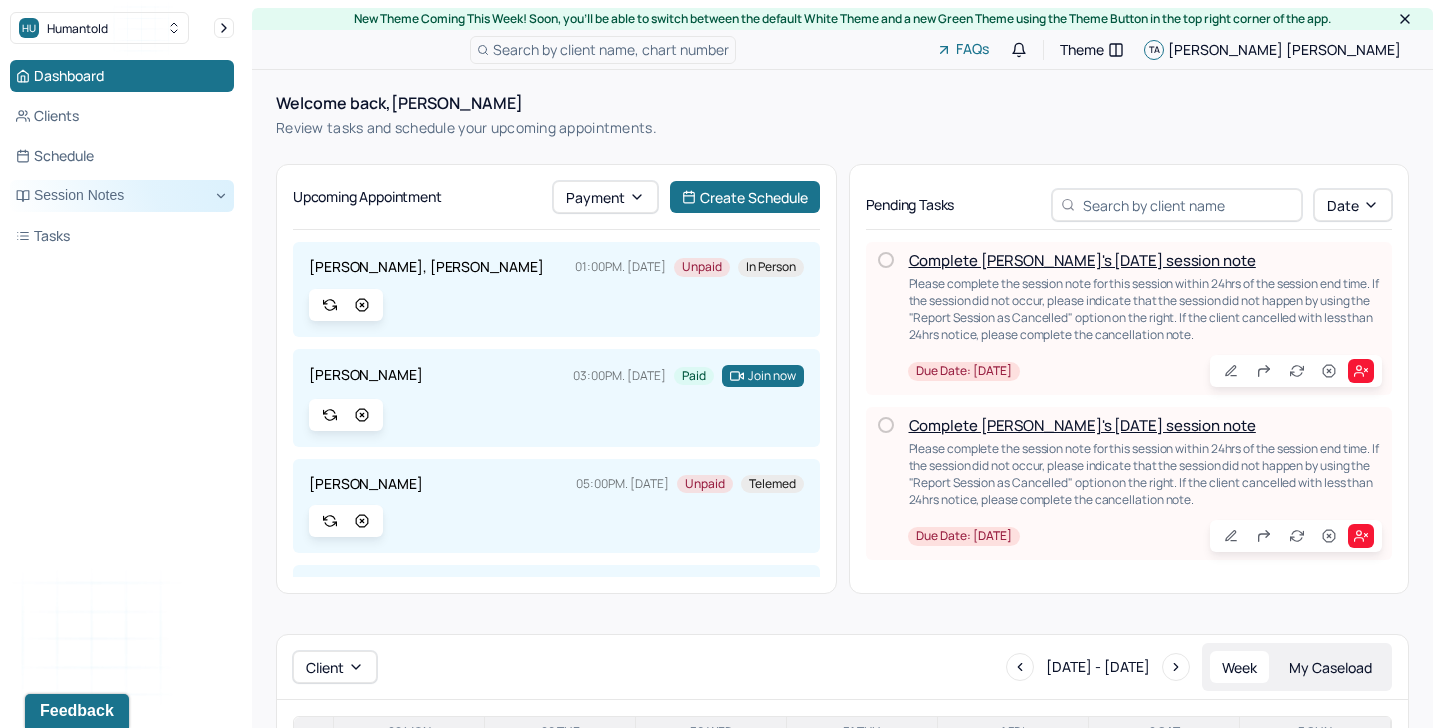 click on "Session Notes" at bounding box center (122, 196) 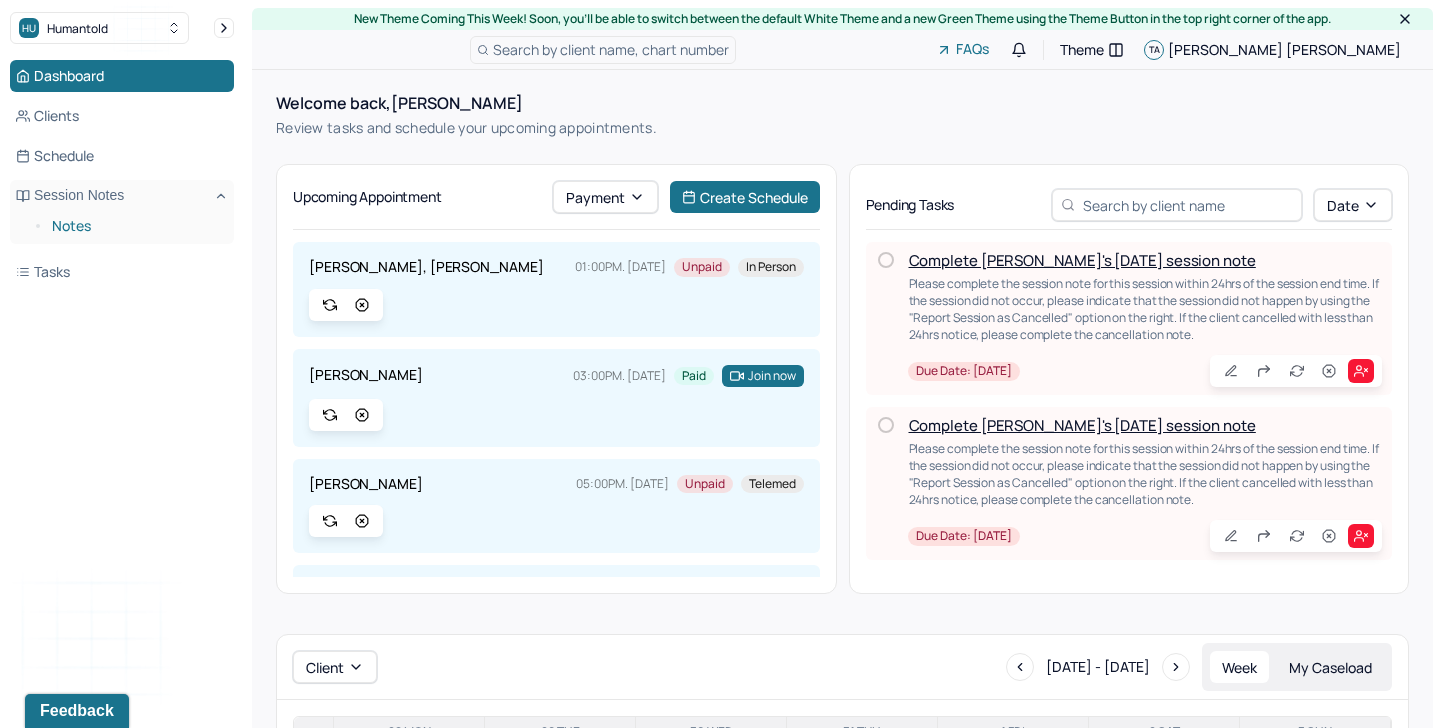 click on "Notes" at bounding box center (135, 226) 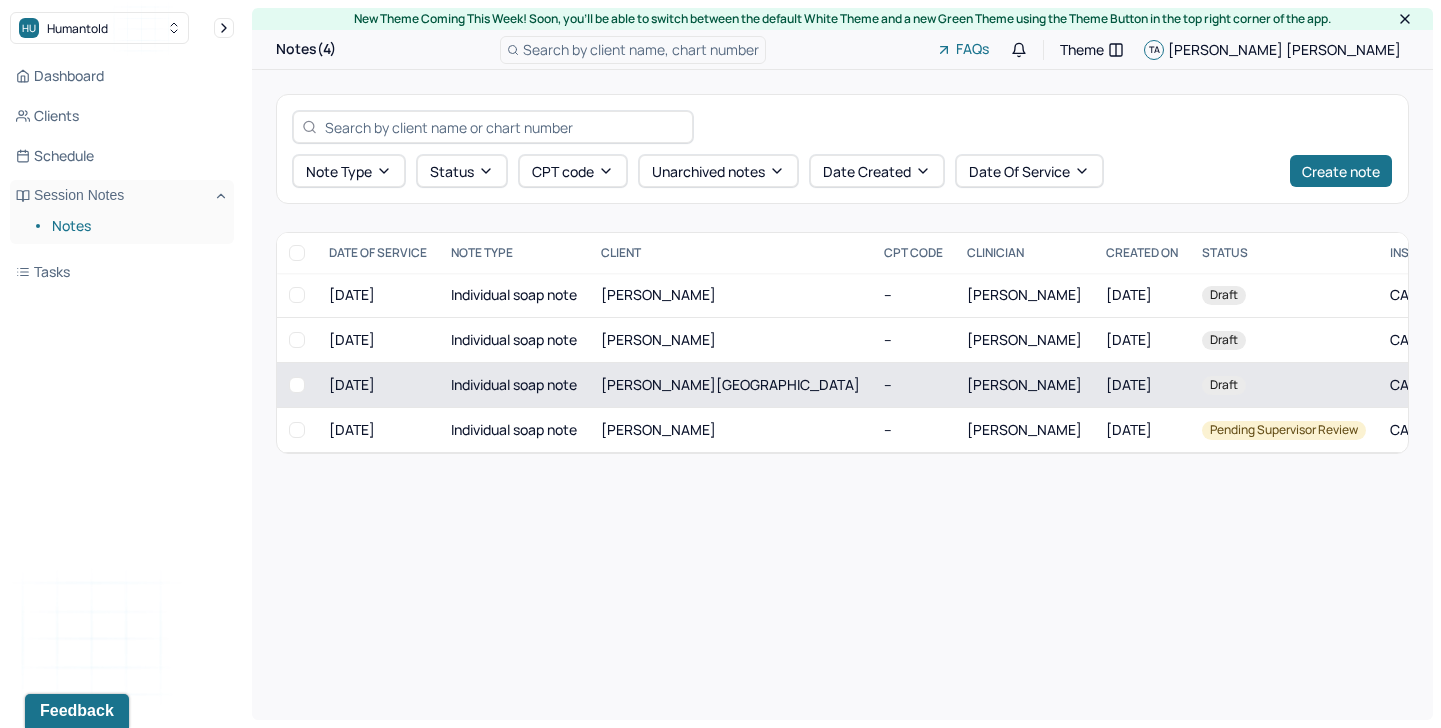 click on "--" at bounding box center [913, 385] 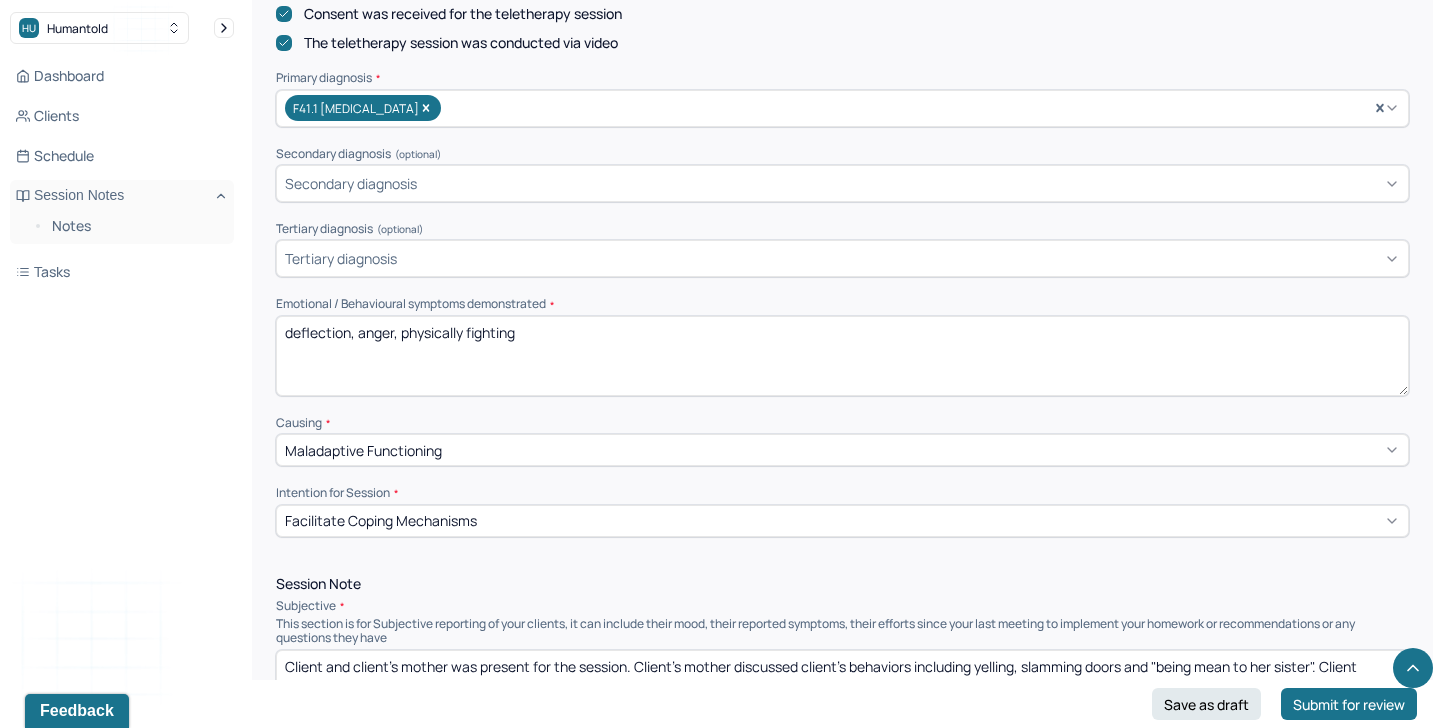 scroll, scrollTop: 819, scrollLeft: 0, axis: vertical 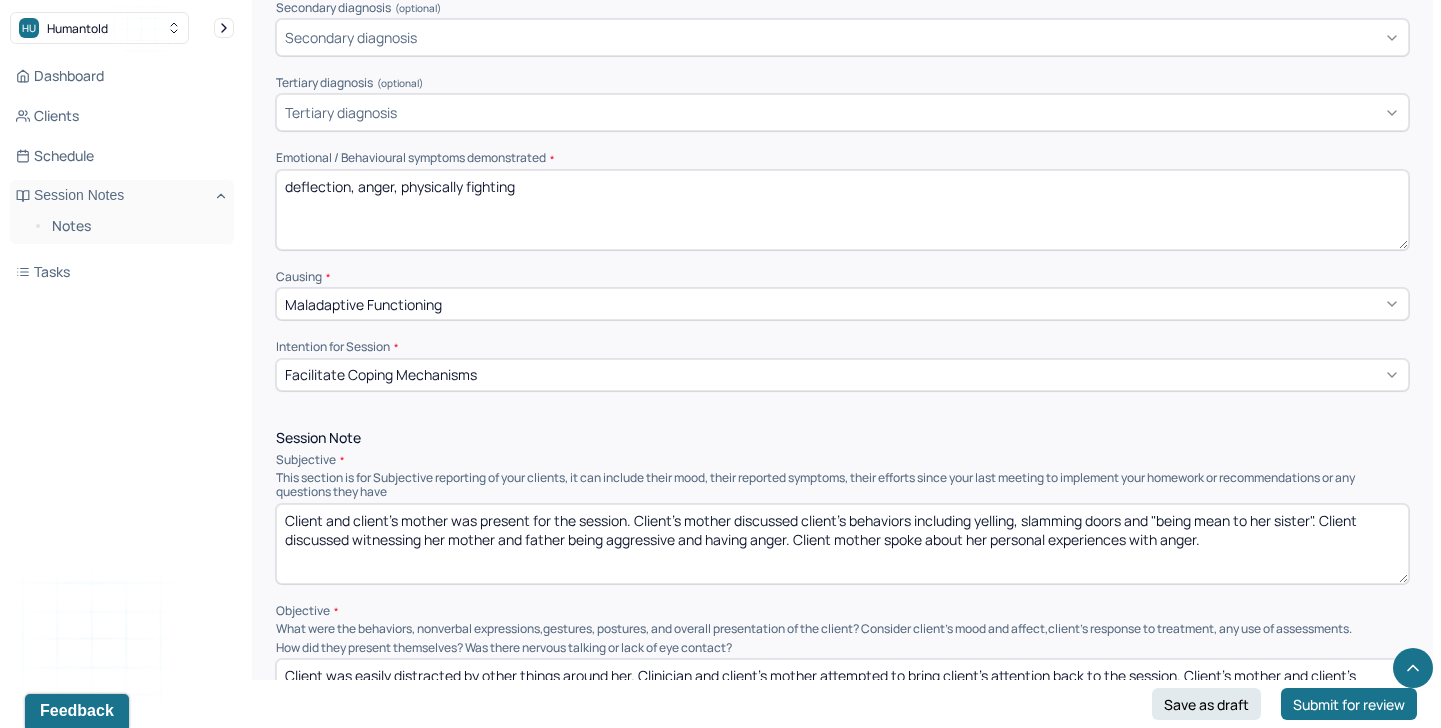 click on "Client and client's mother was present for the session. Client's mother discussed client's behaviors including yelling, slamming doors and "being mean to her sister". Client discussed witnessing her mother and father being aggressive and having anger. Client mother spoke about her personal experiences with anger." at bounding box center [842, 544] 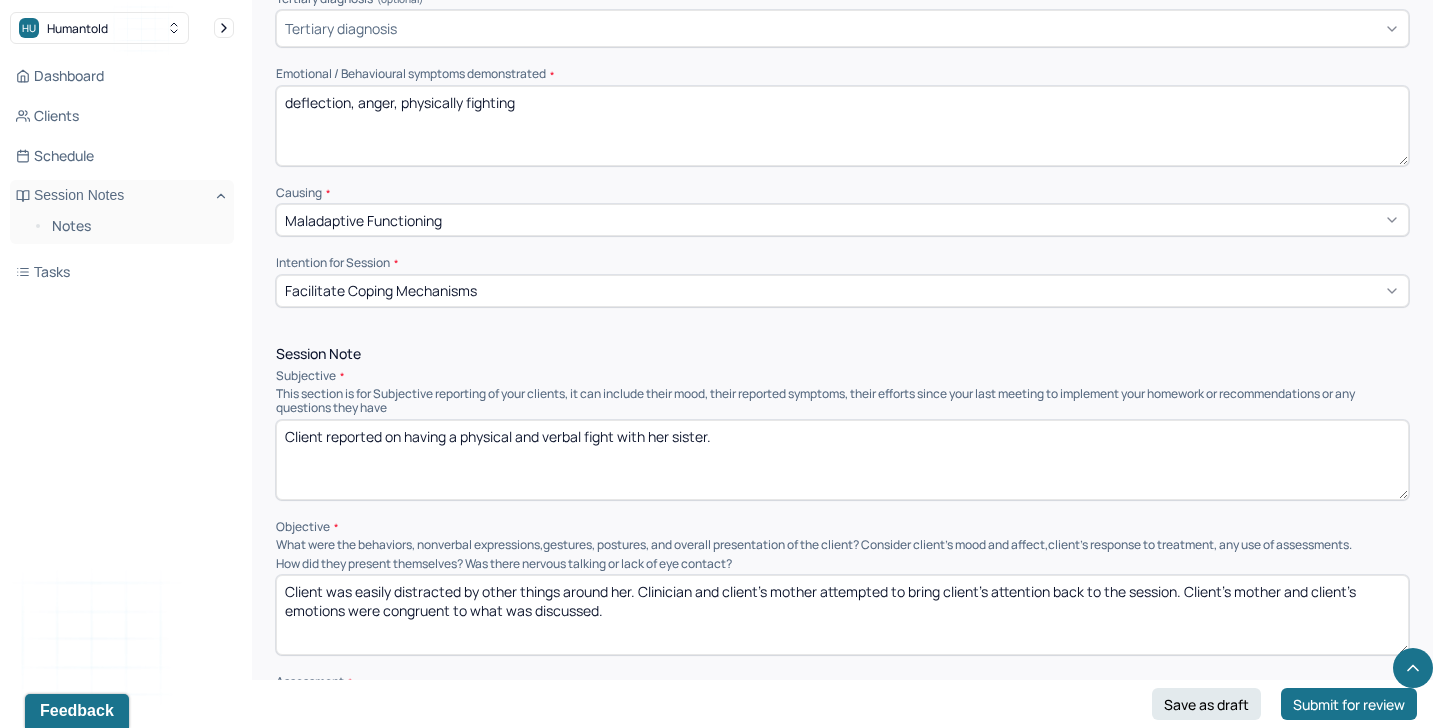 scroll, scrollTop: 1070, scrollLeft: 0, axis: vertical 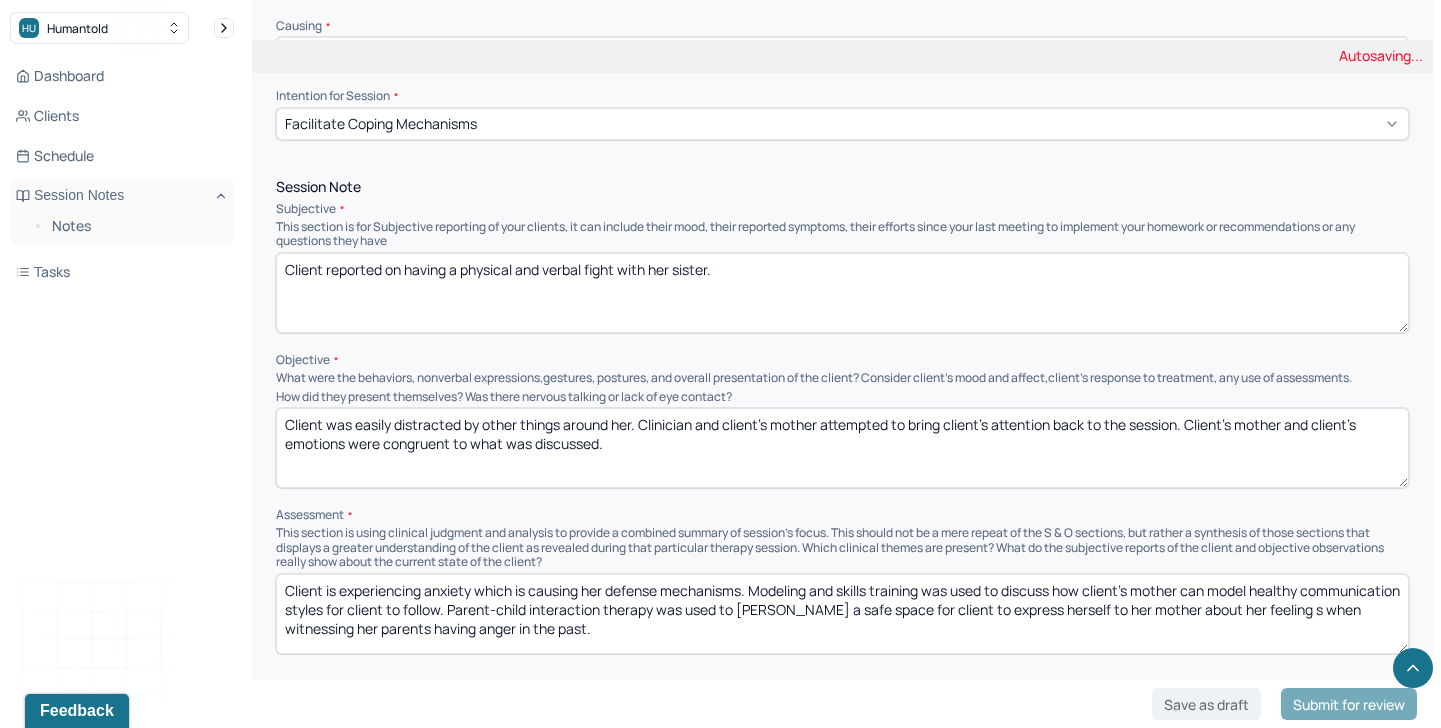 type on "Client reported on having a physical and verbal fight with her sister." 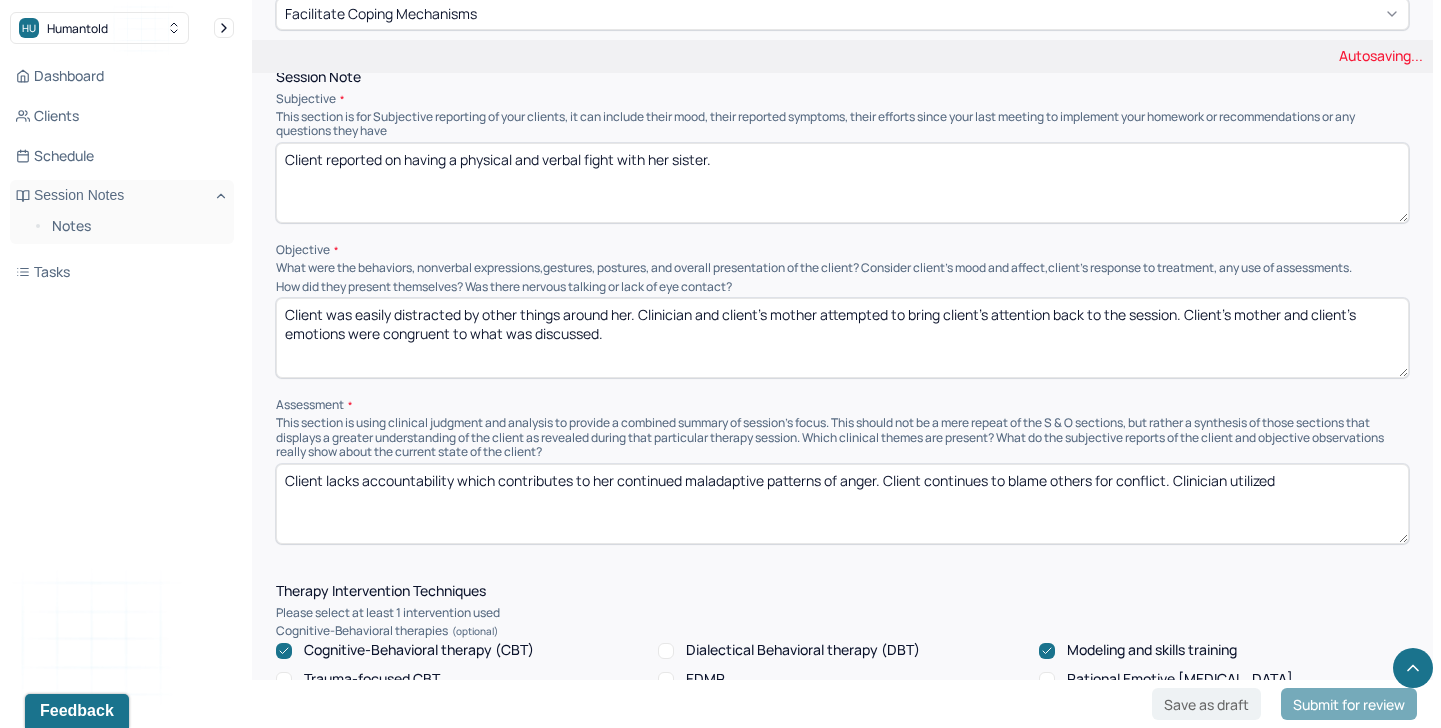 scroll, scrollTop: 1200, scrollLeft: 0, axis: vertical 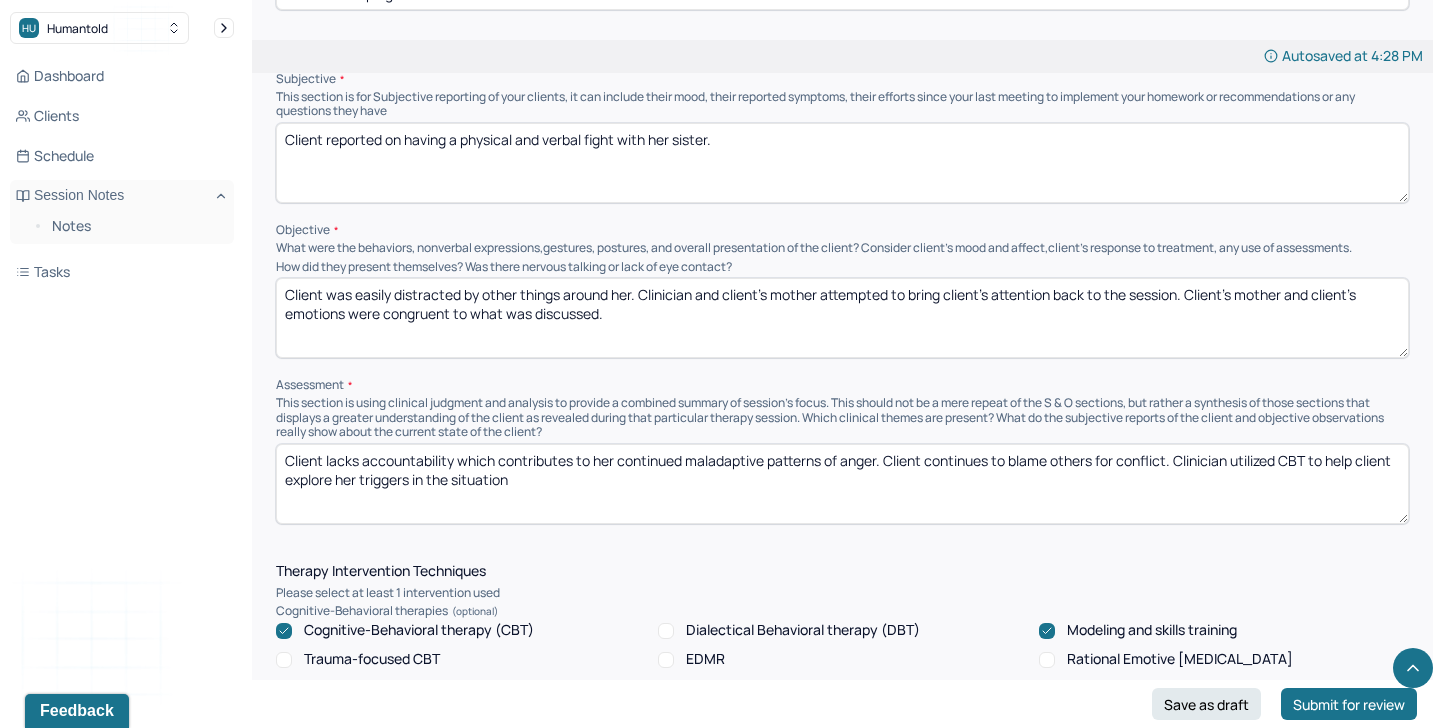 type on "Client lacks accountability which contributes to her continued maladaptive patterns of anger. Client continues to blame others for conflict. Clinician utilized CBT to help client explore her triggers in the situation" 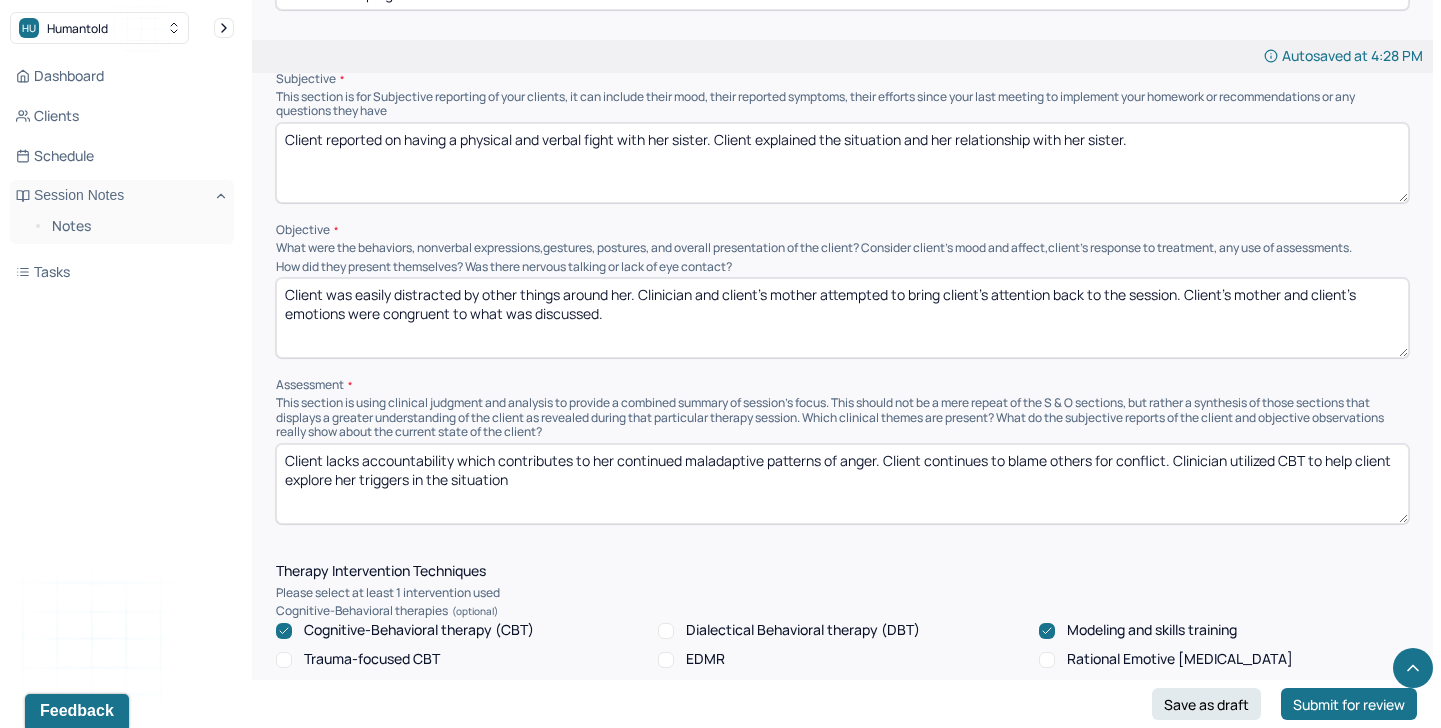 type on "Client reported on having a physical and verbal fight with her sister. Client explained the situation and her relationship with her sister." 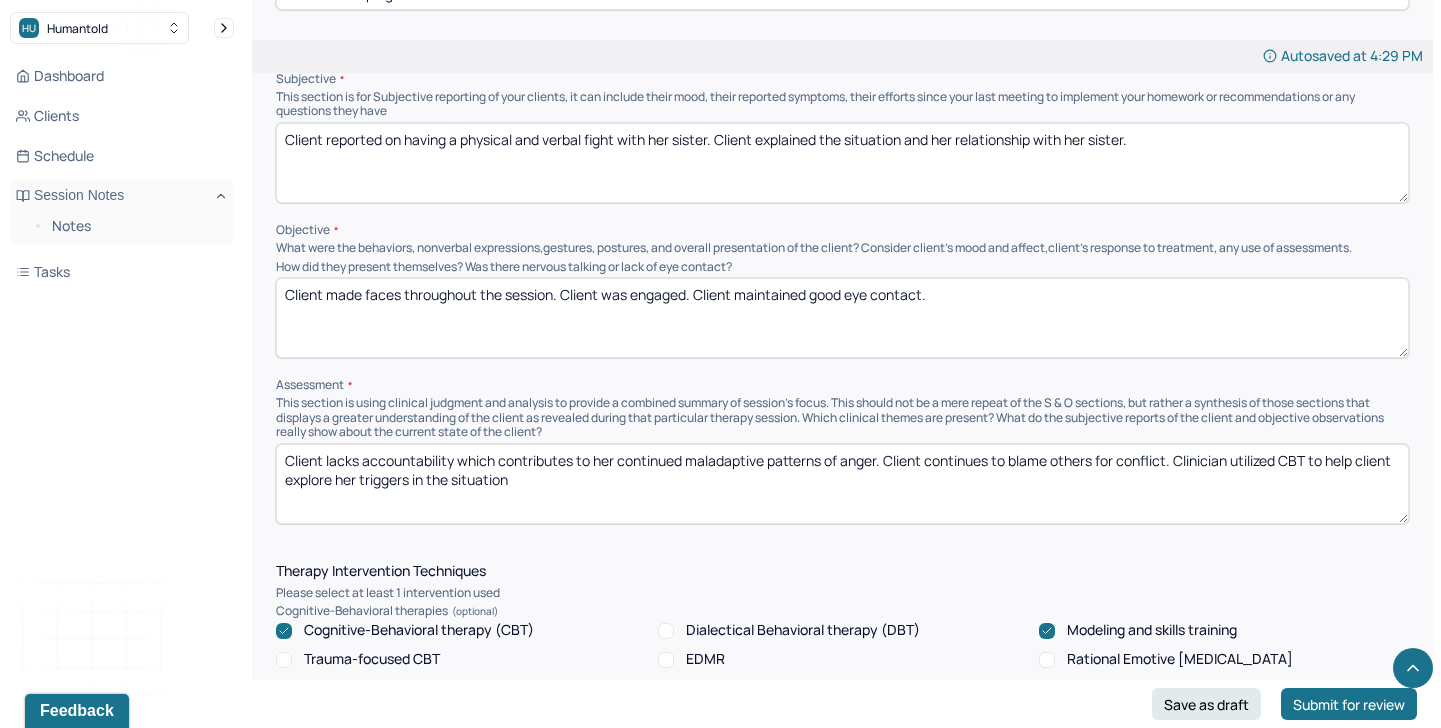 type on "Client made faces throughout the session. Client was engaged. Client maintained good eye contact." 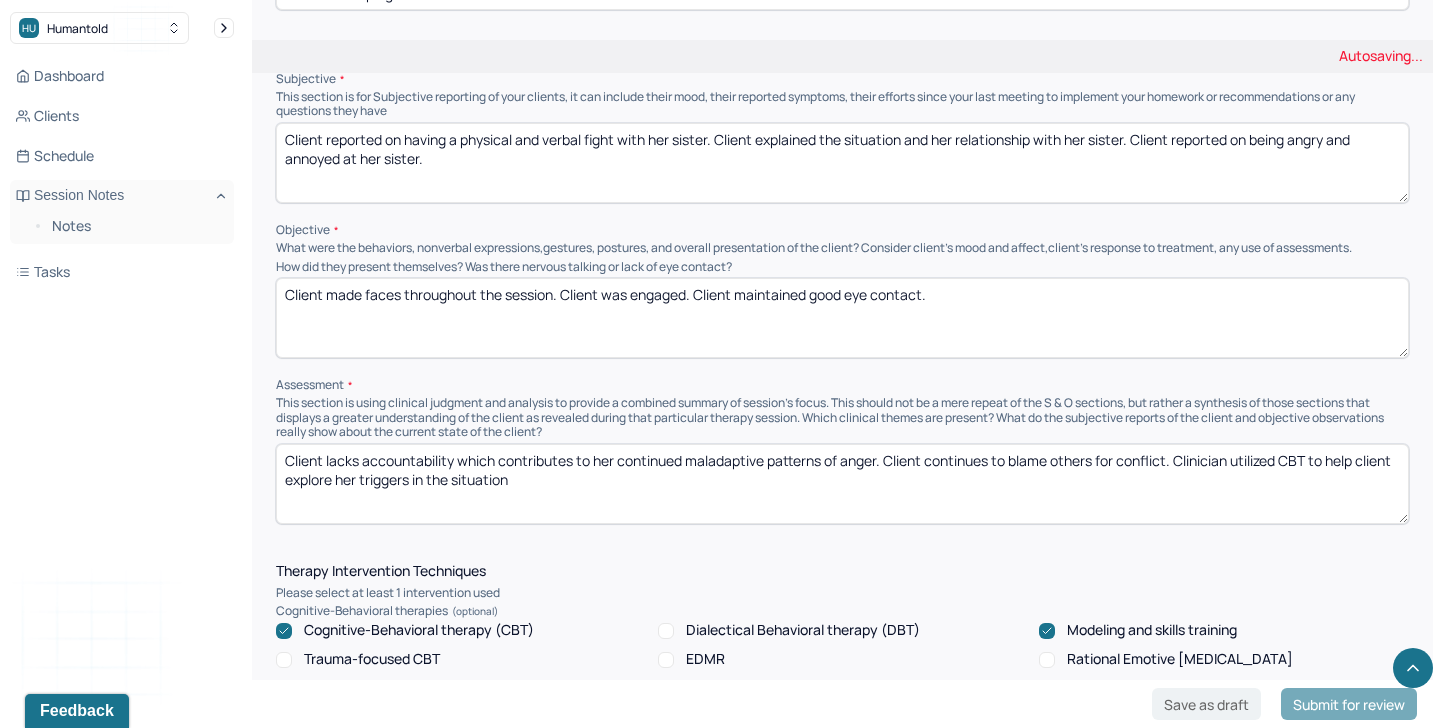 type on "Client reported on having a physical and verbal fight with her sister. Client explained the situation and her relationship with her sister. Client reported on being angry and annoyed at her sister." 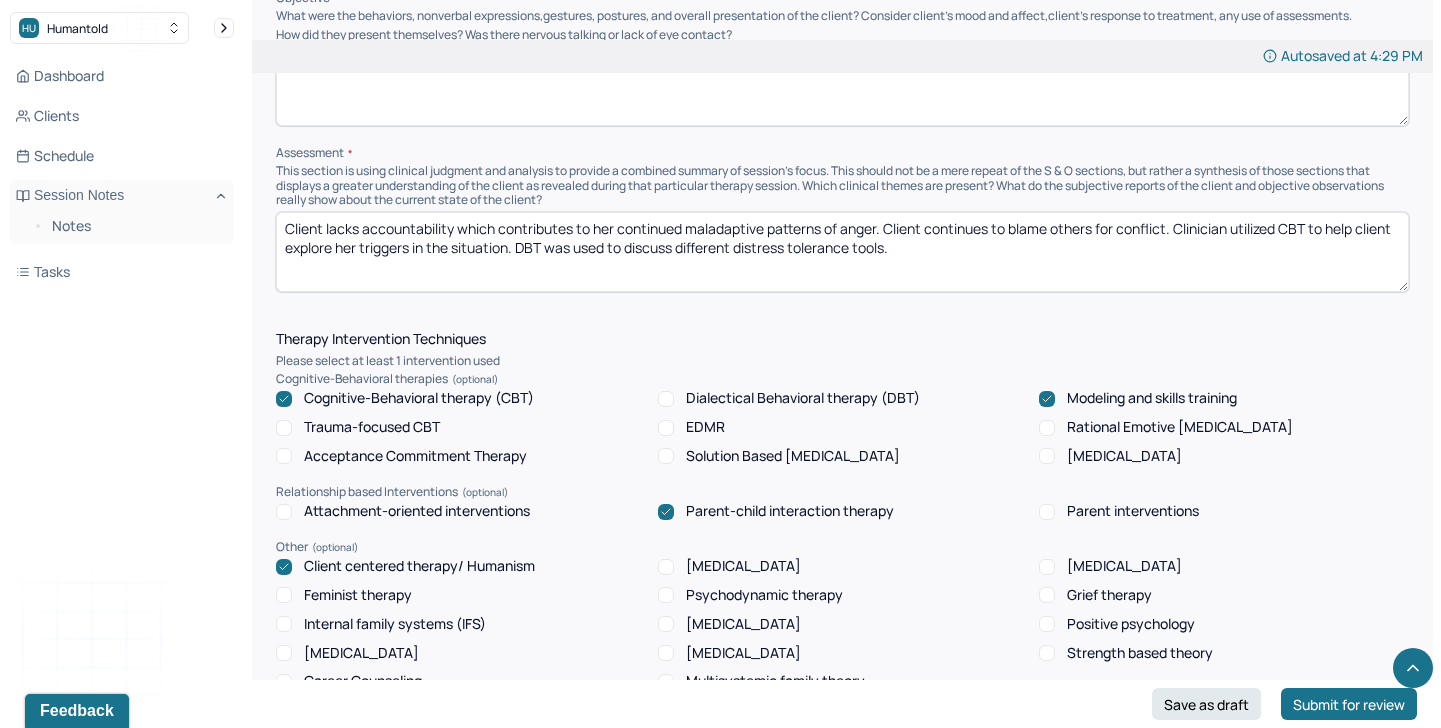scroll, scrollTop: 1686, scrollLeft: 0, axis: vertical 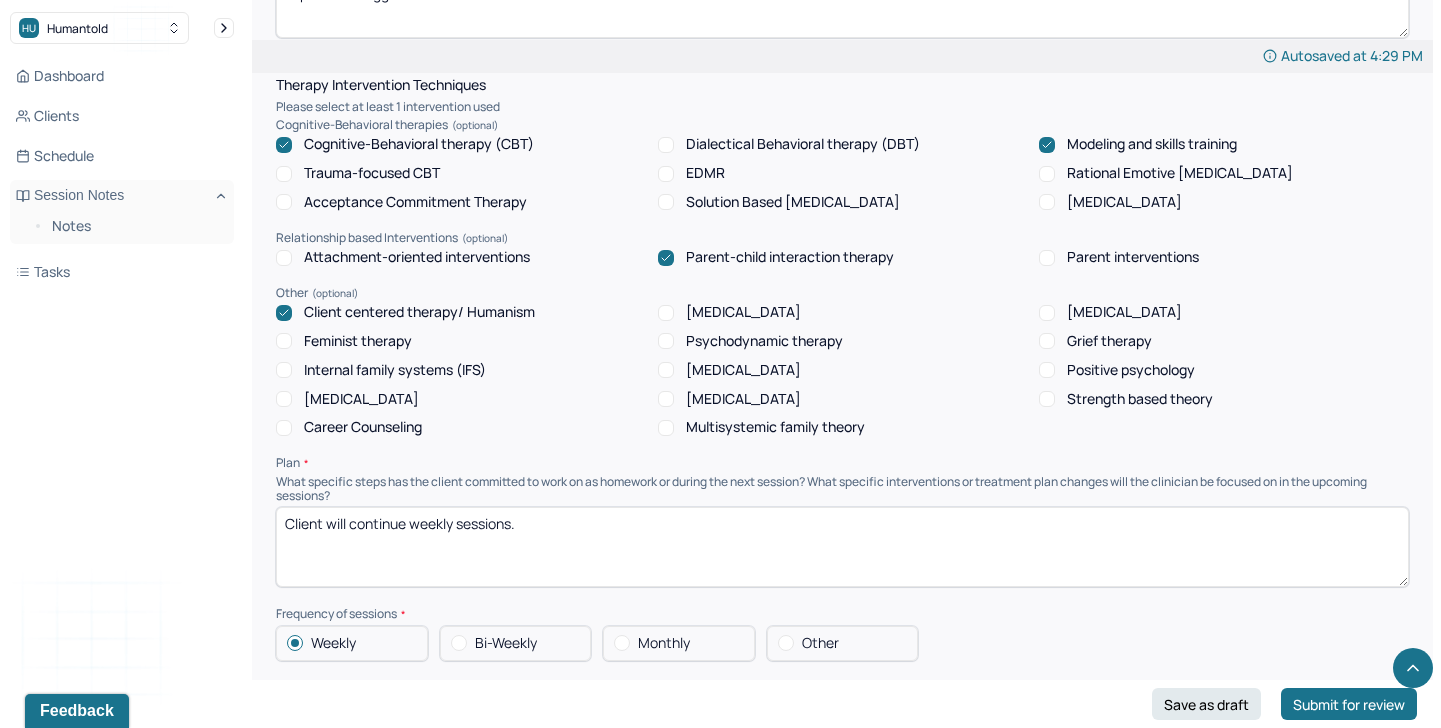 type on "Client lacks accountability which contributes to her continued maladaptive patterns of anger. Client continues to blame others for conflict. Clinician utilized CBT to help client explore her triggers in the situation. DBT was used to discuss different distress tolerance tools." 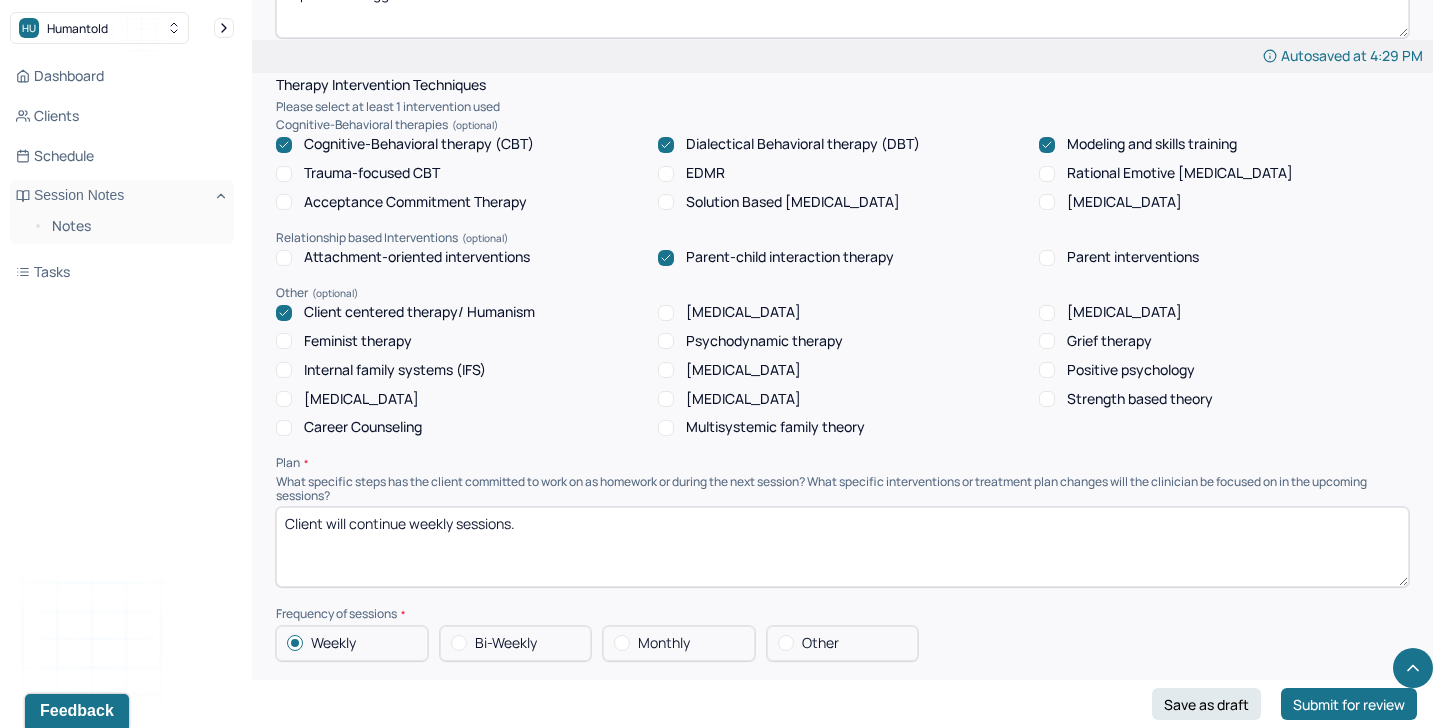 click on "Modeling and skills training" at bounding box center [1152, 144] 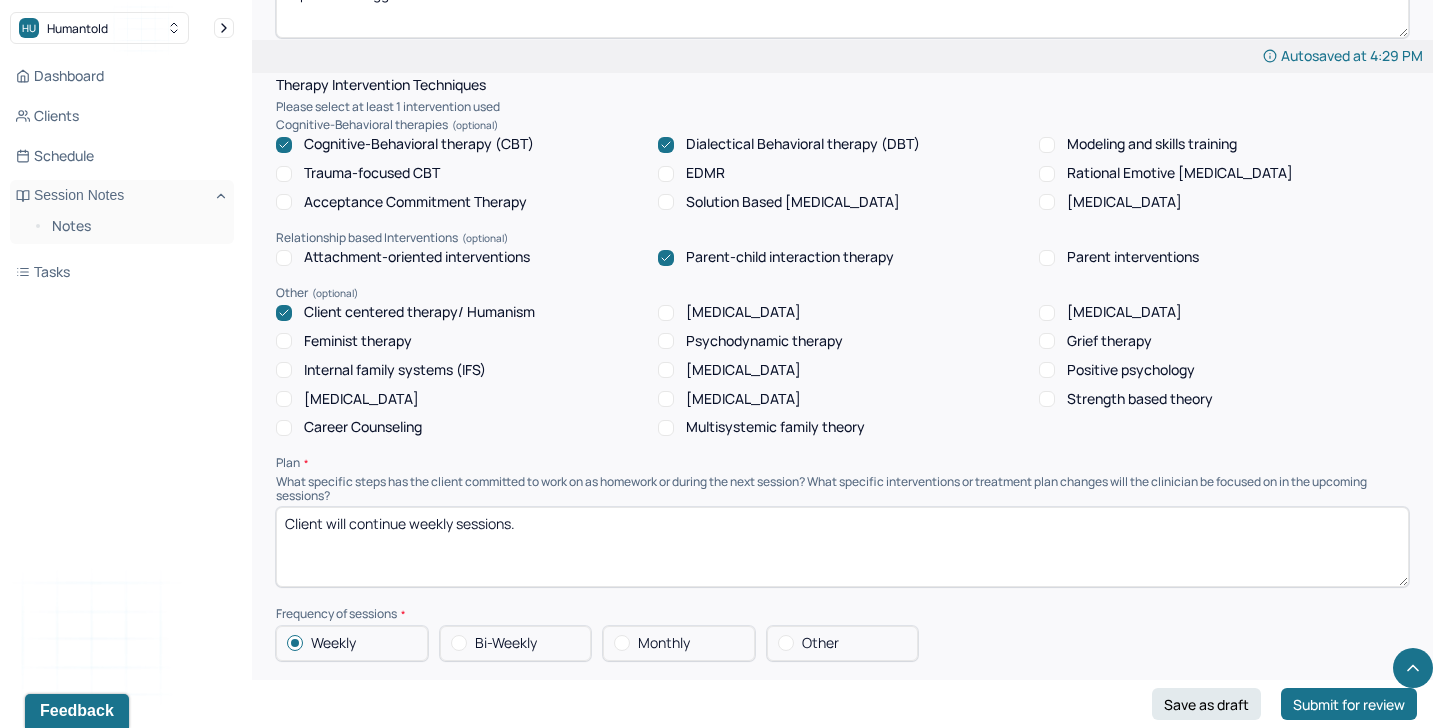 click on "Parent-child interaction therapy" at bounding box center [790, 257] 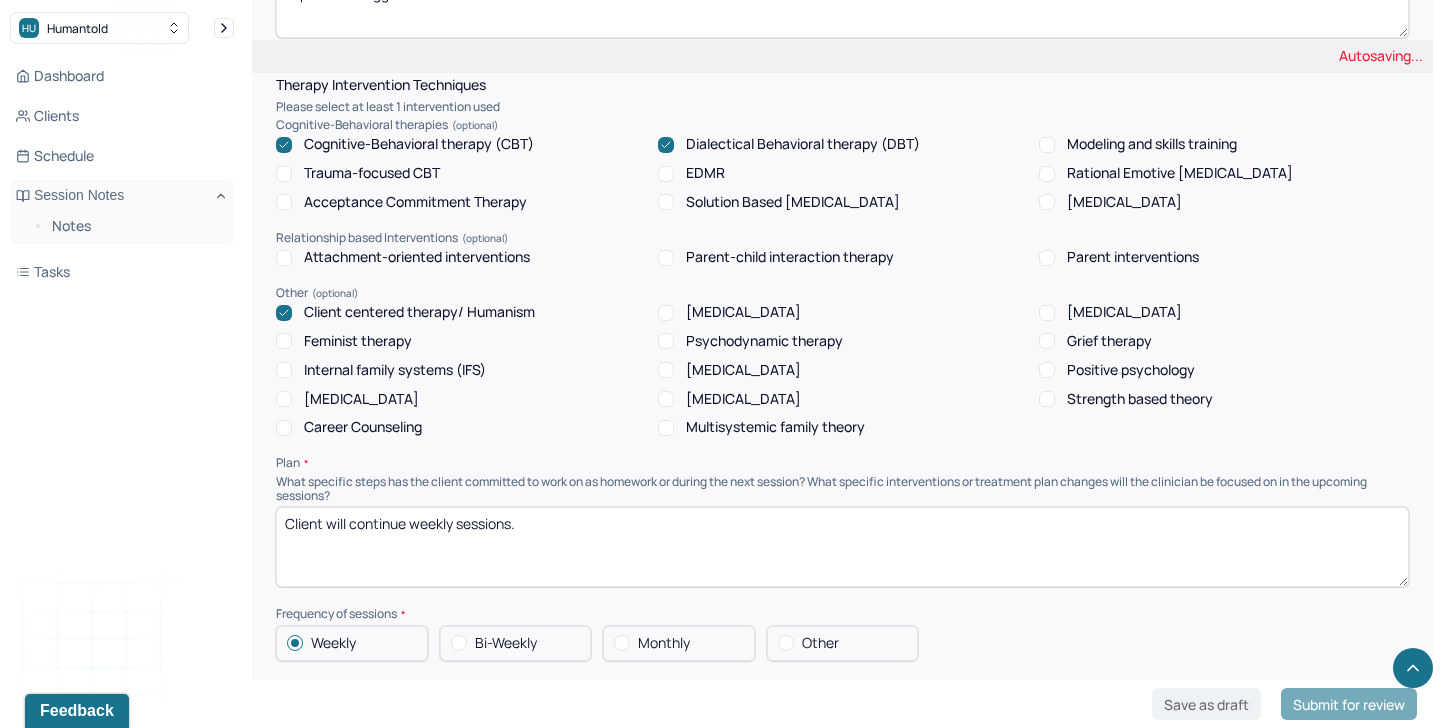 click on "Client will continue weekly sessions." at bounding box center (842, 547) 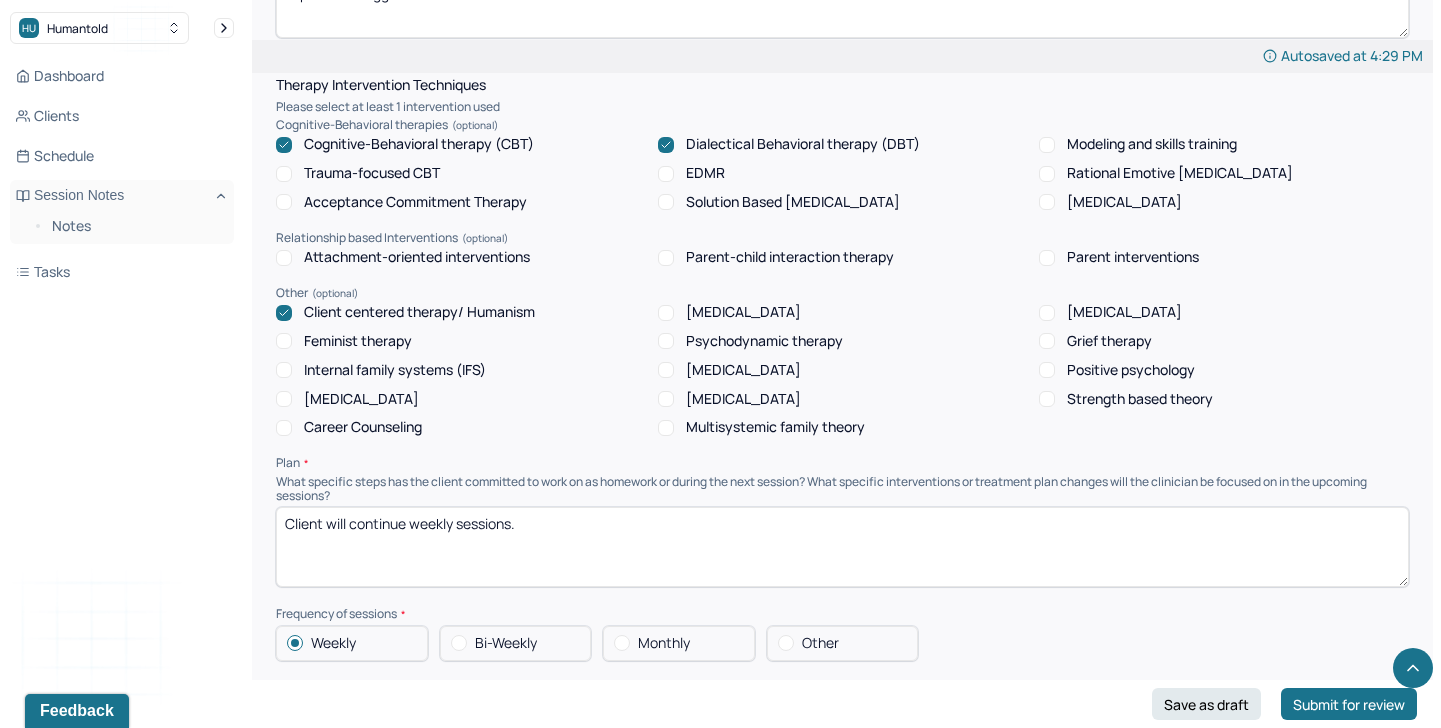 click on "Client will continue weekly sessions." at bounding box center [842, 547] 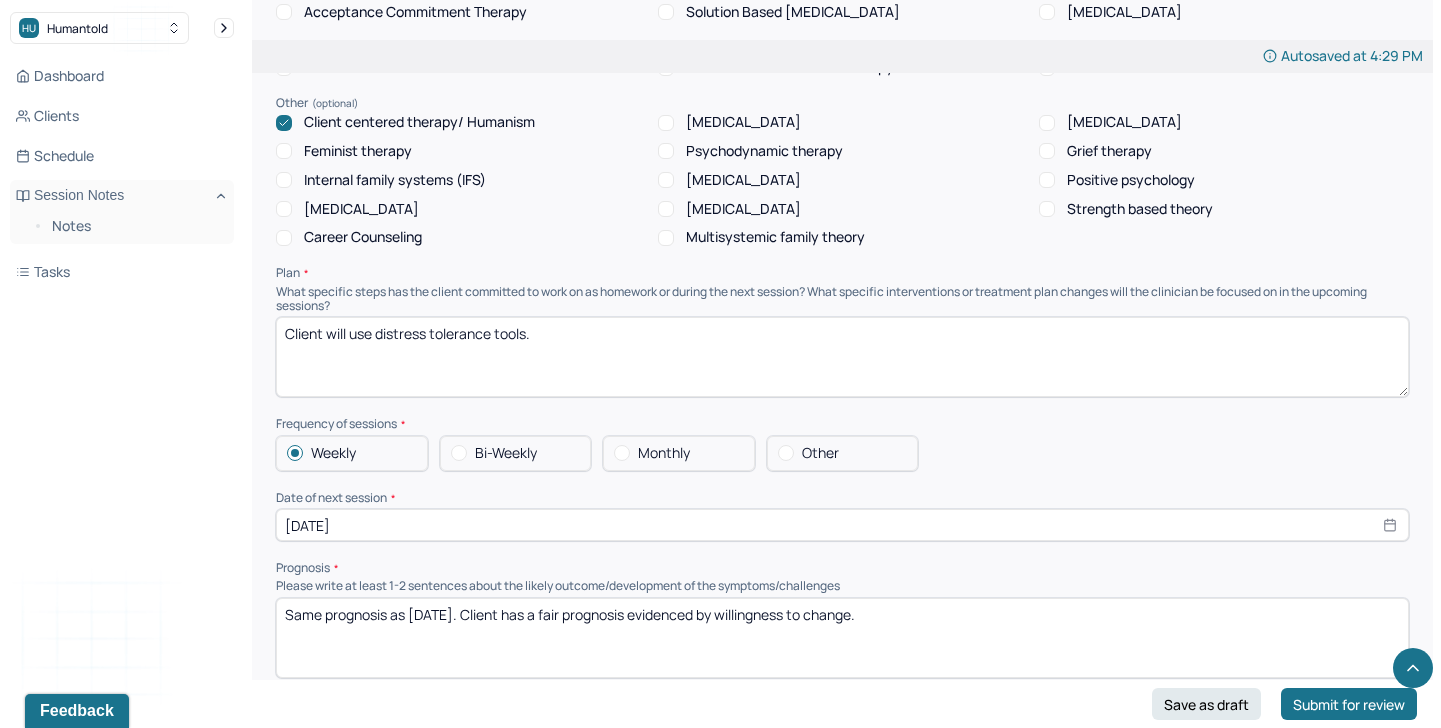 scroll, scrollTop: 2007, scrollLeft: 0, axis: vertical 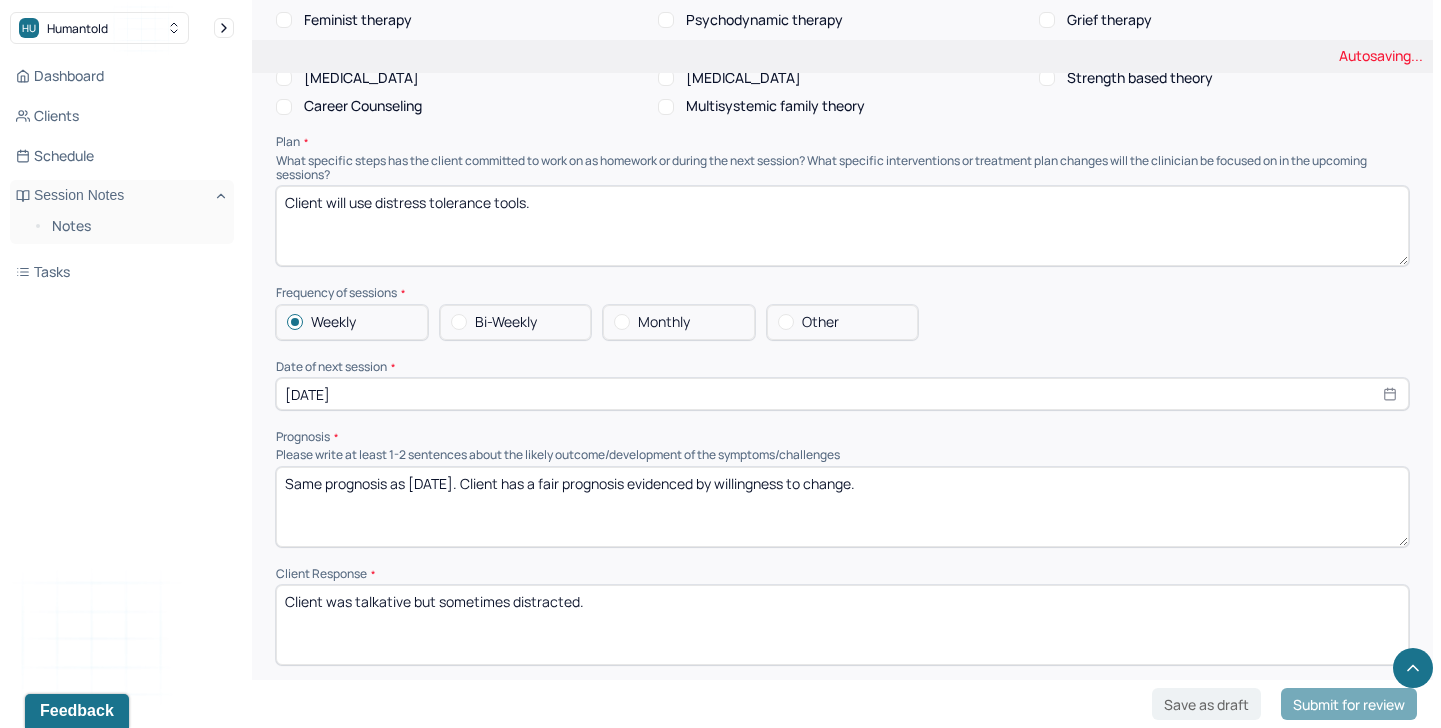 type on "Client will use distress tolerance tools." 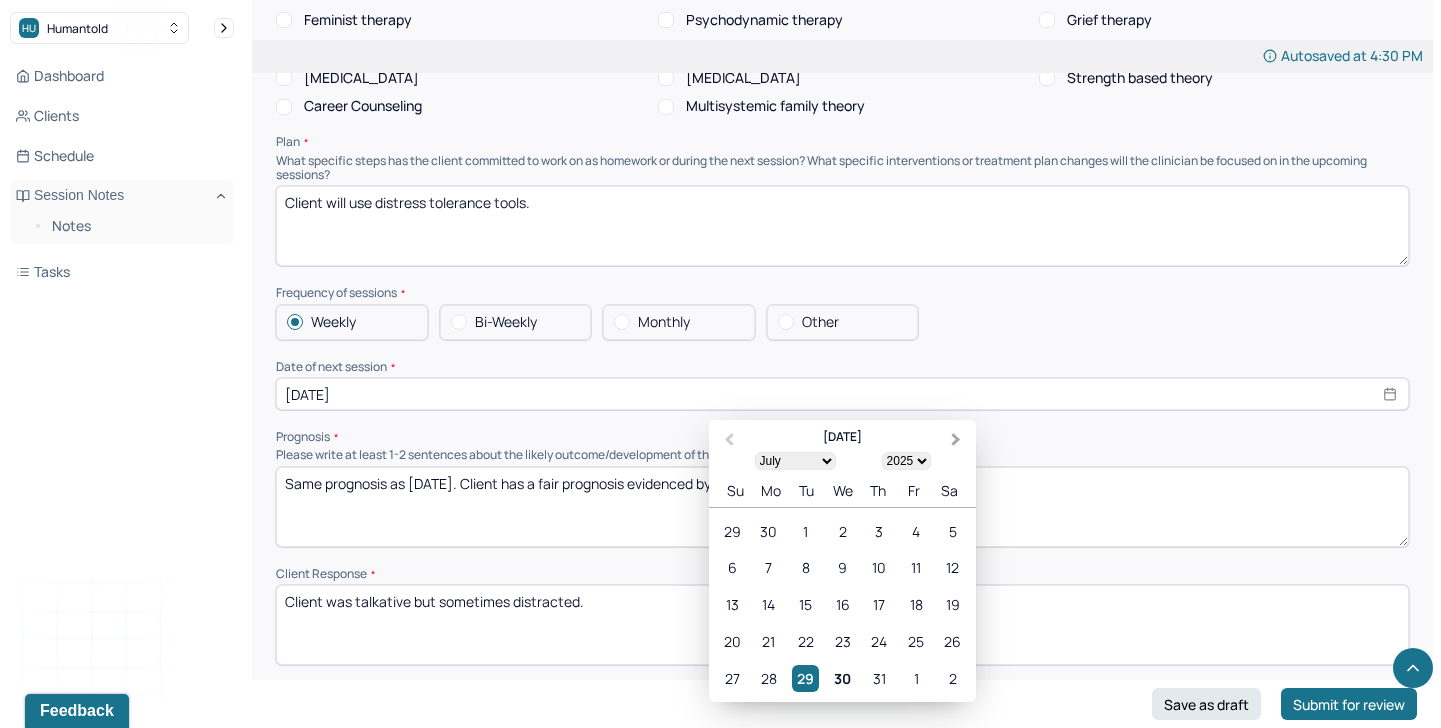 click on "Next Month" at bounding box center (958, 441) 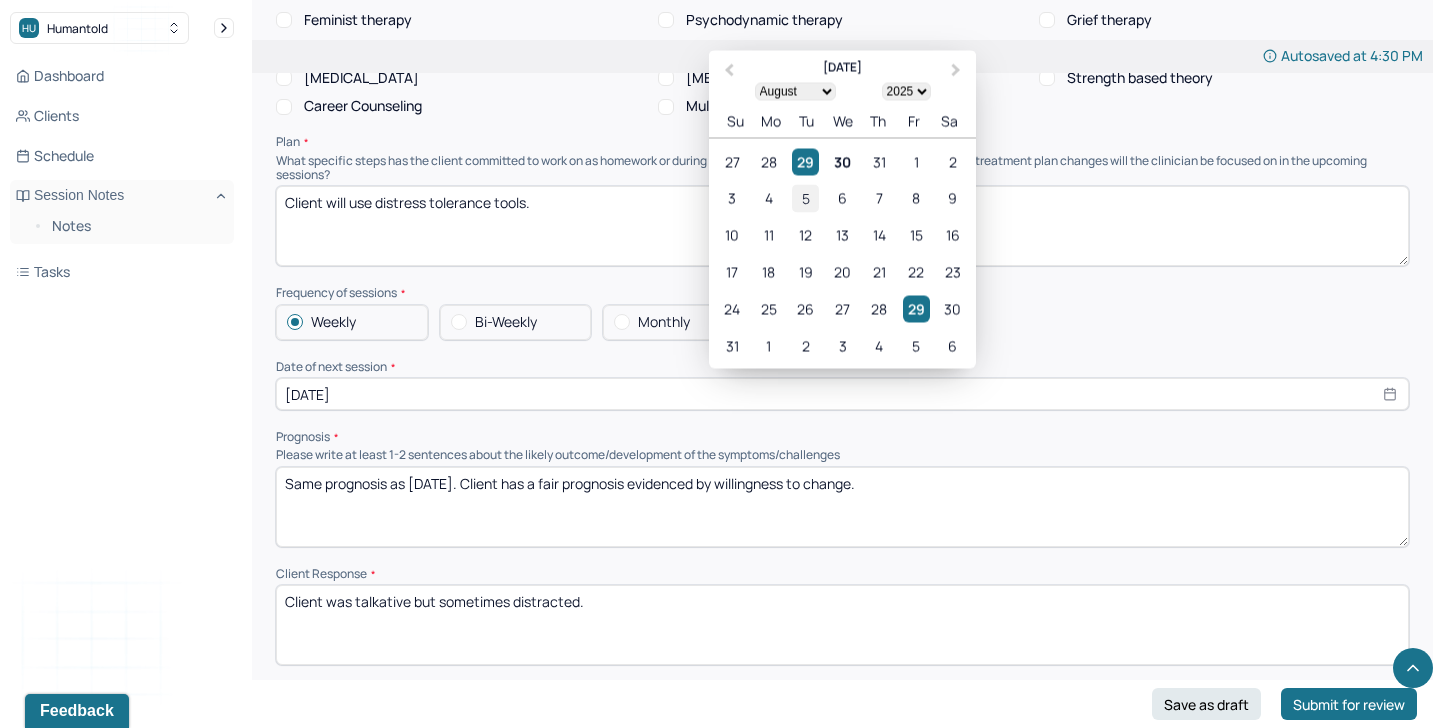click on "5" at bounding box center (805, 198) 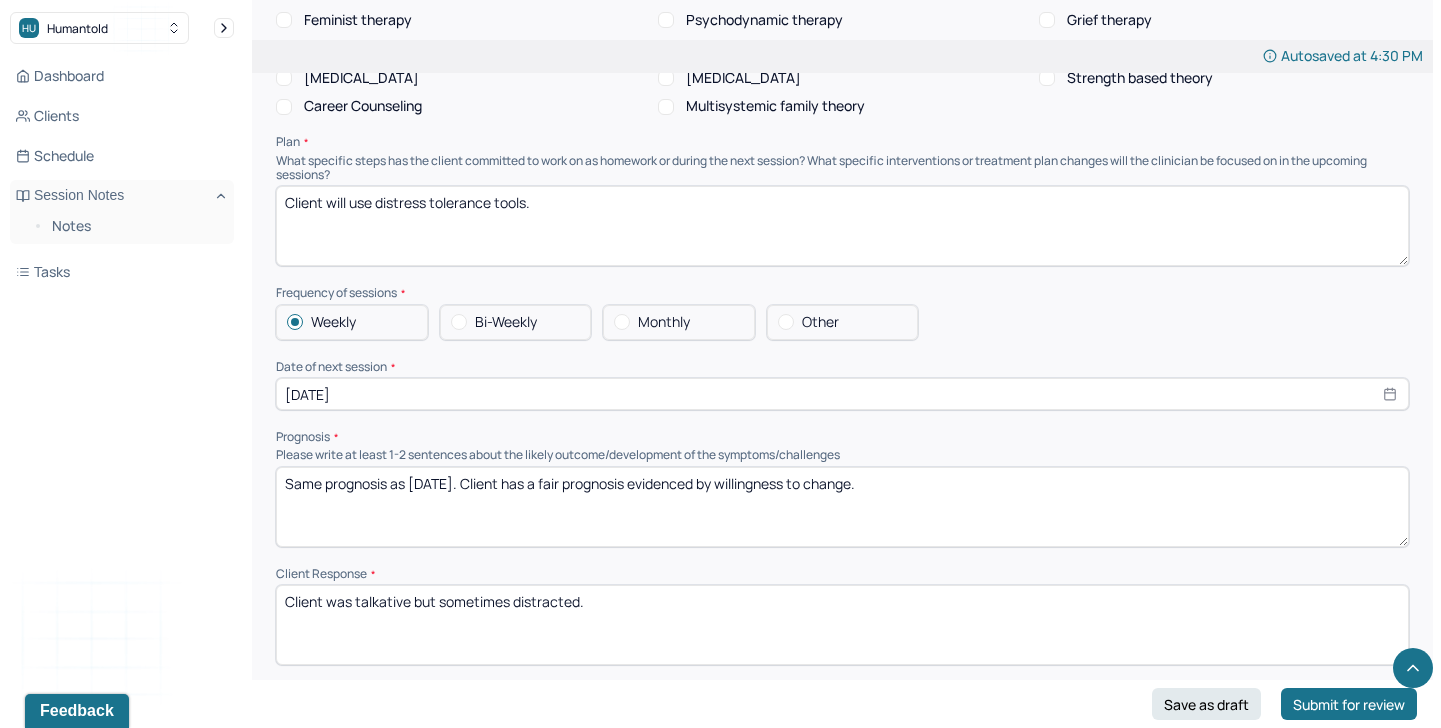 click on "Same prognosis as [DATE]. Client has a fair prognosis evidenced by willingness to change." at bounding box center (842, 507) 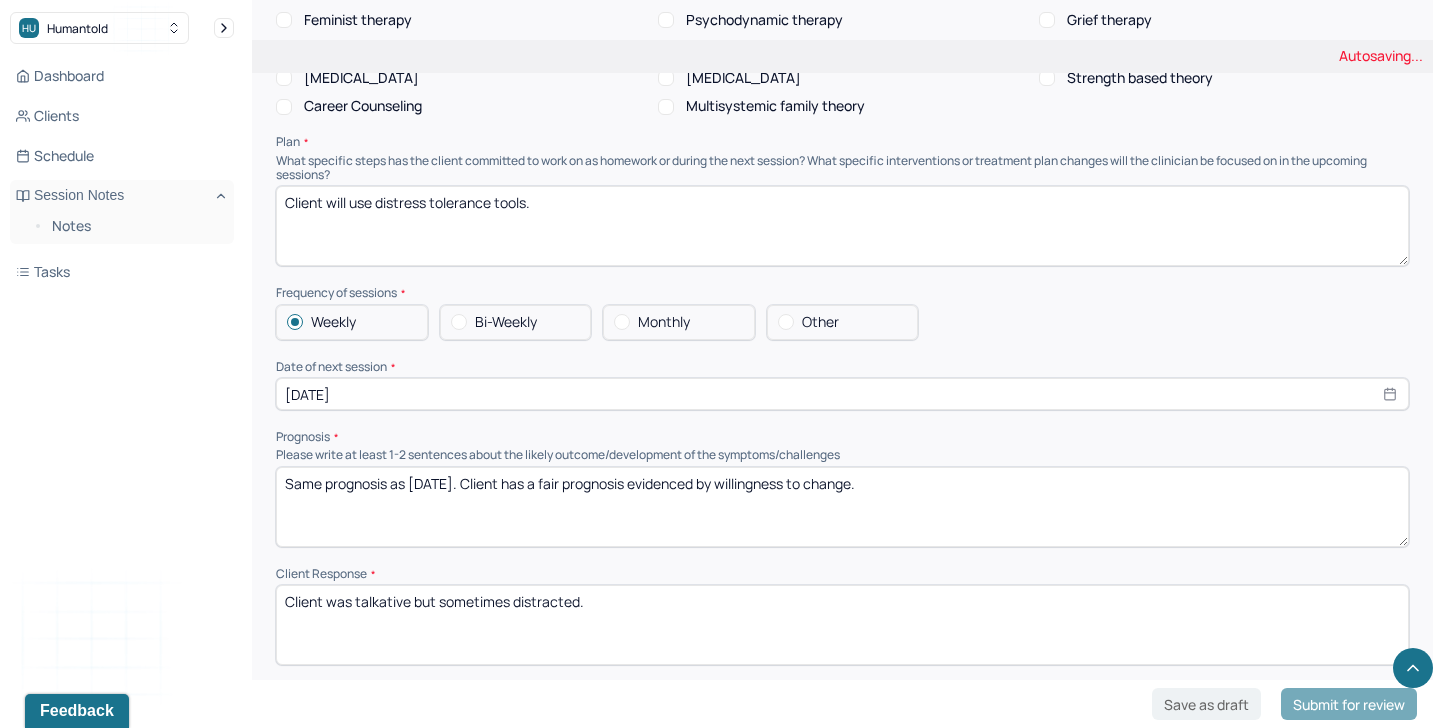 click on "Same prognosis as [DATE]. Client has a fair prognosis evidenced by willingness to change." at bounding box center (842, 507) 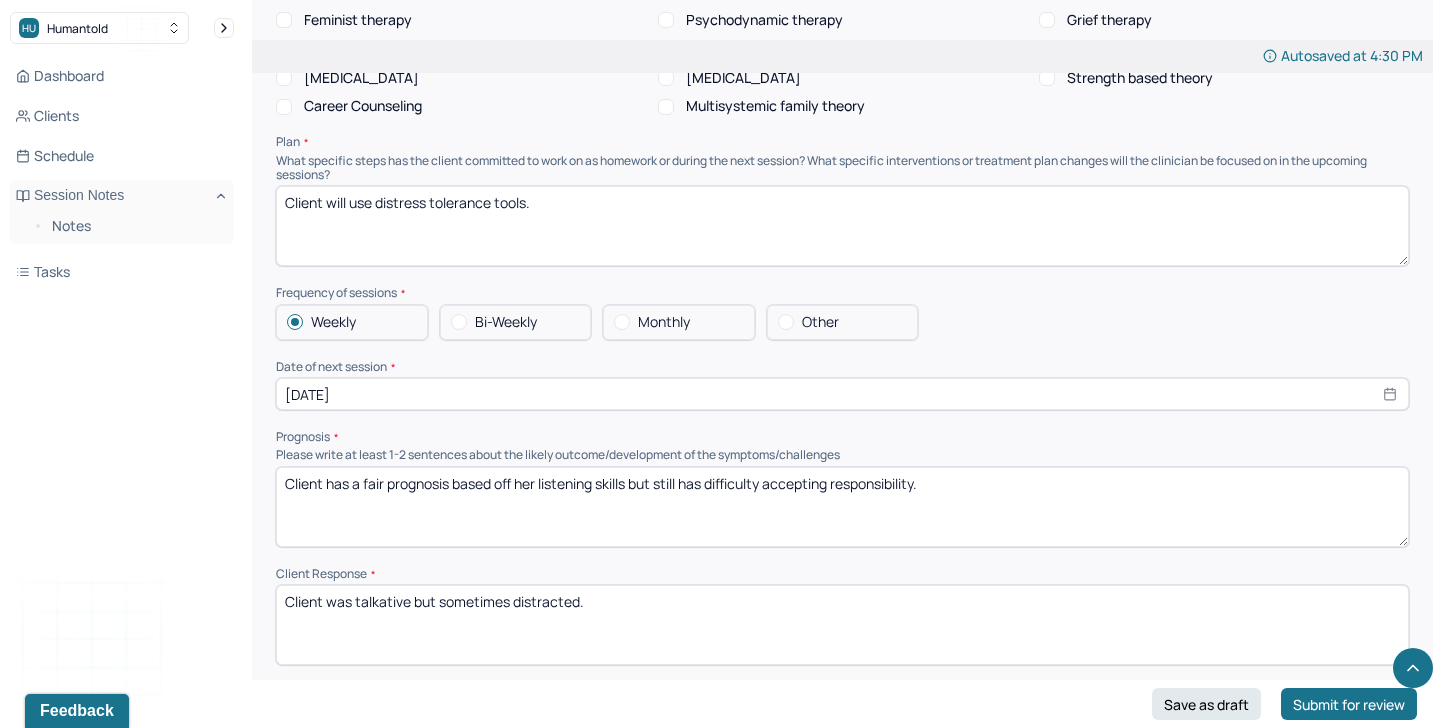 type on "Client has a fair prognosis based off her listening skills but still has difficulty accepting responsibility." 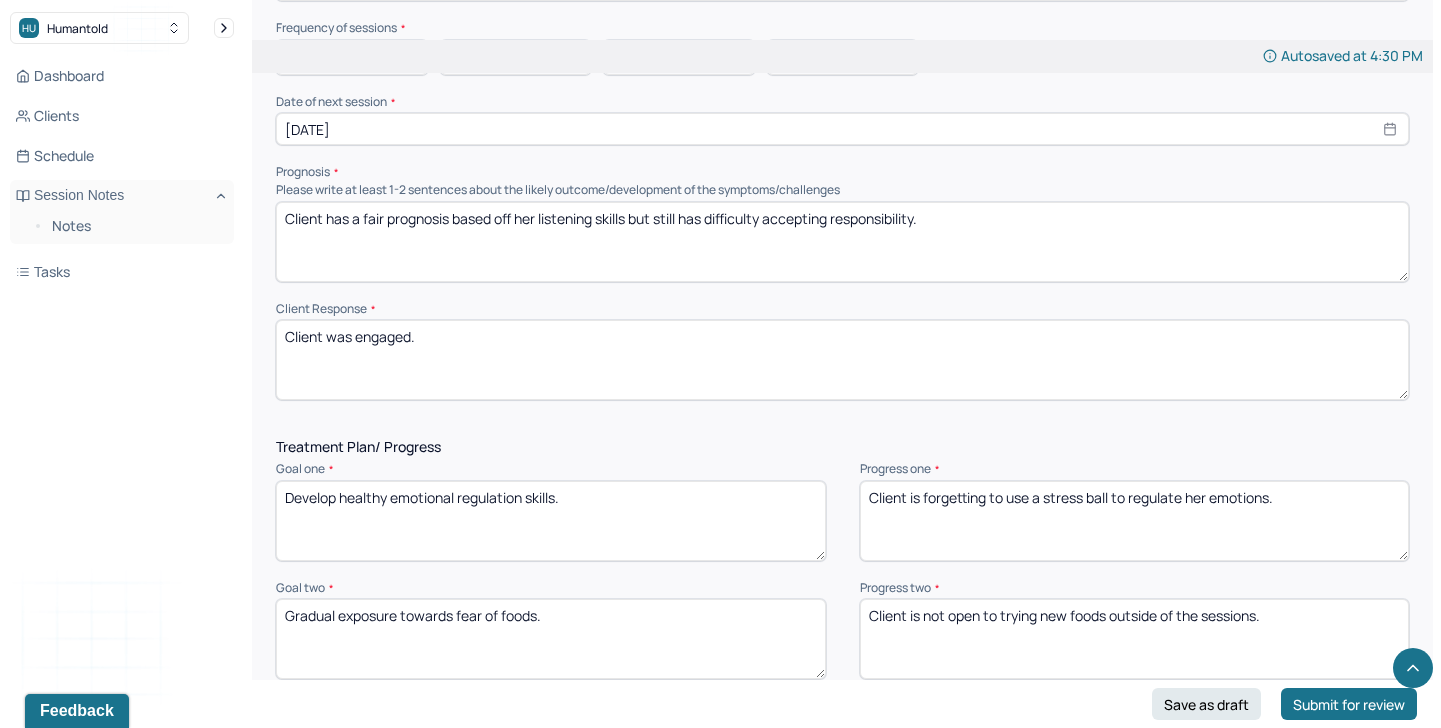 scroll, scrollTop: 2659, scrollLeft: 0, axis: vertical 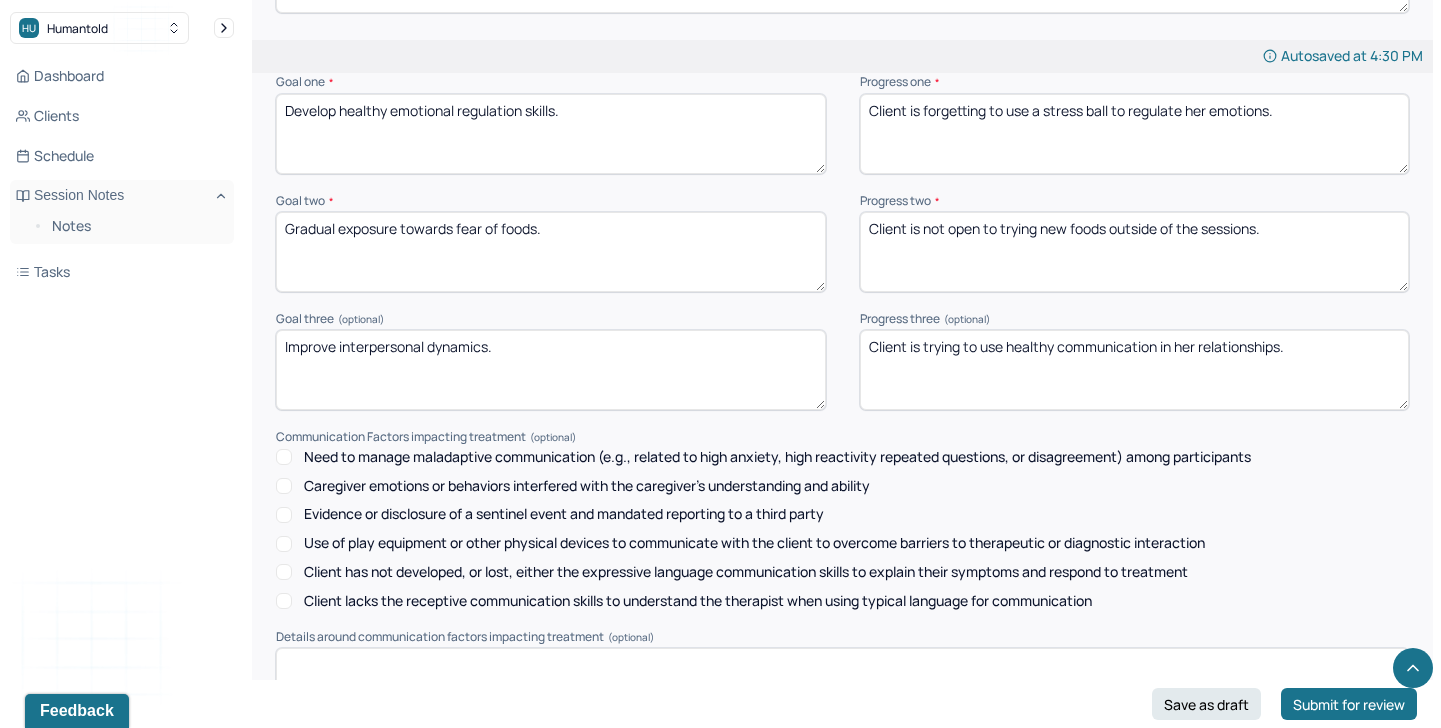 type on "Client was engaged." 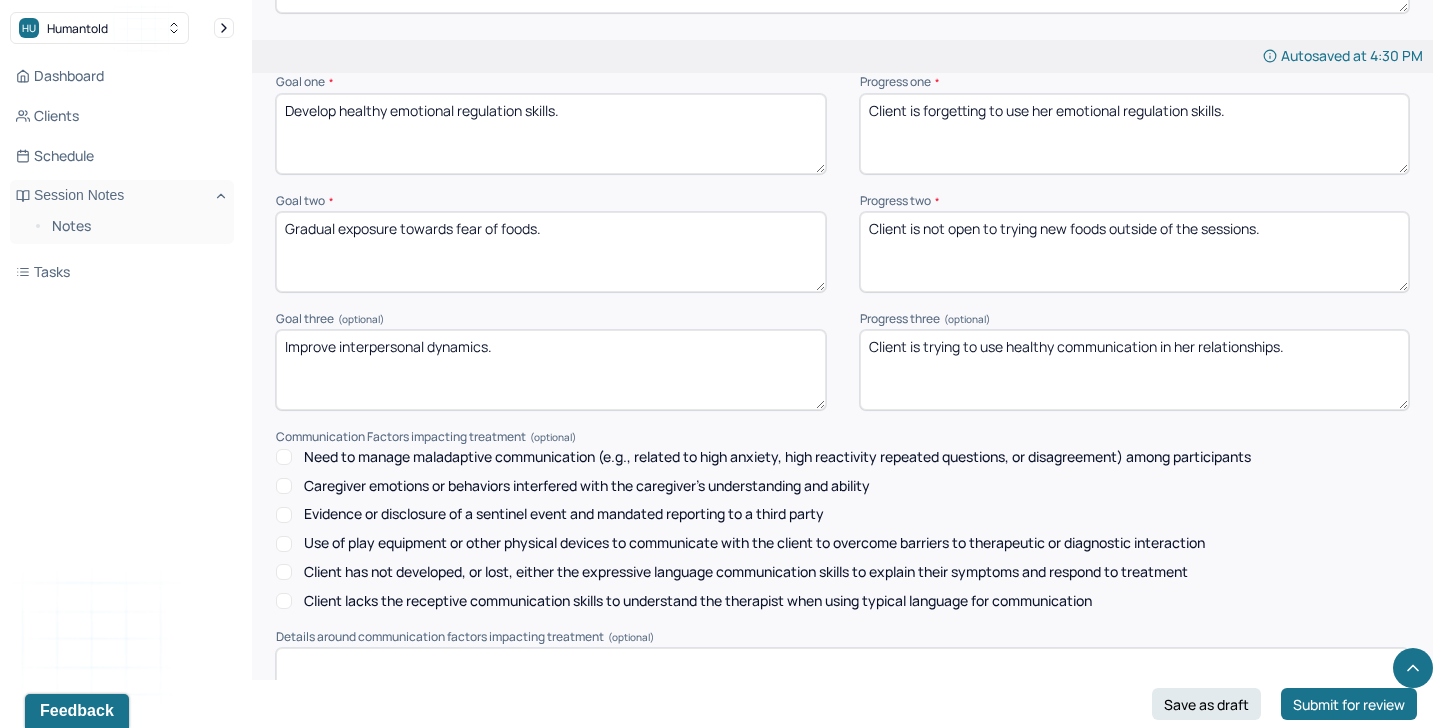 type on "Client is forgetting to use her emotional regulation skills." 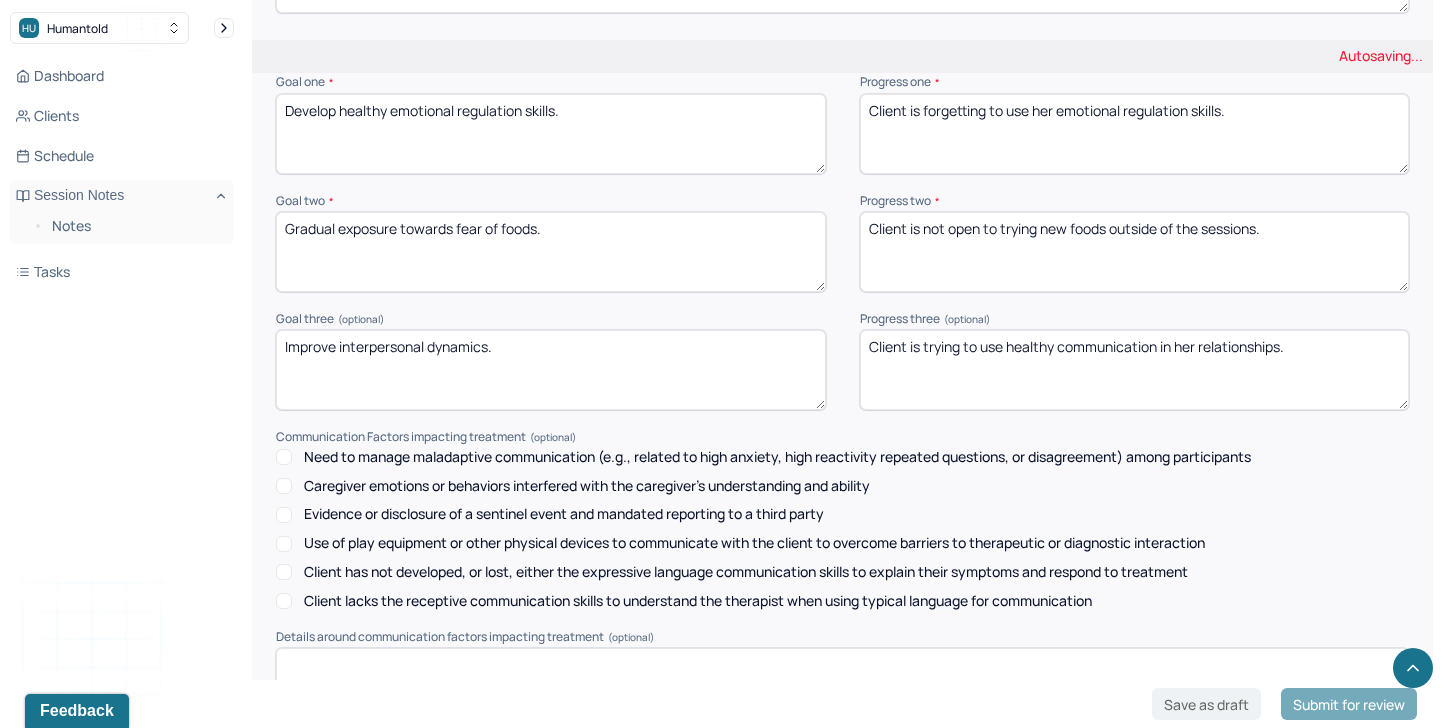click on "Client is not open to trying new foods outside of the sessions." at bounding box center [1135, 252] 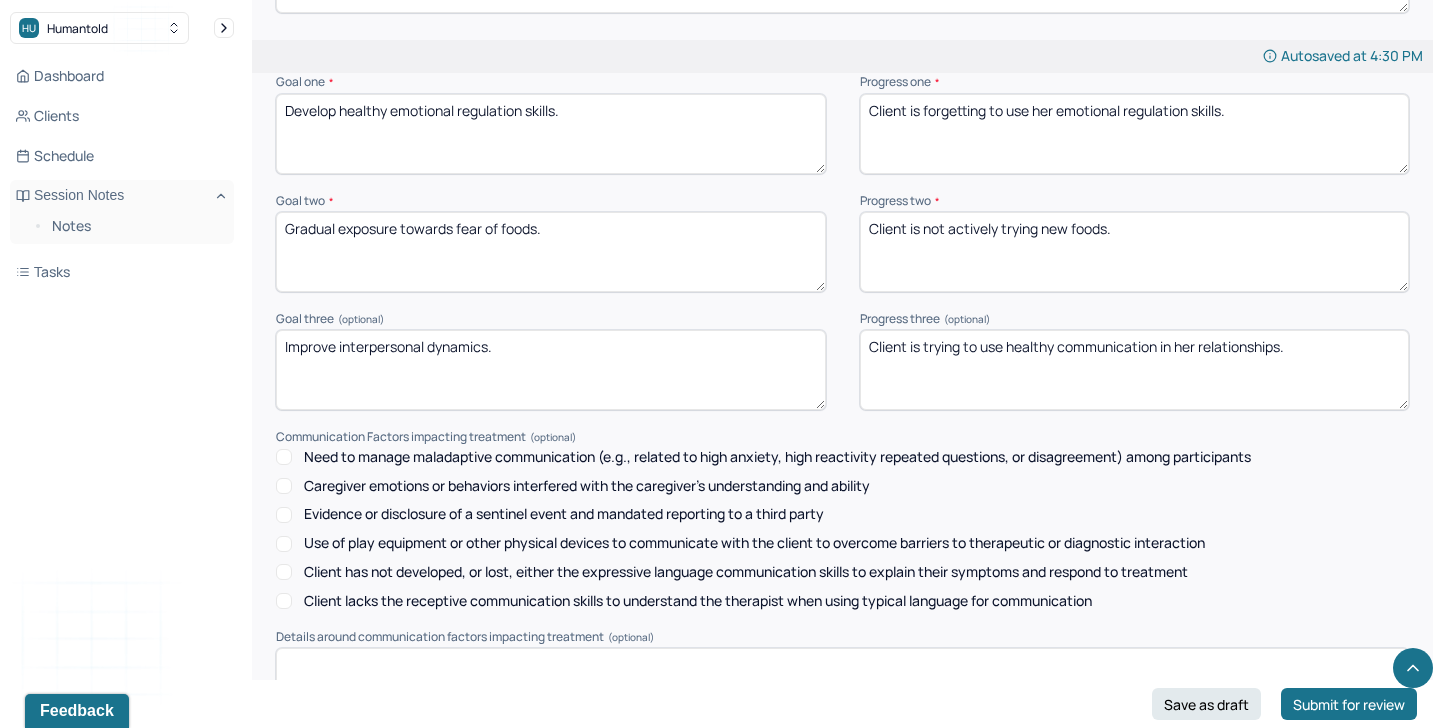 type on "Client is not actively trying new foods." 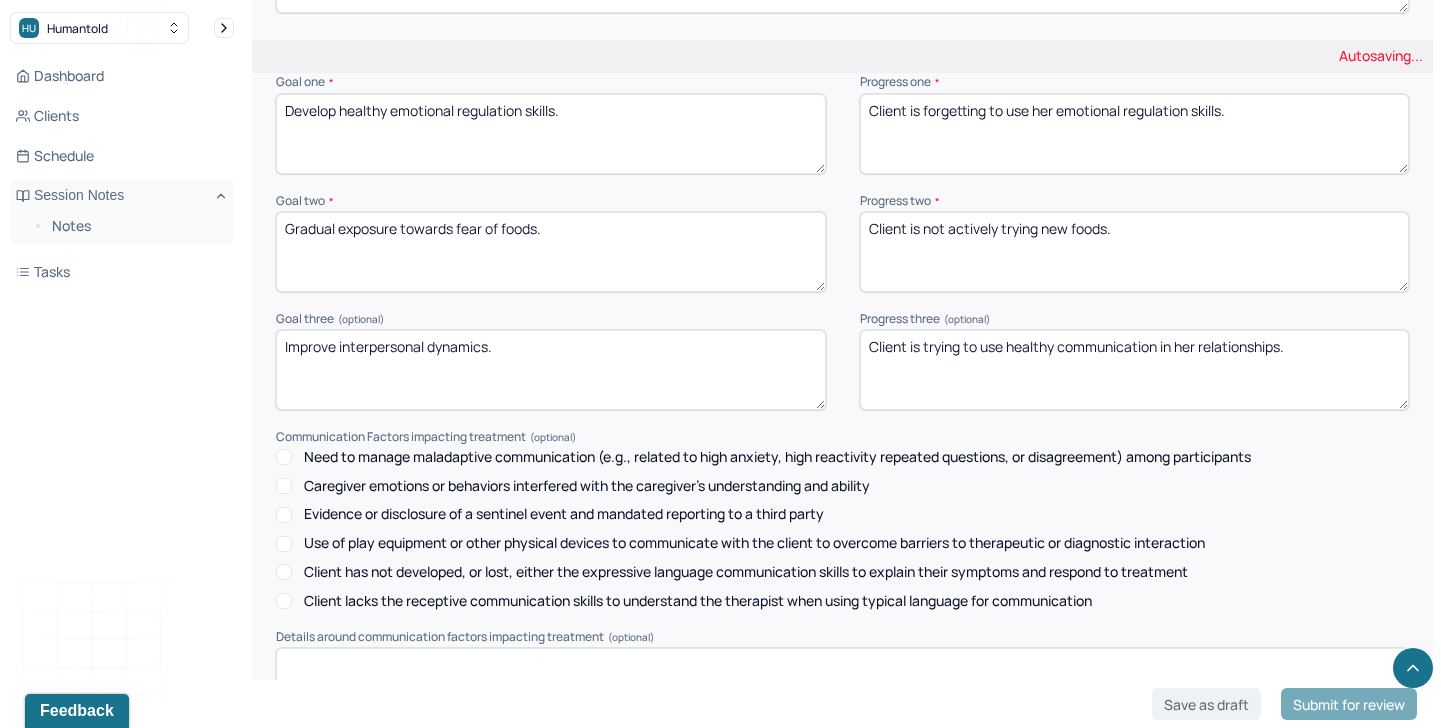 click on "Client is trying to use healthy communication in her relationships." at bounding box center (1135, 370) 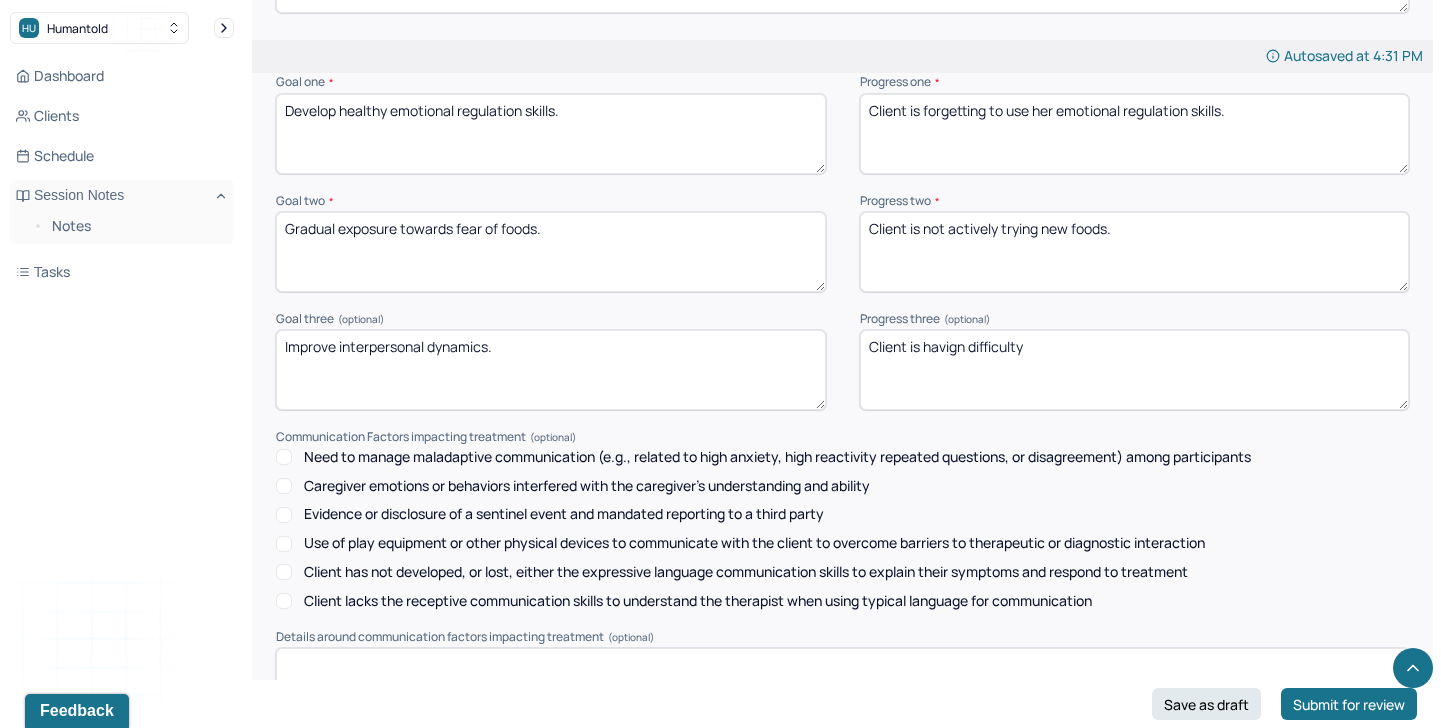 click on "Client is havign difficulty" at bounding box center (1135, 370) 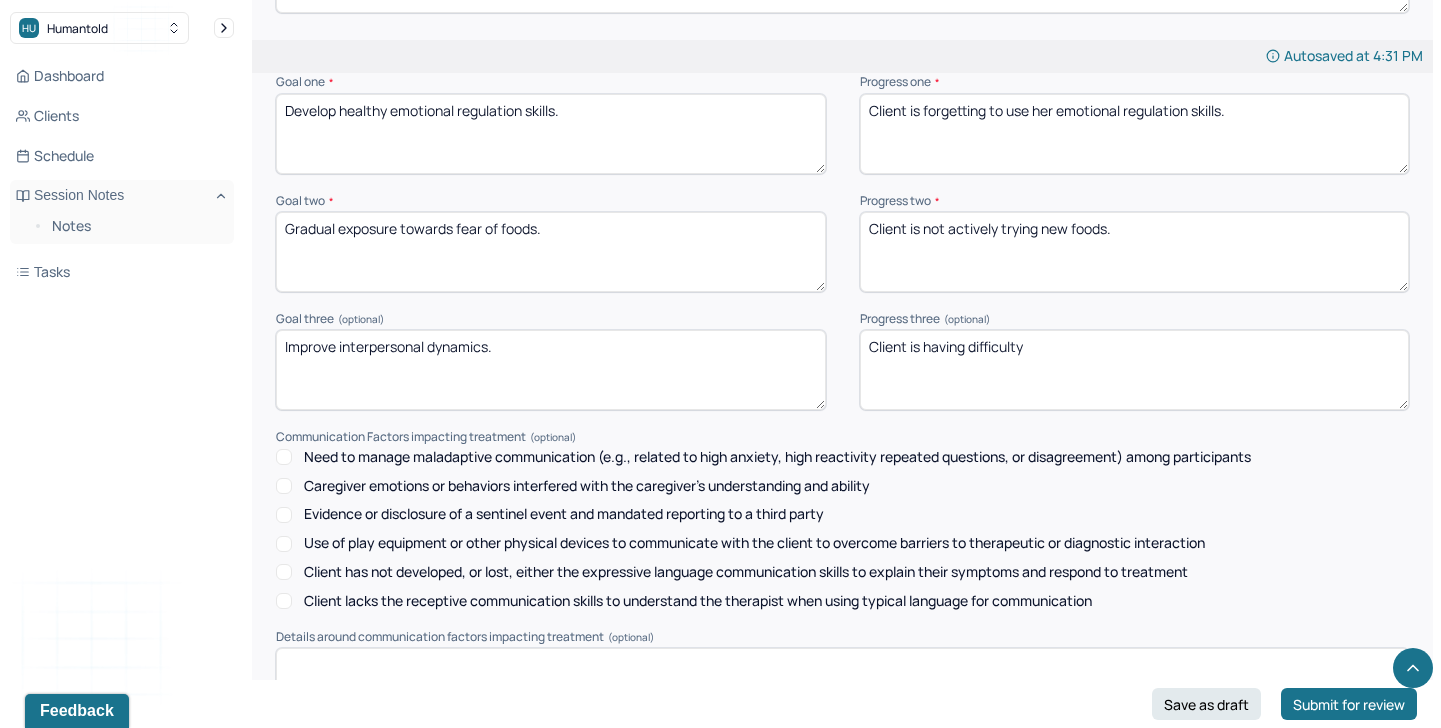 click on "Client is havign difficulty" at bounding box center (1135, 370) 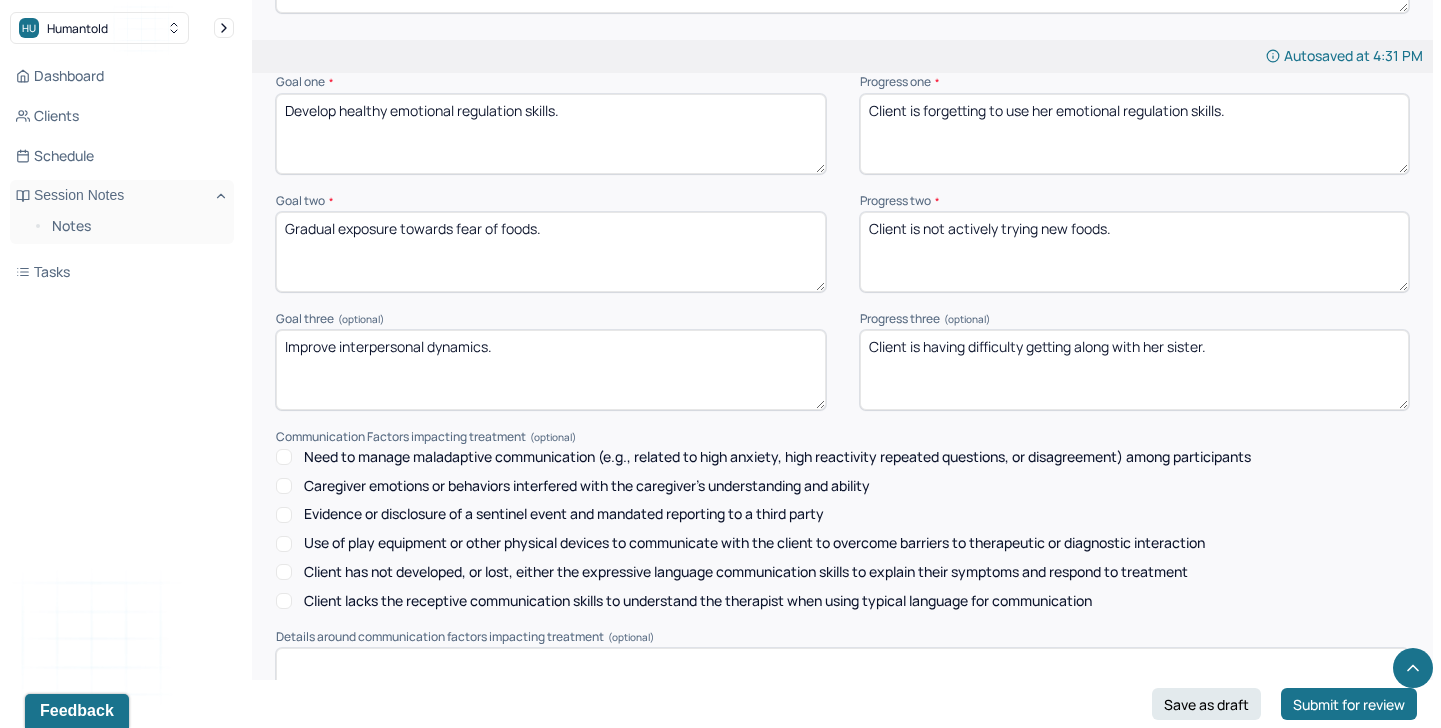 scroll, scrollTop: 2867, scrollLeft: 0, axis: vertical 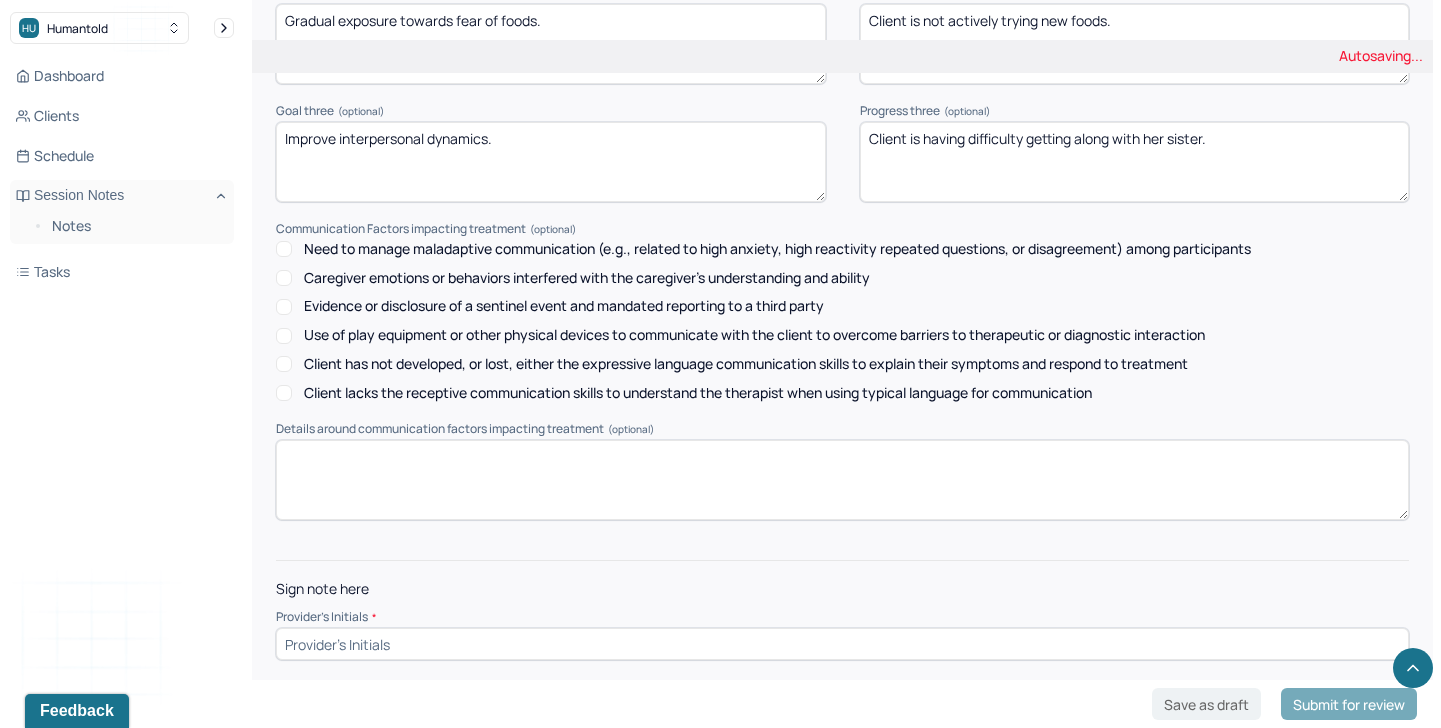 type on "Client is having difficulty getting along with her sister." 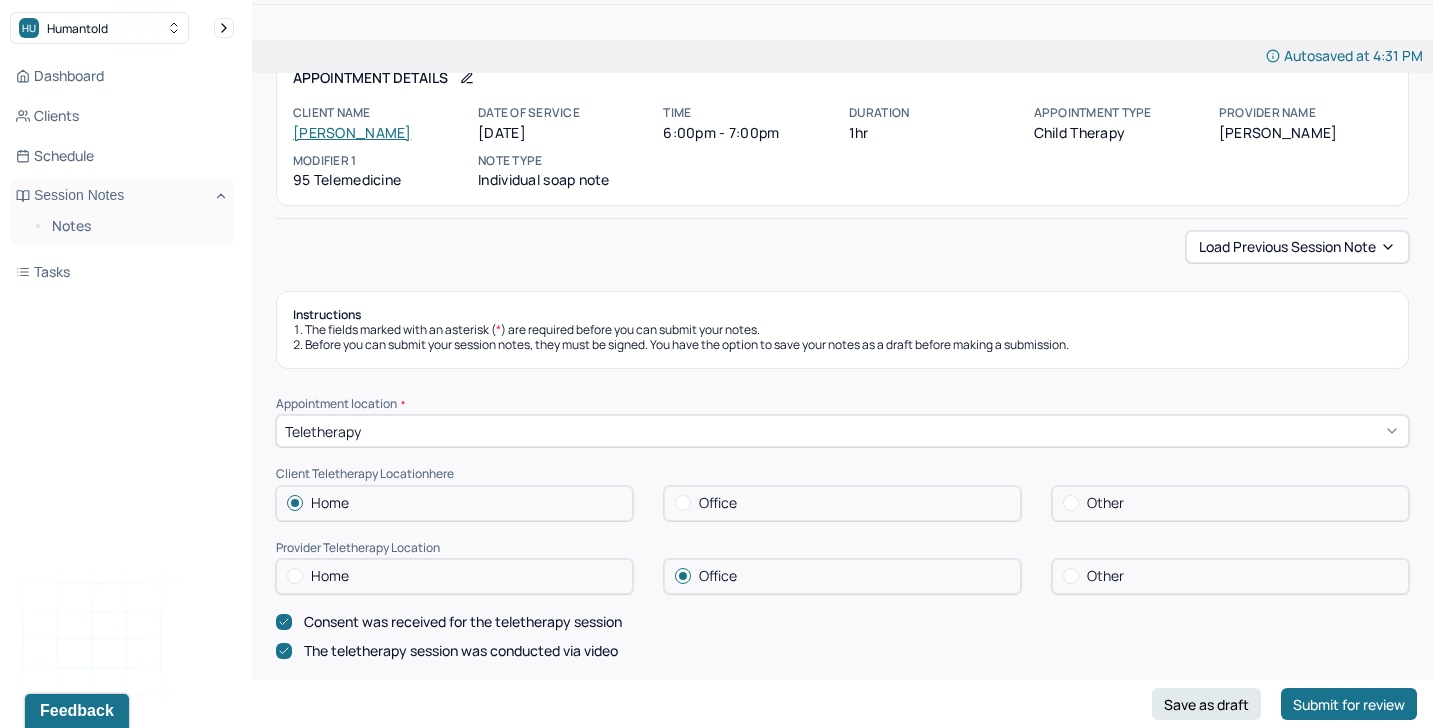 scroll, scrollTop: 0, scrollLeft: 0, axis: both 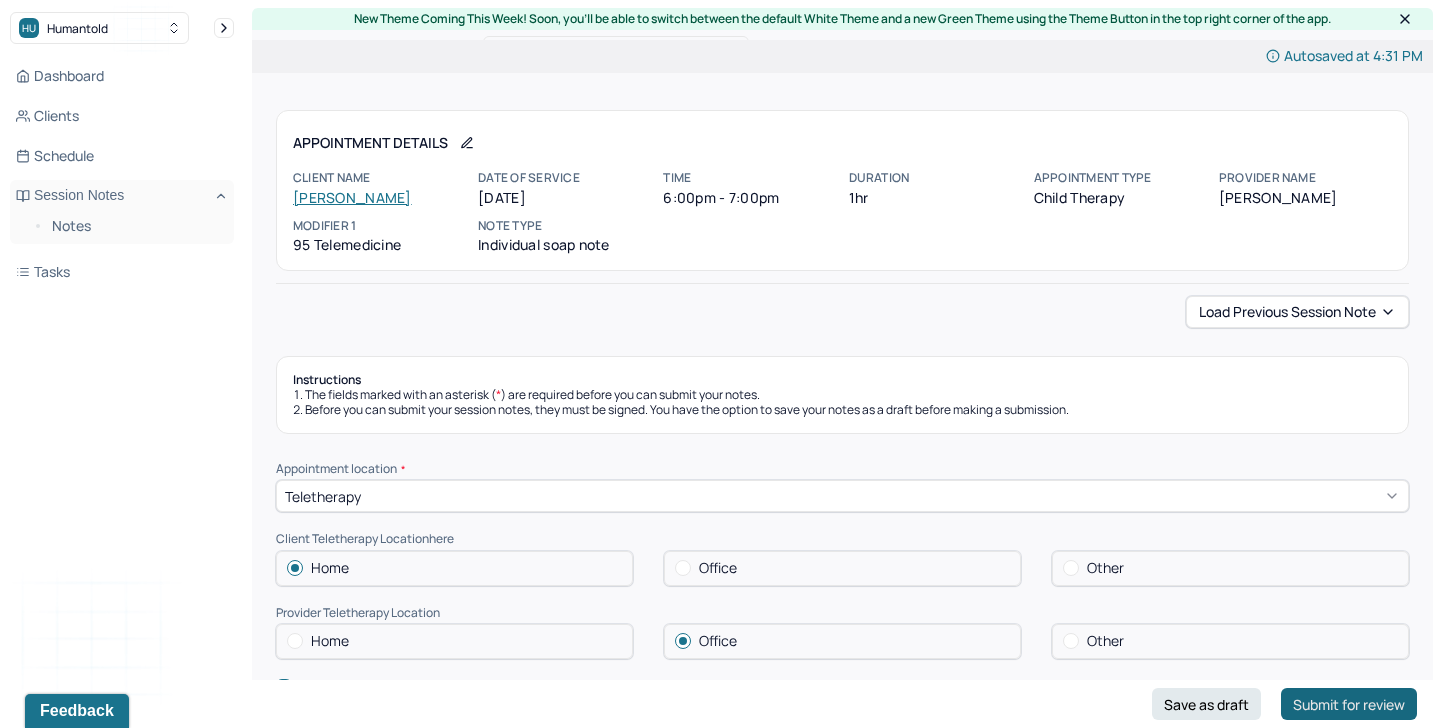 type on "TA" 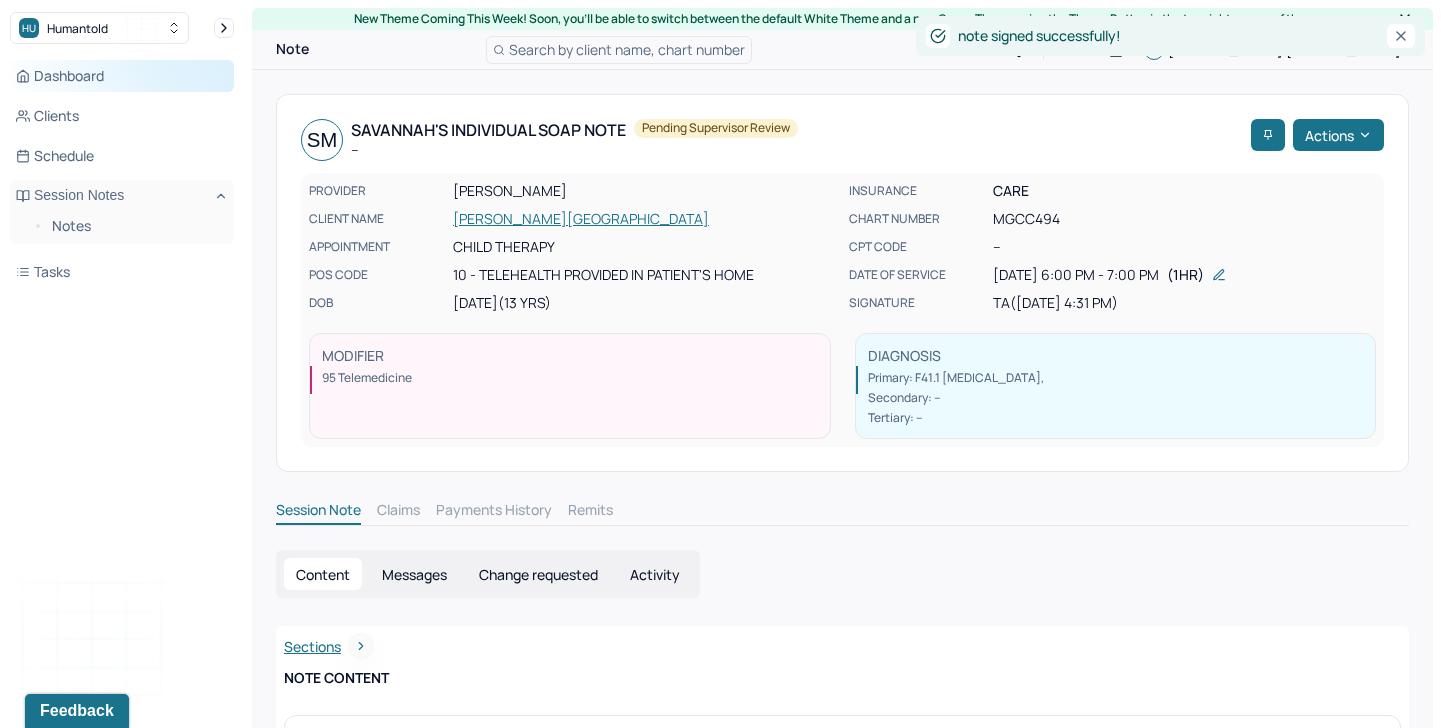 click on "Dashboard" at bounding box center [122, 76] 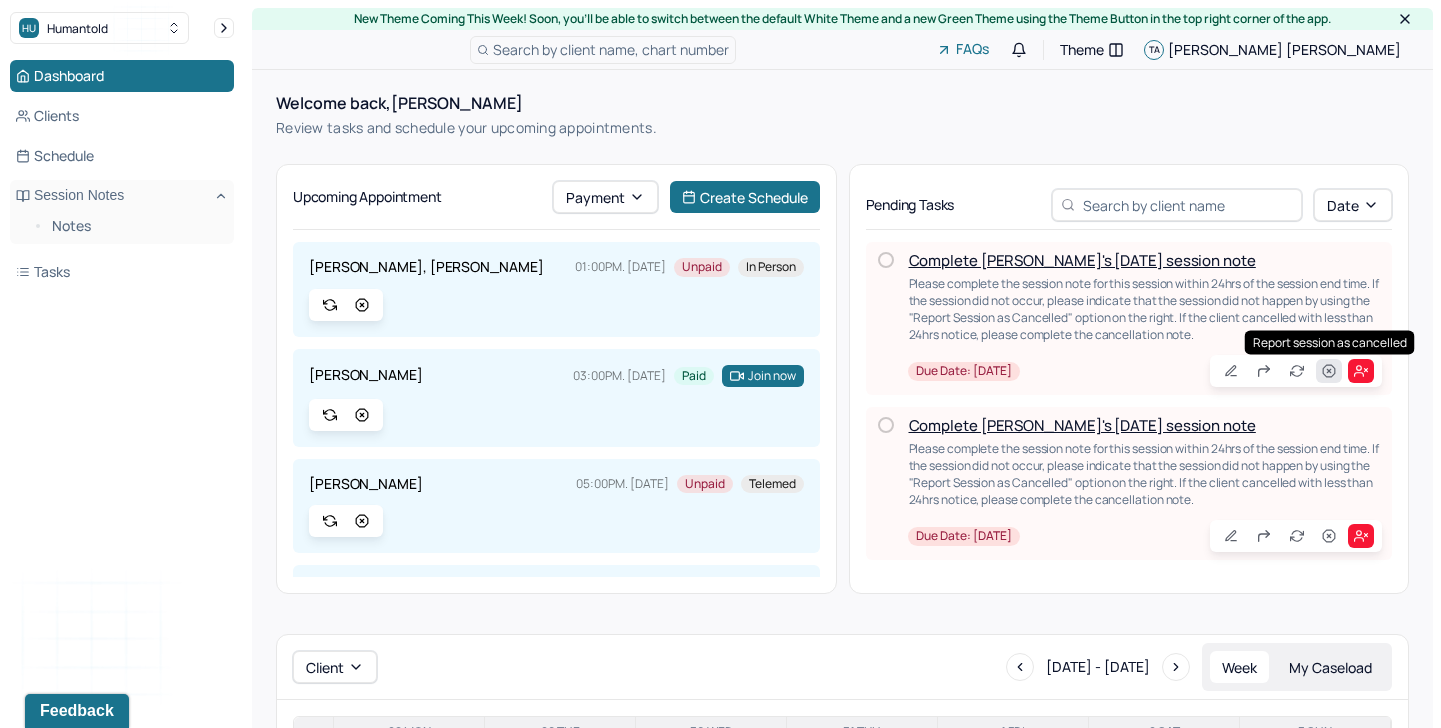 click 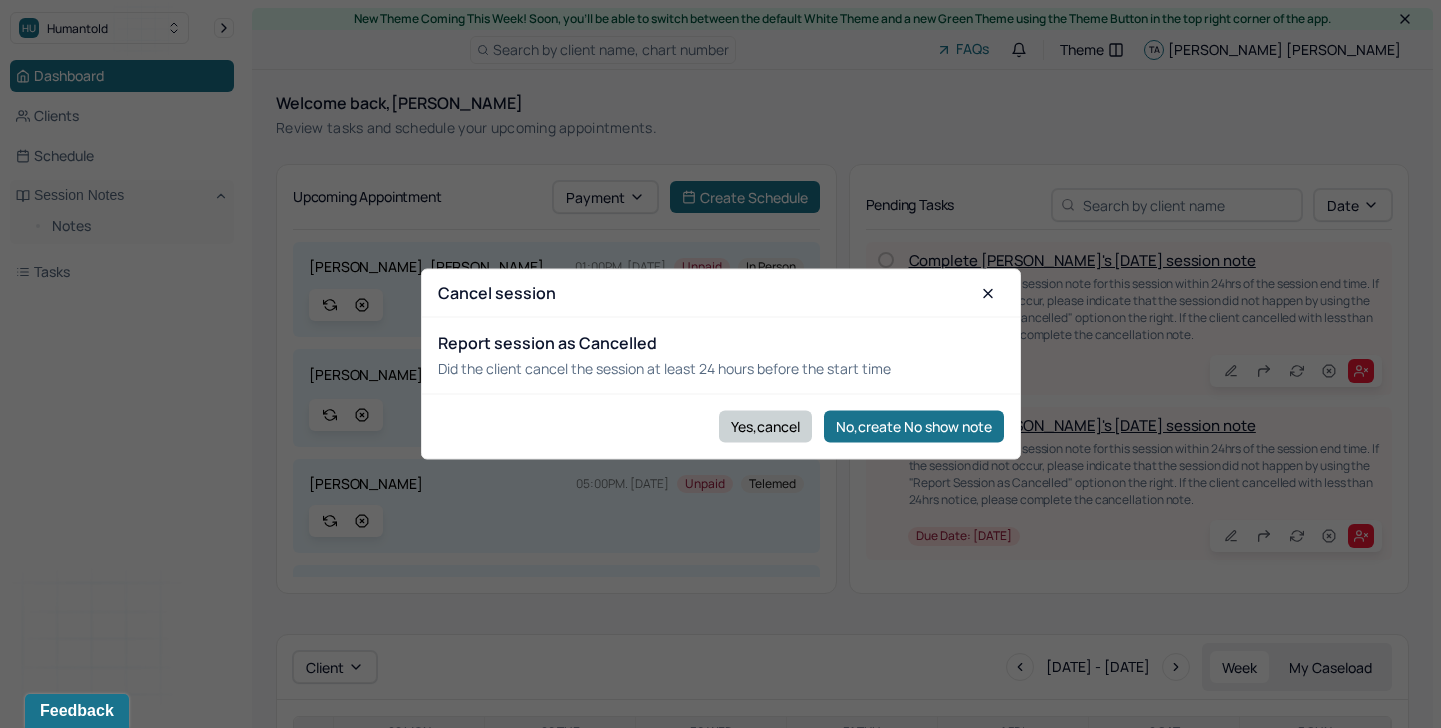 click on "Yes,cancel" at bounding box center [765, 426] 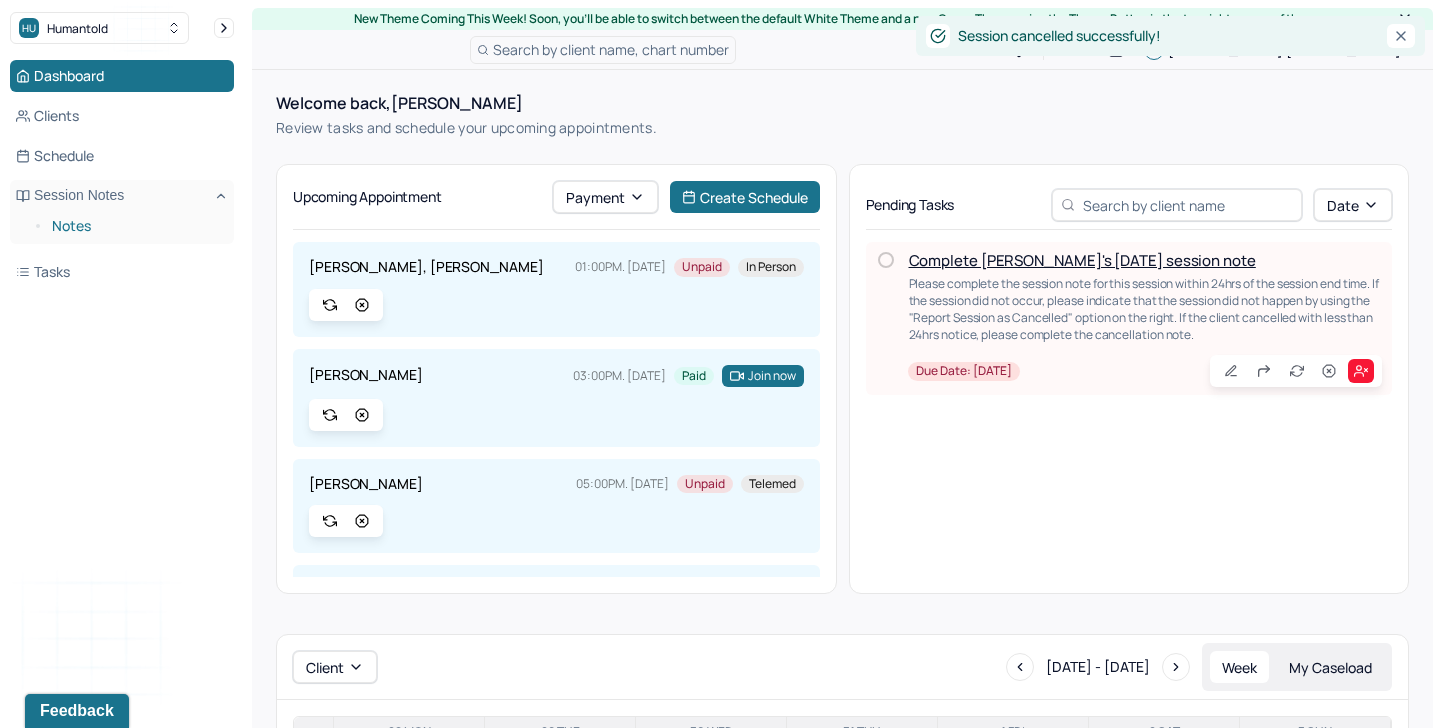 click on "Notes" at bounding box center [135, 226] 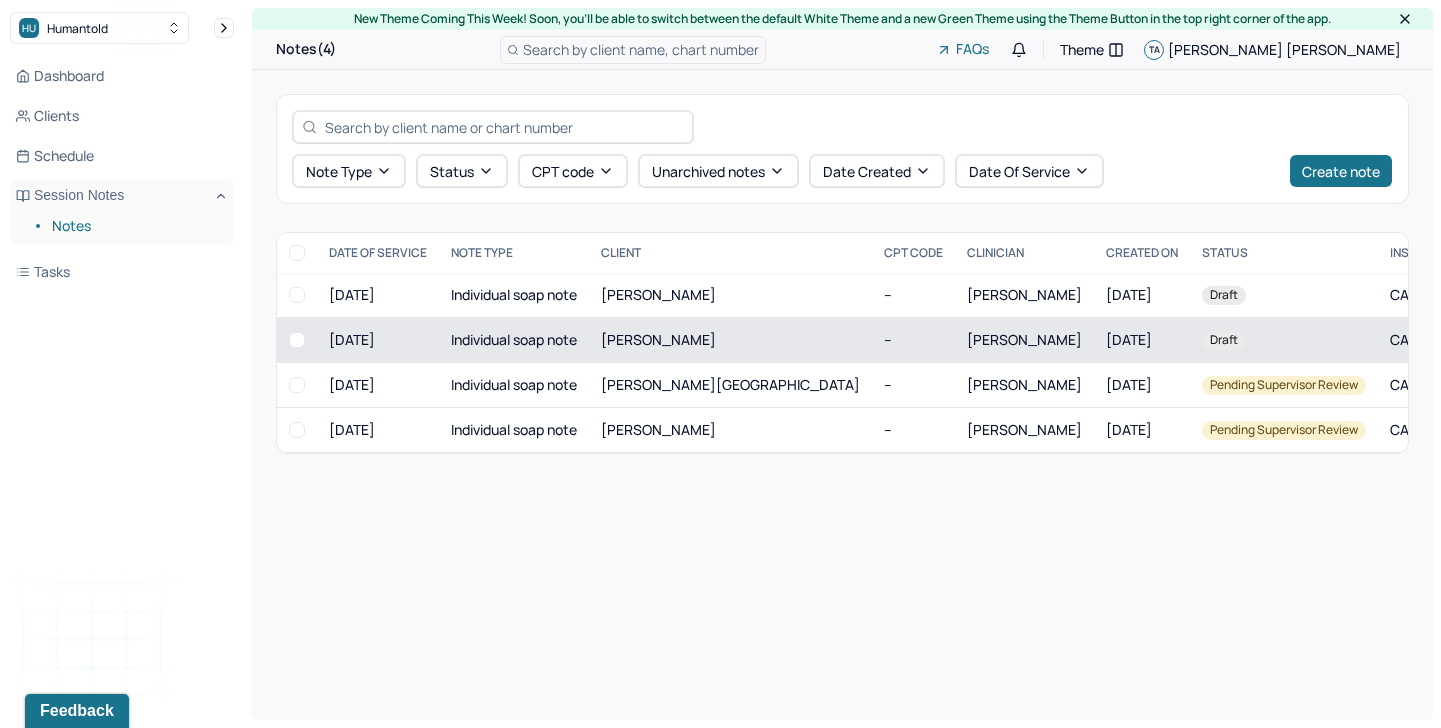 click on "[PERSON_NAME]" at bounding box center [1024, 340] 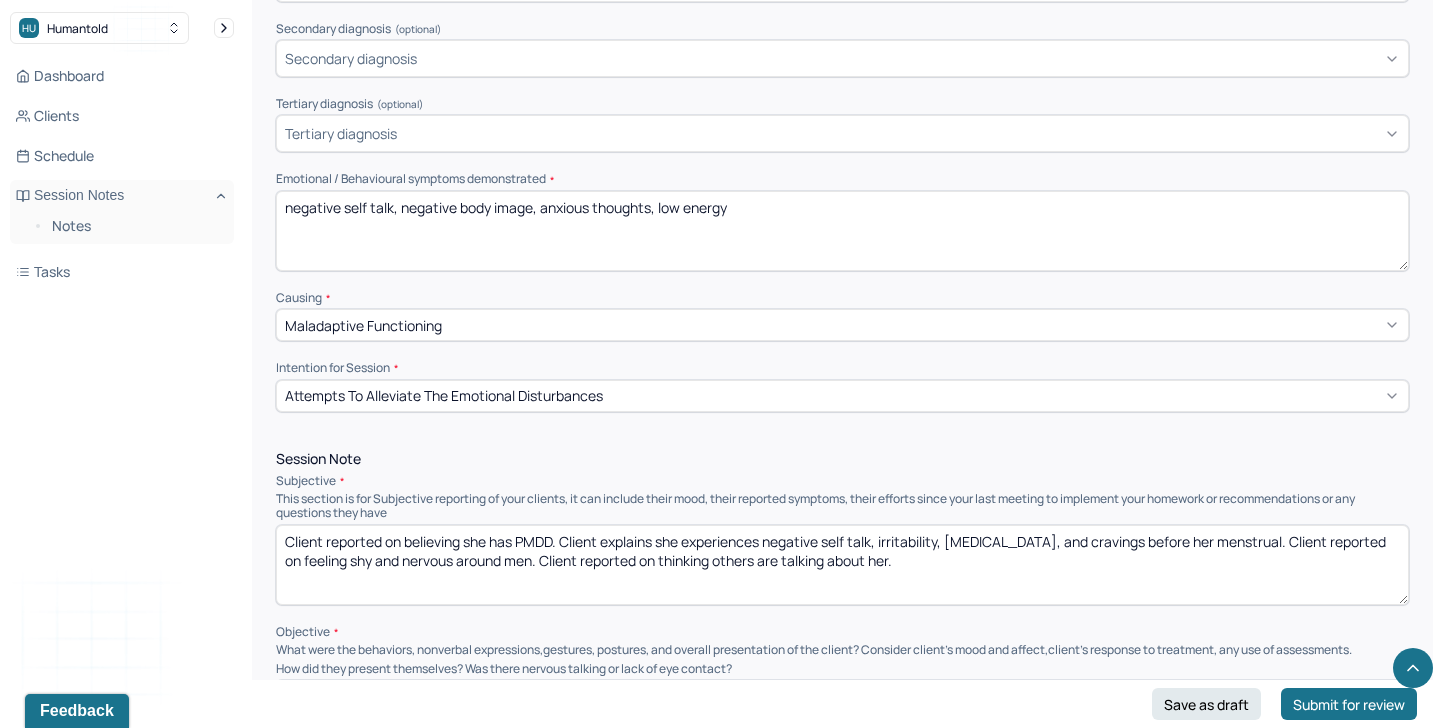 scroll, scrollTop: 901, scrollLeft: 0, axis: vertical 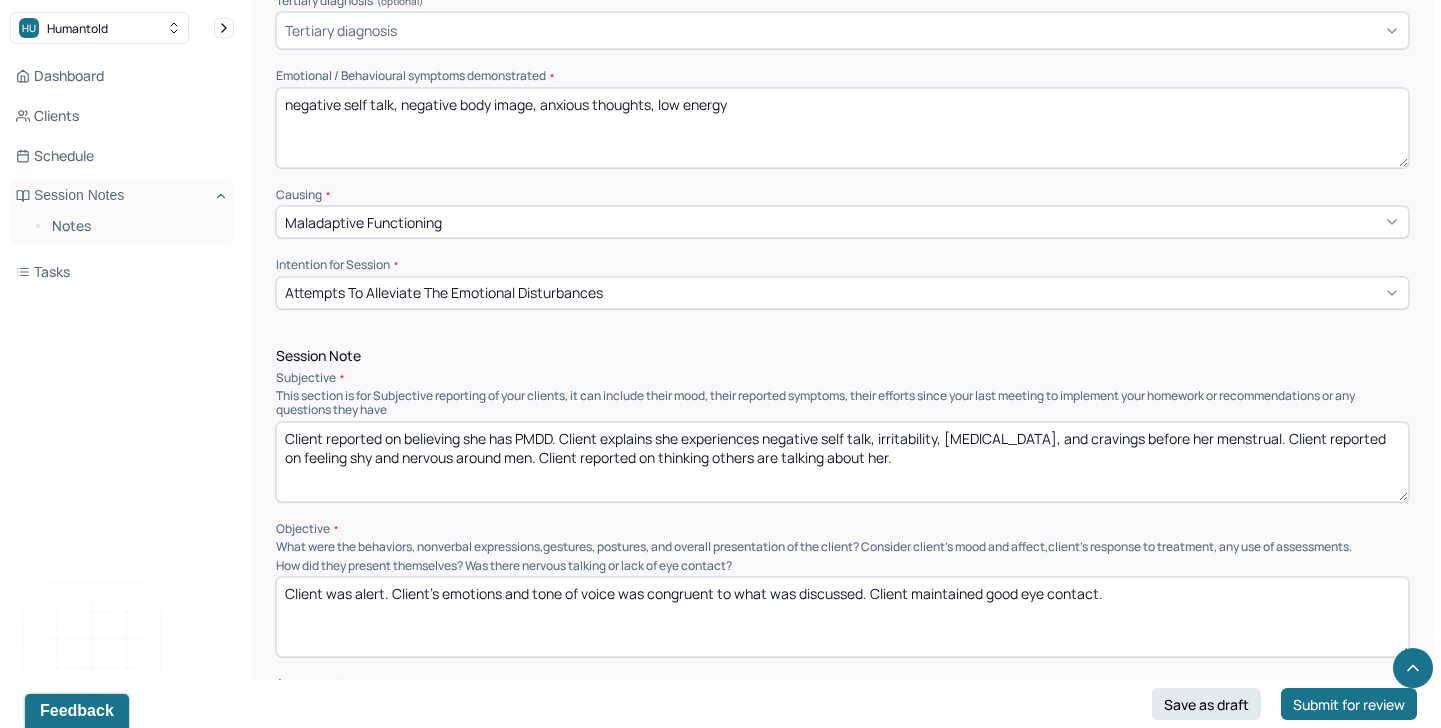 click on "Client reported on believing she has PMDD. Client explains she experiences negative self talk, irritability, [MEDICAL_DATA], and cravings before her menstrual. Client reported on feeling shy and nervous around men. Client reported on thinking others are talking about her." at bounding box center (842, 462) 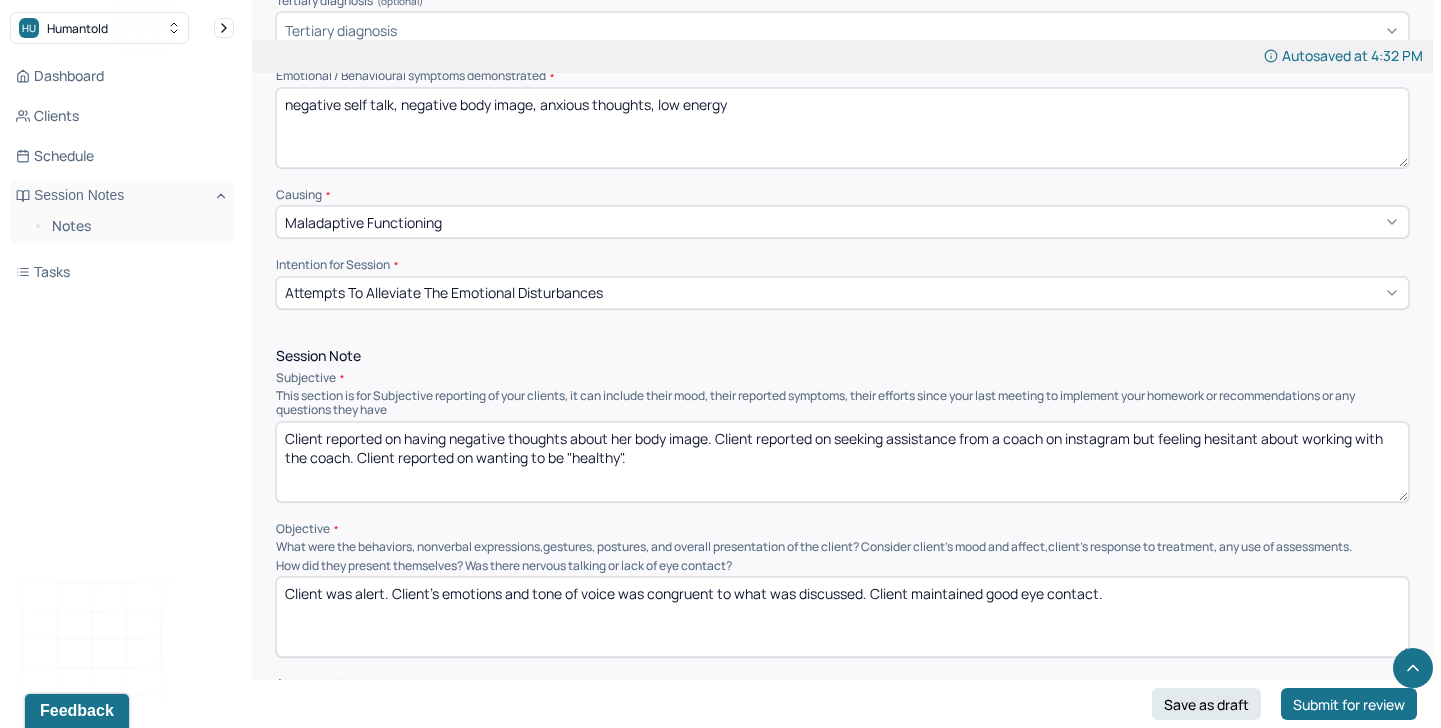 type on "Client reported on having negative thoughts about her body image. Client reported on seeking assistance from a coach on instagram but feeling hesitant about working with the coach. Client reported on wanting to be "healthy"." 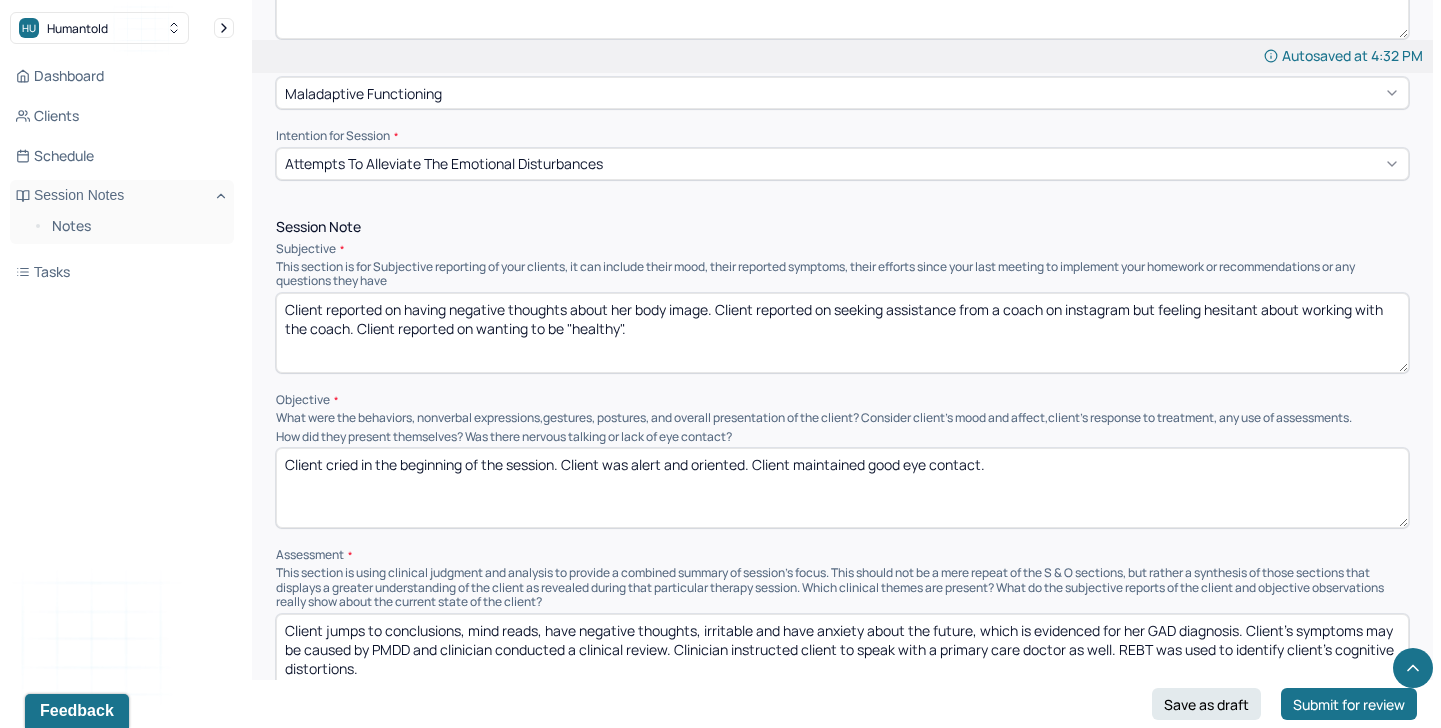scroll, scrollTop: 1163, scrollLeft: 0, axis: vertical 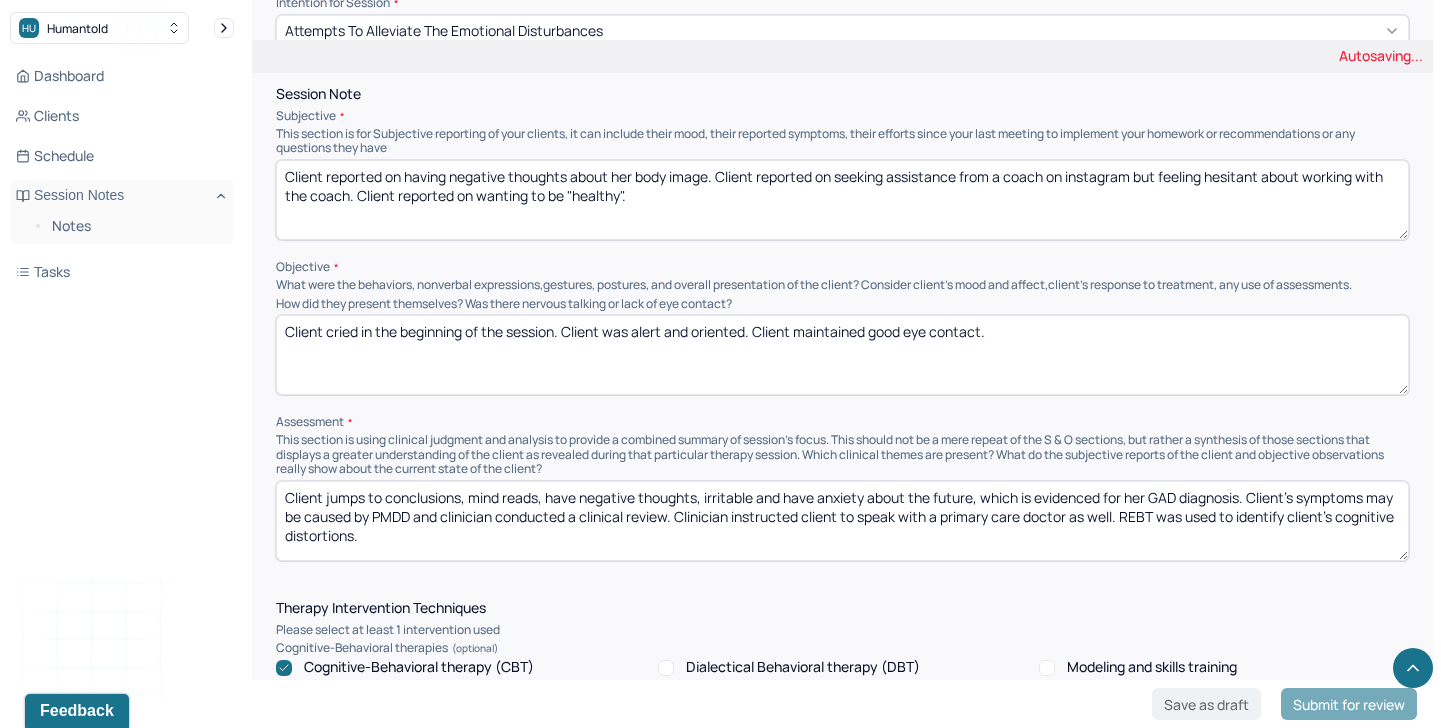 type on "Client cried in the beginning of the session. Client was alert and oriented. Client maintained good eye contact." 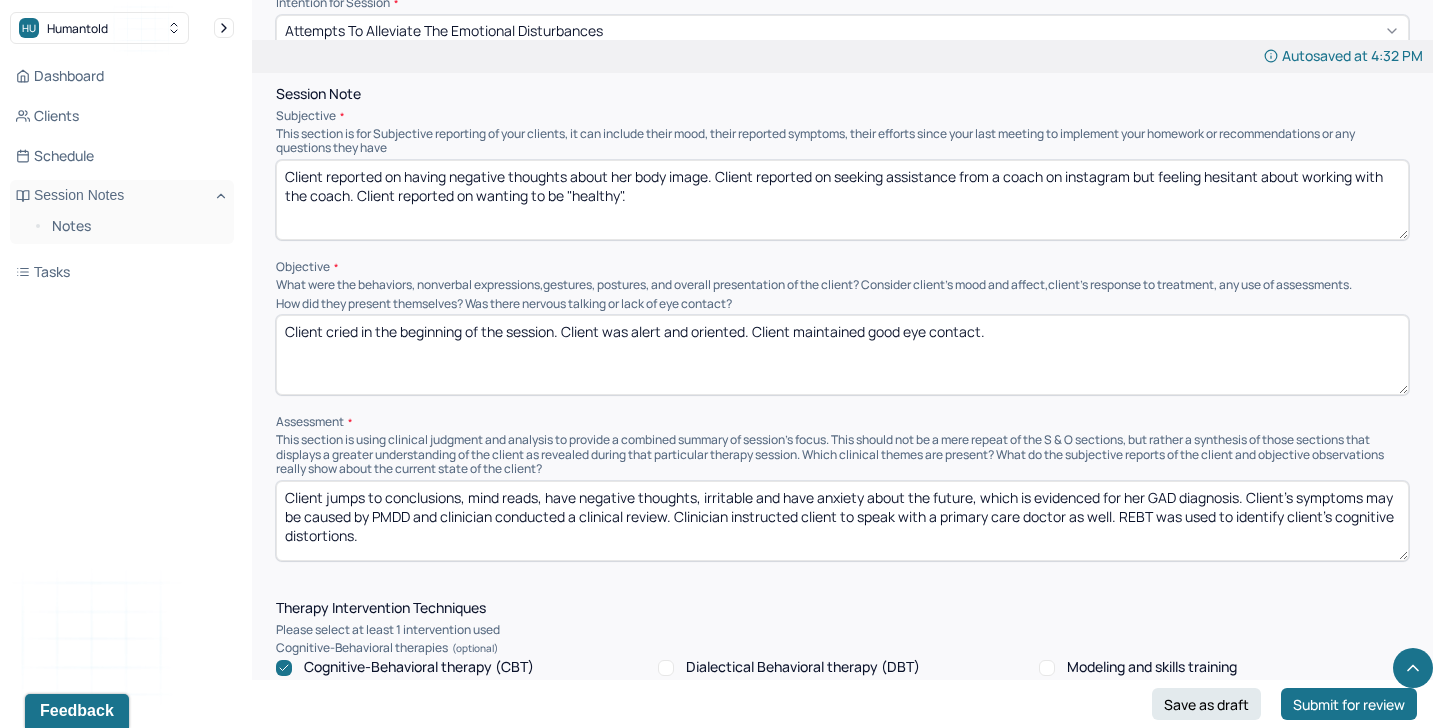 click on "Client jumps to conclusions, mind reads, have negative thoughts, irritable and have anxiety about the future, which is evidenced for her GAD diagnosis. Client's symptoms may be caused by PMDD and clinician conducted a clinical review. Clinician instructed client to speak with a primary care doctor as well. REBT was used to identify client's cognitive distortions." at bounding box center (842, 521) 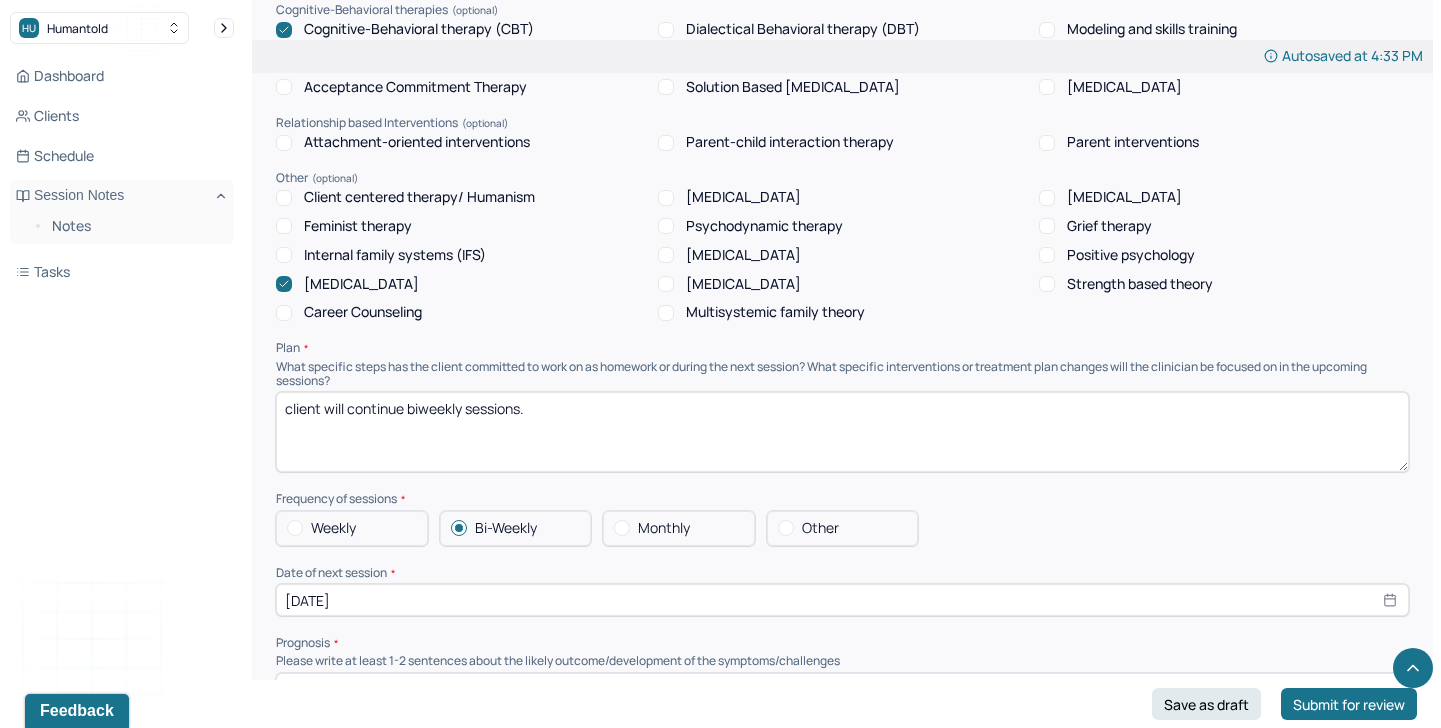scroll, scrollTop: 1921, scrollLeft: 0, axis: vertical 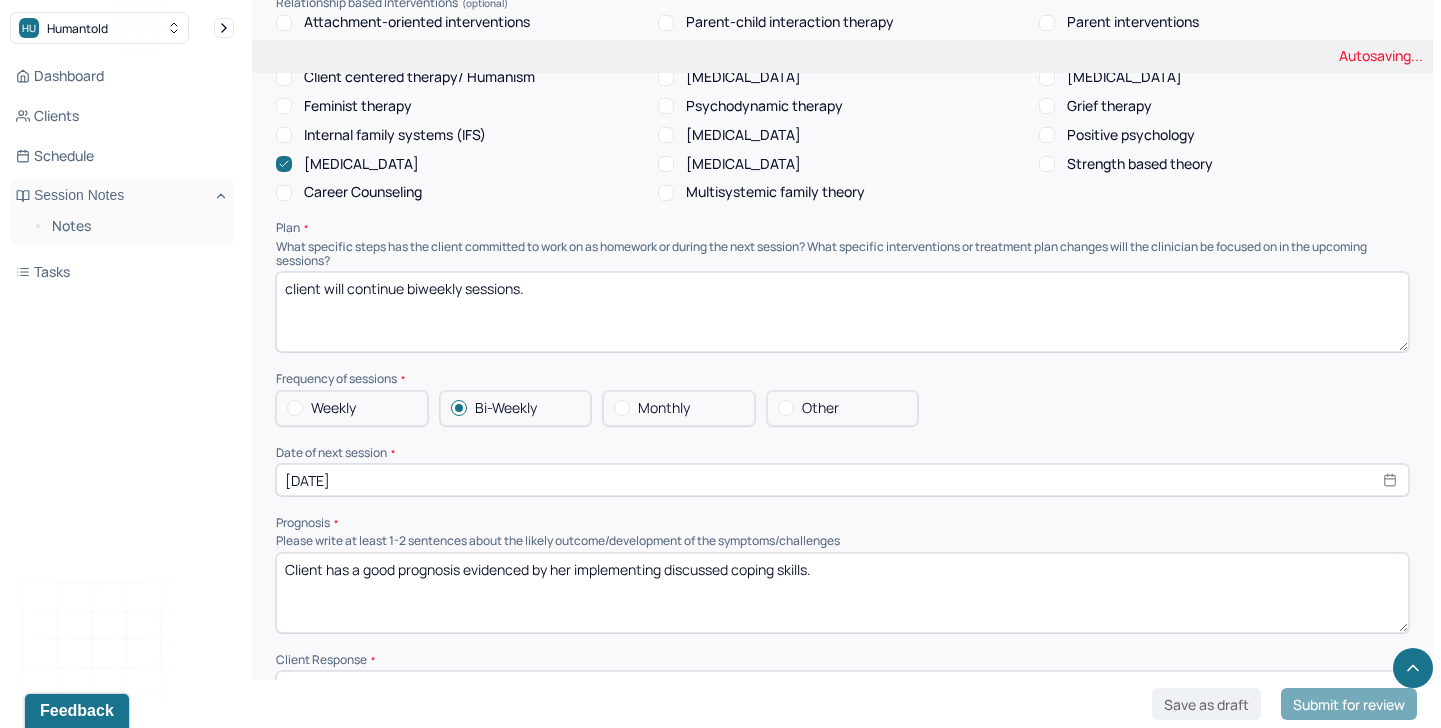 type on "Client continues to have negative self talk and anxious thoughts about her future. Clinician encouraged client to seek a dietician to assist with her relationship with food and her diet. CBT was used to explore and challenge client's negative thoughts about her body image. Client will continue to benefit from CBT and seeking additional help froma. dietician." 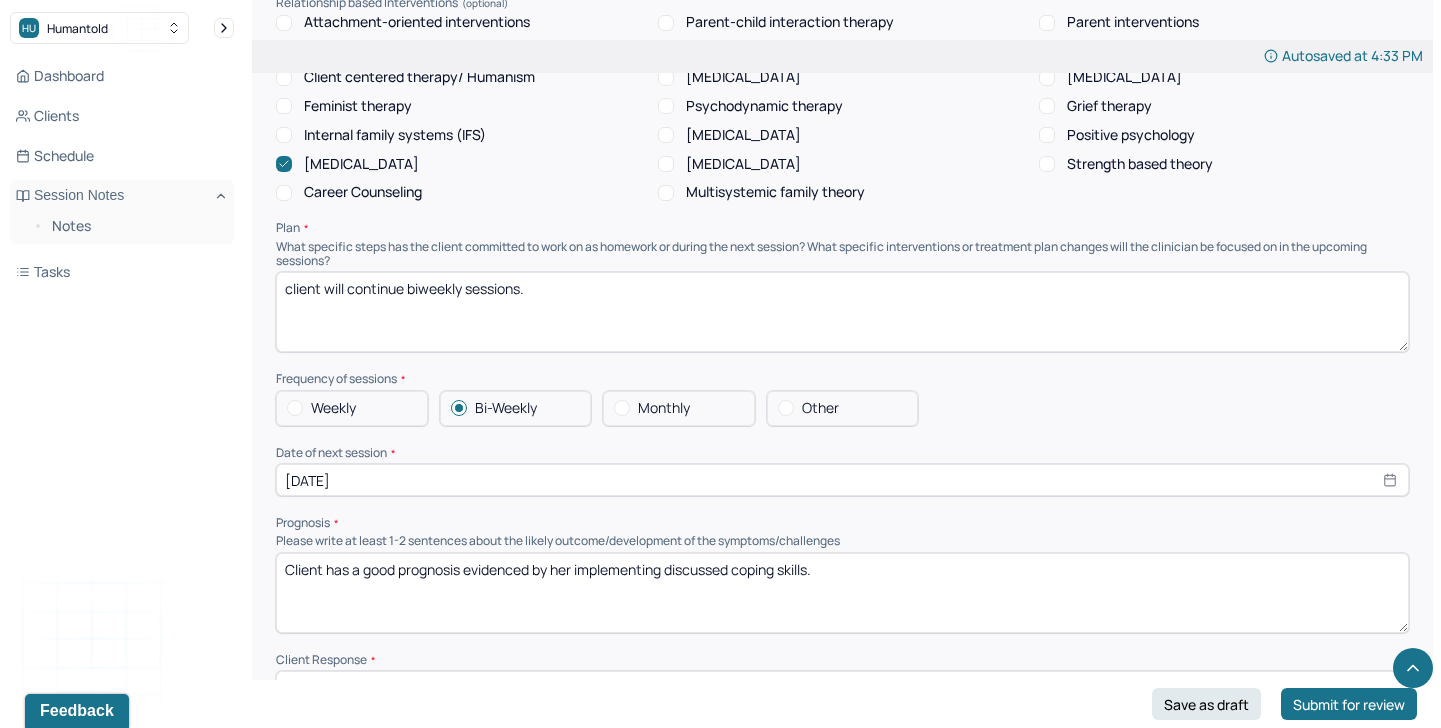 click on "client will continue biweekly sessions." at bounding box center (842, 312) 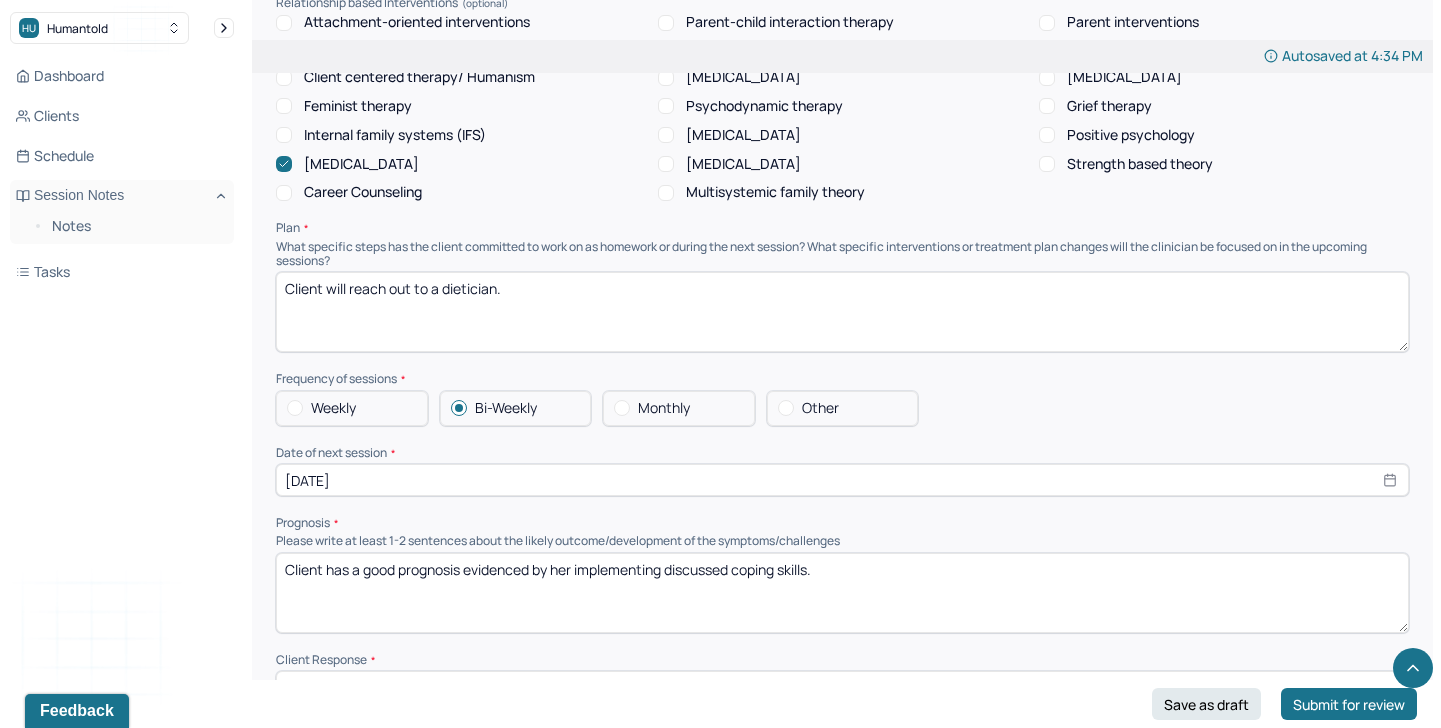 type on "Client will reach out to a dietician." 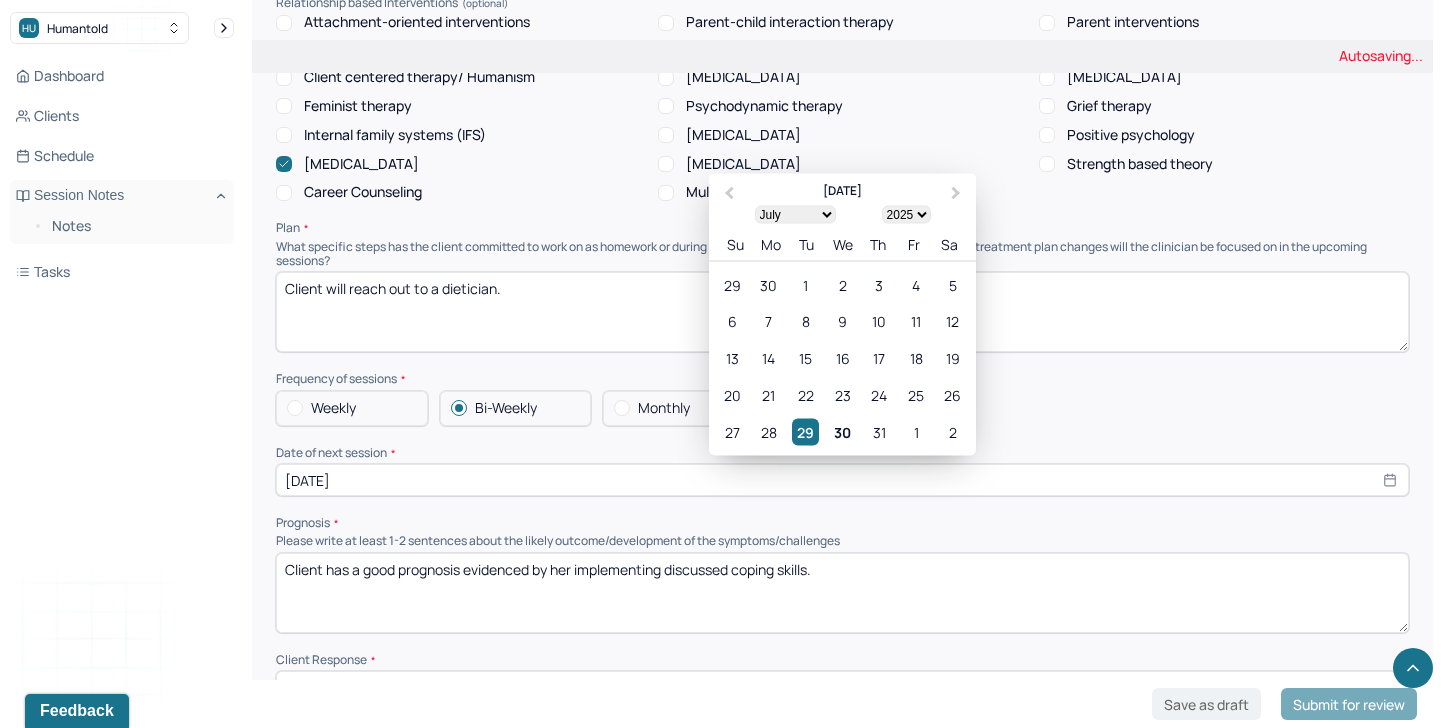 click on "[DATE]" at bounding box center (842, 480) 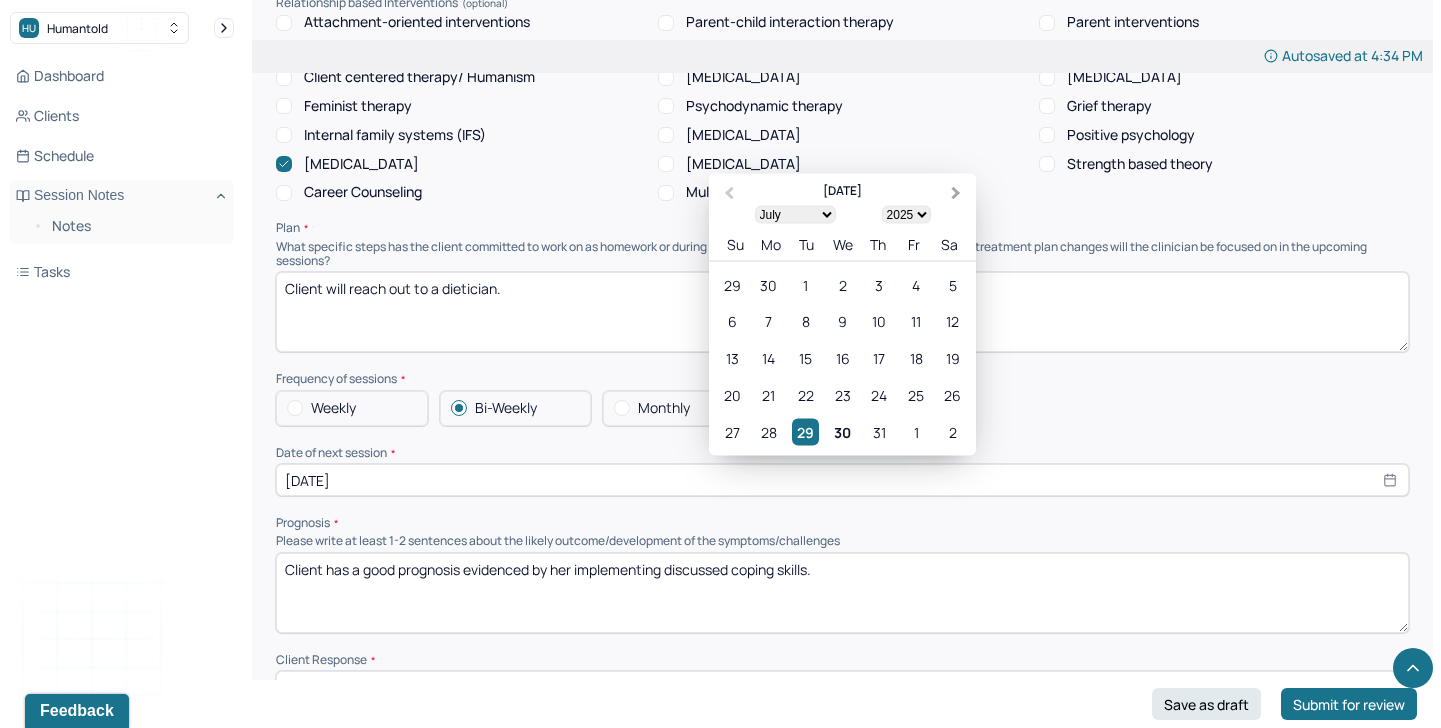 click on "Next Month" at bounding box center (956, 193) 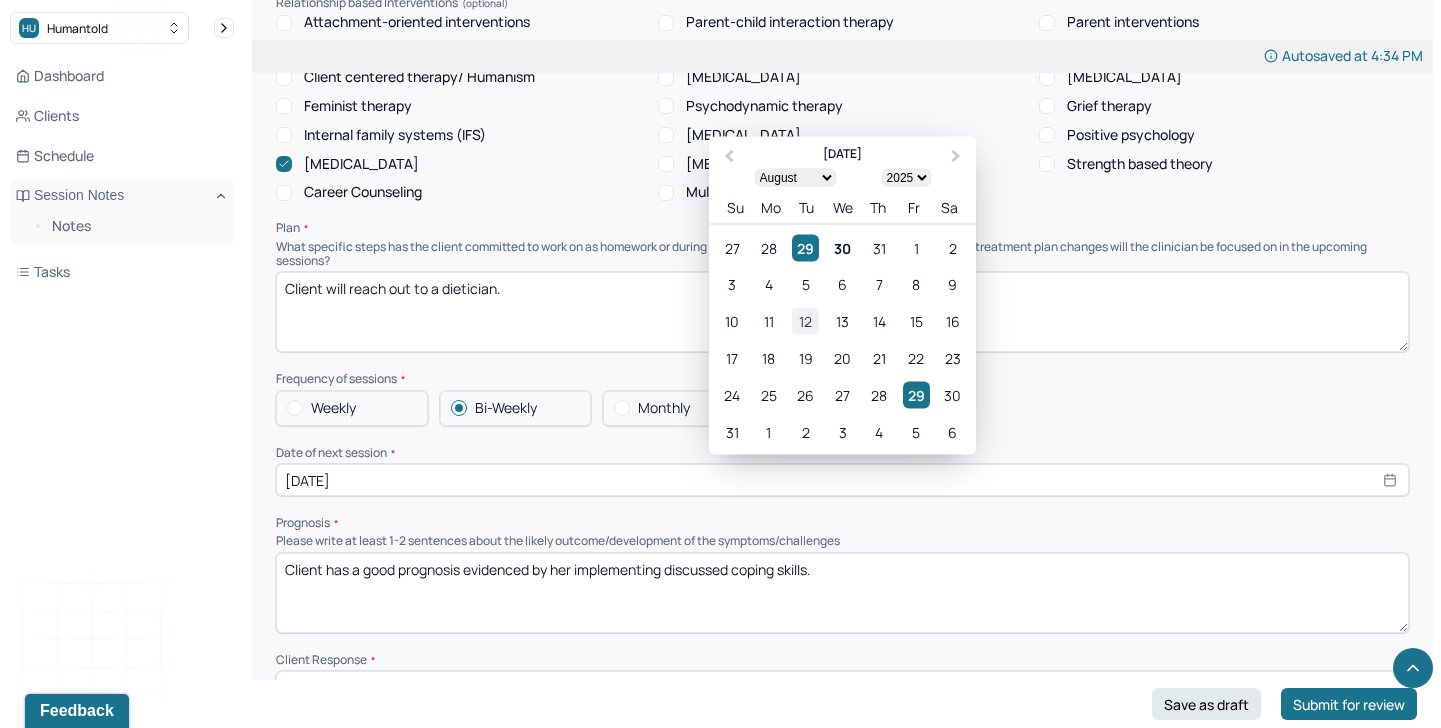 click on "12" at bounding box center (805, 321) 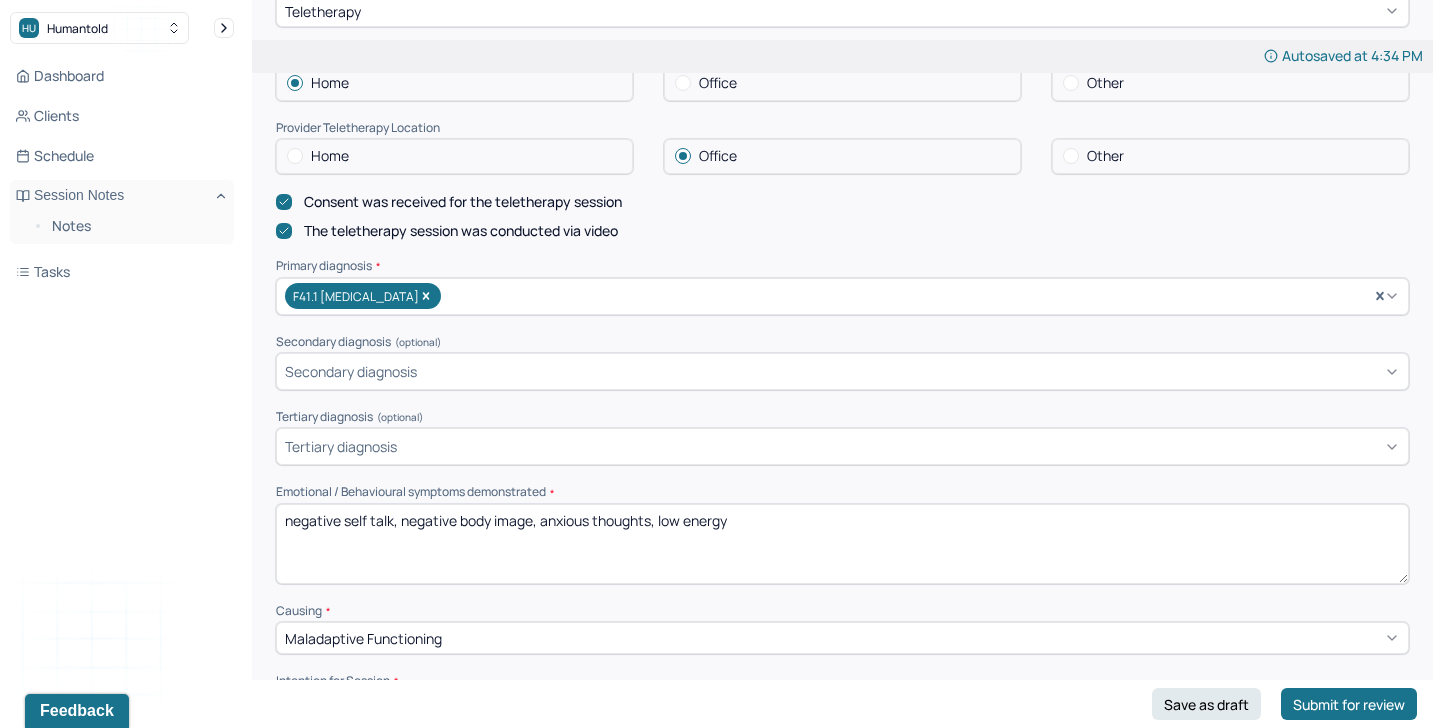 scroll, scrollTop: 0, scrollLeft: 0, axis: both 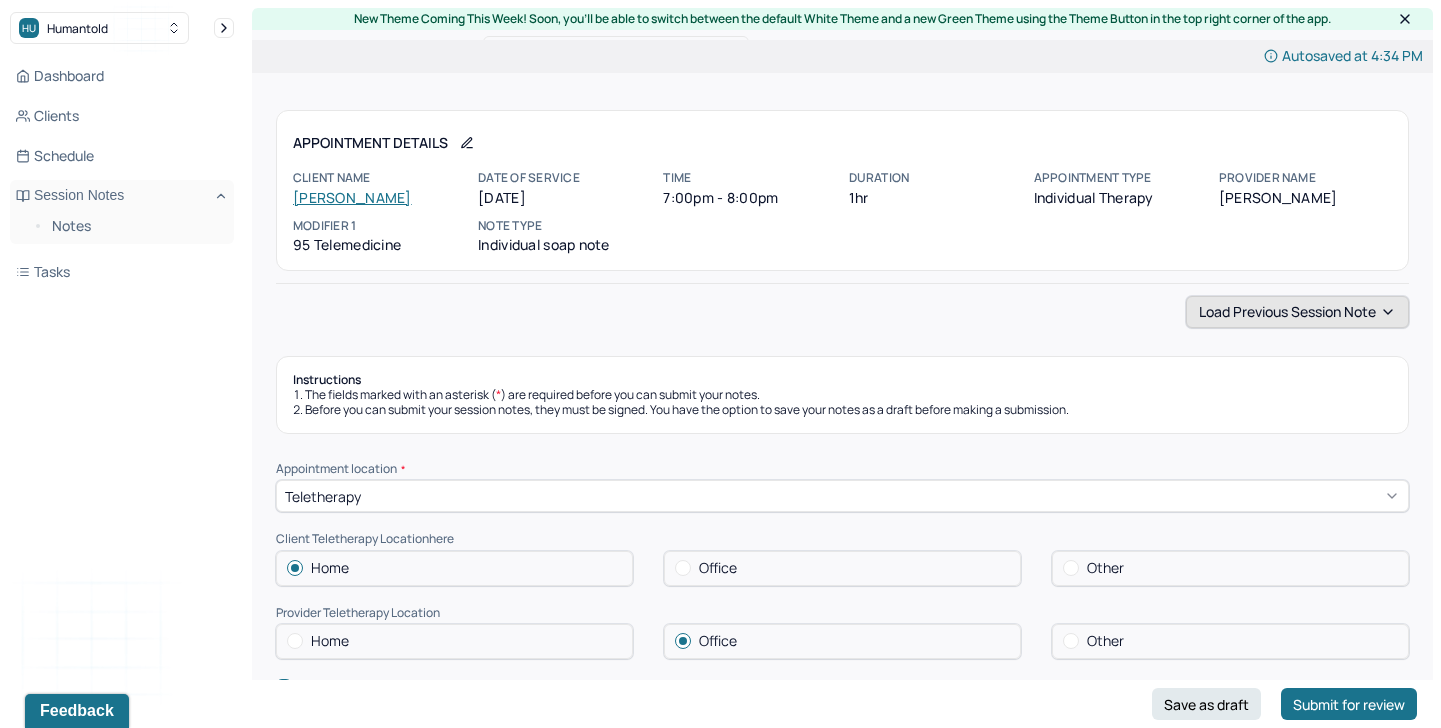 click on "Load previous session note" at bounding box center (1297, 312) 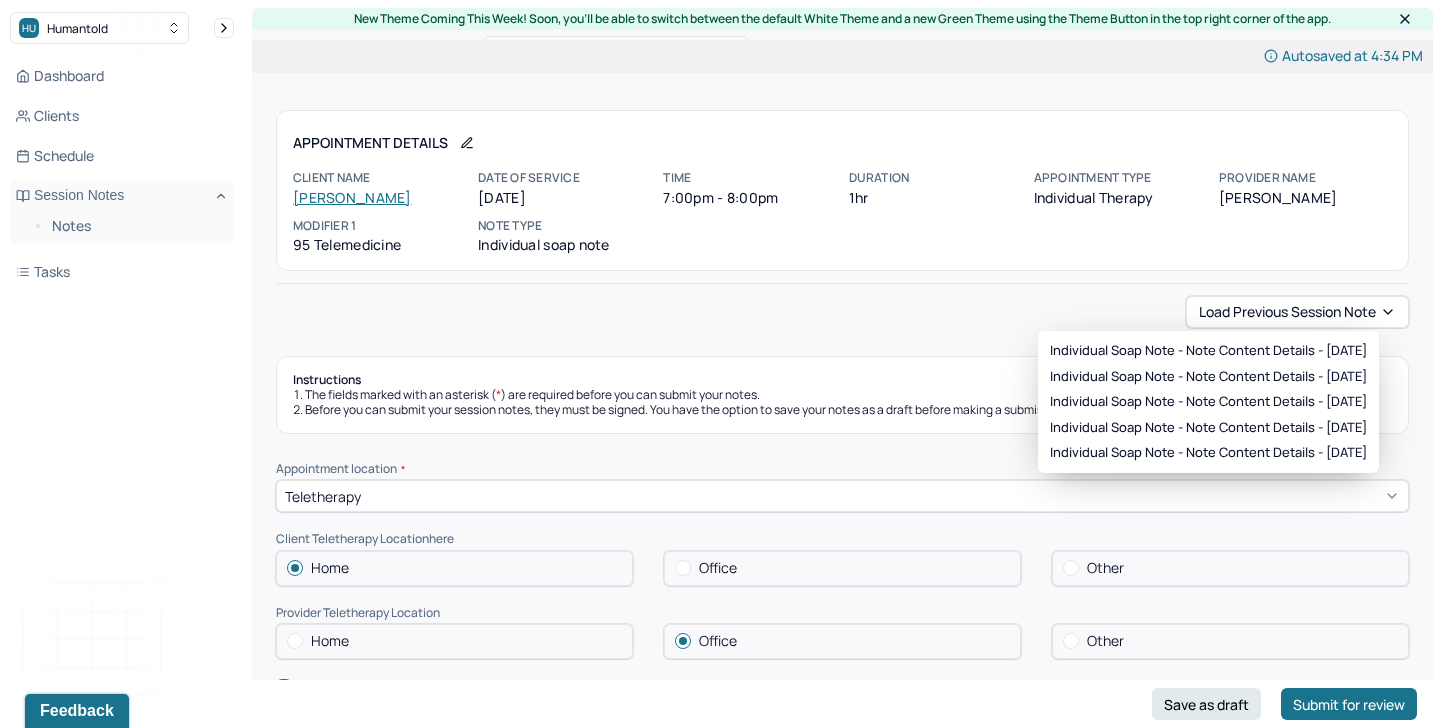 click on "Load previous session note Instructions The fields marked with an asterisk ( * ) are required before you can submit your notes. Before you can submit your session notes, they must be signed. You have the option to save your notes as a draft before making a submission. Appointment location * Teletherapy Client Teletherapy Location here Home Office Other Provider Teletherapy Location Home Office Other Consent was received for the teletherapy session The teletherapy session was conducted via video Primary diagnosis * F41.1 [MEDICAL_DATA] Secondary diagnosis (optional) Secondary diagnosis Tertiary diagnosis (optional) Tertiary diagnosis Emotional / Behavioural symptoms demonstrated * negative self talk, negative body image, anxious thoughts, low energy Causing * Maladaptive Functioning Intention for Session * Attempts to alleviate the emotional disturbances Session Note Subjective Objective How did they present themselves? Was there nervous talking or lack of eye contact? Assessment EDMR Other Plan" at bounding box center [842, 1911] 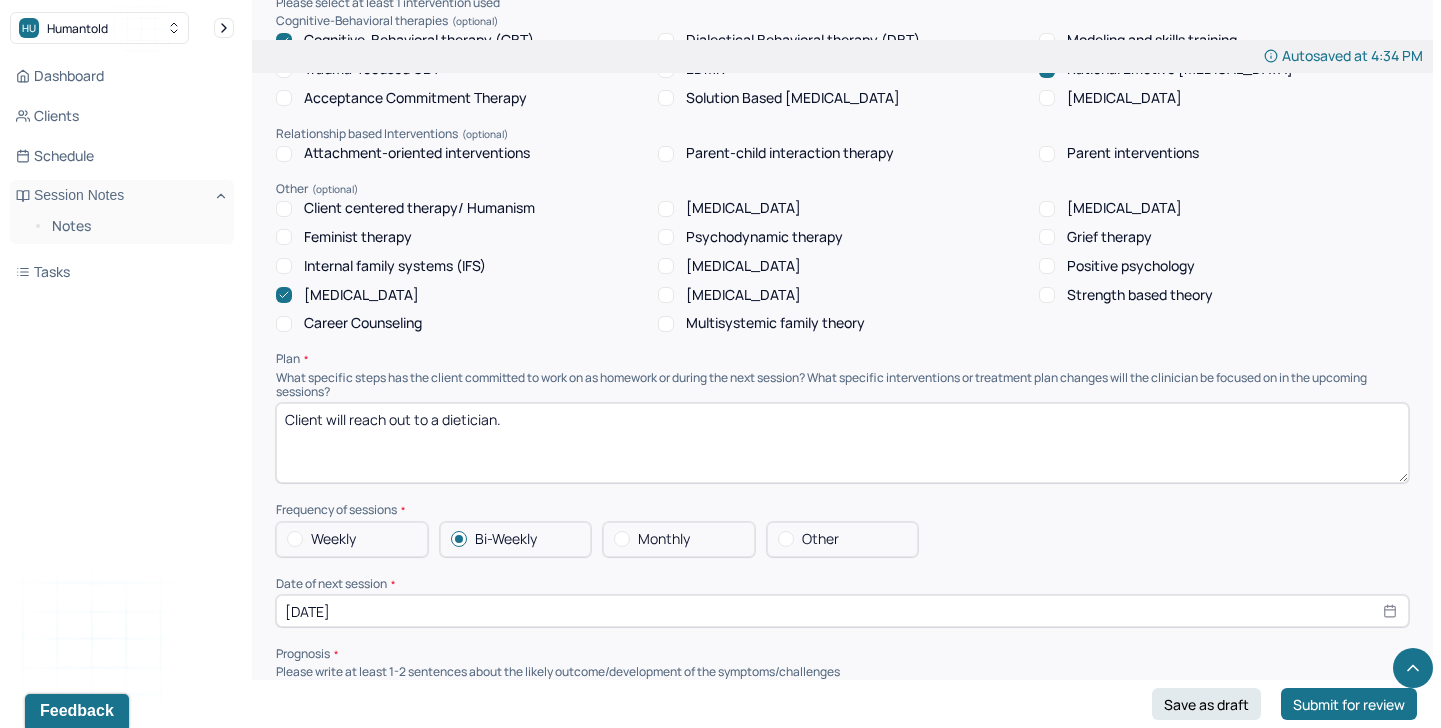 scroll, scrollTop: 1861, scrollLeft: 0, axis: vertical 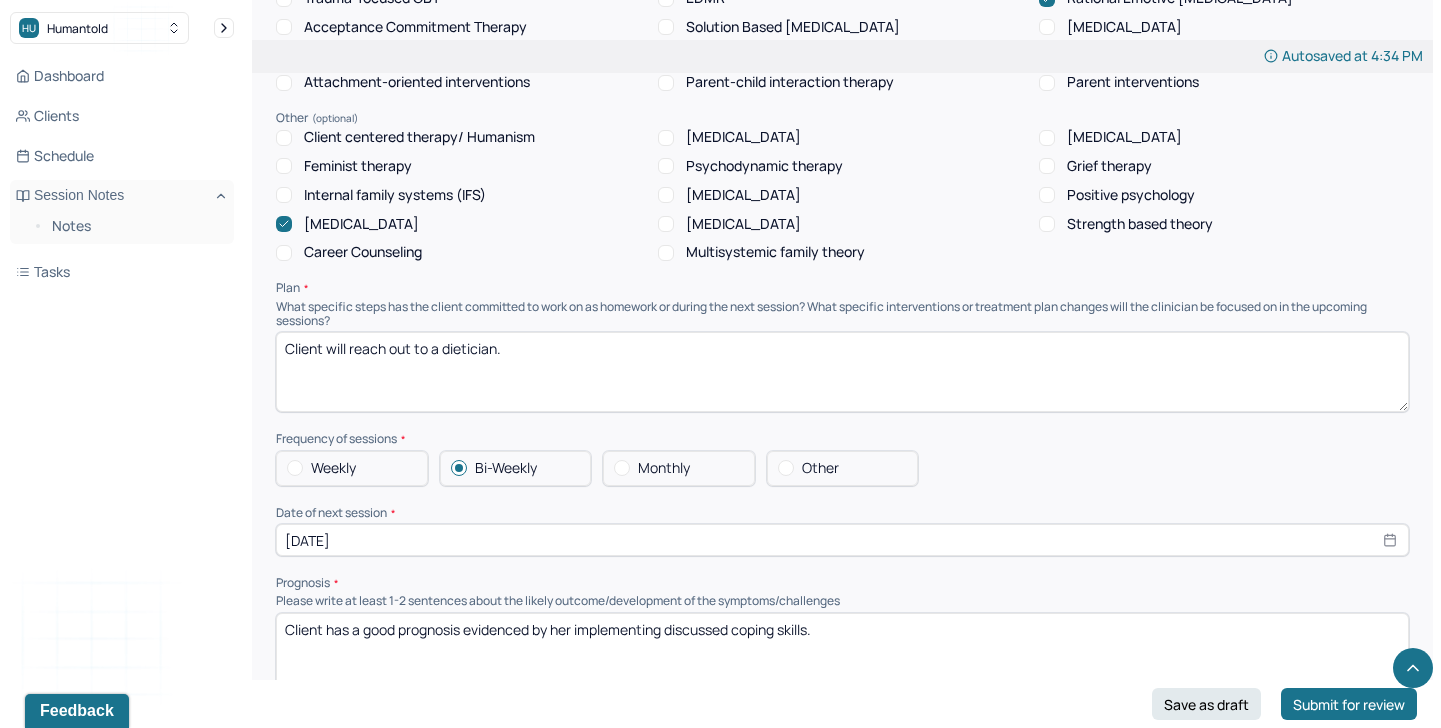 click on "[MEDICAL_DATA]" at bounding box center [361, 224] 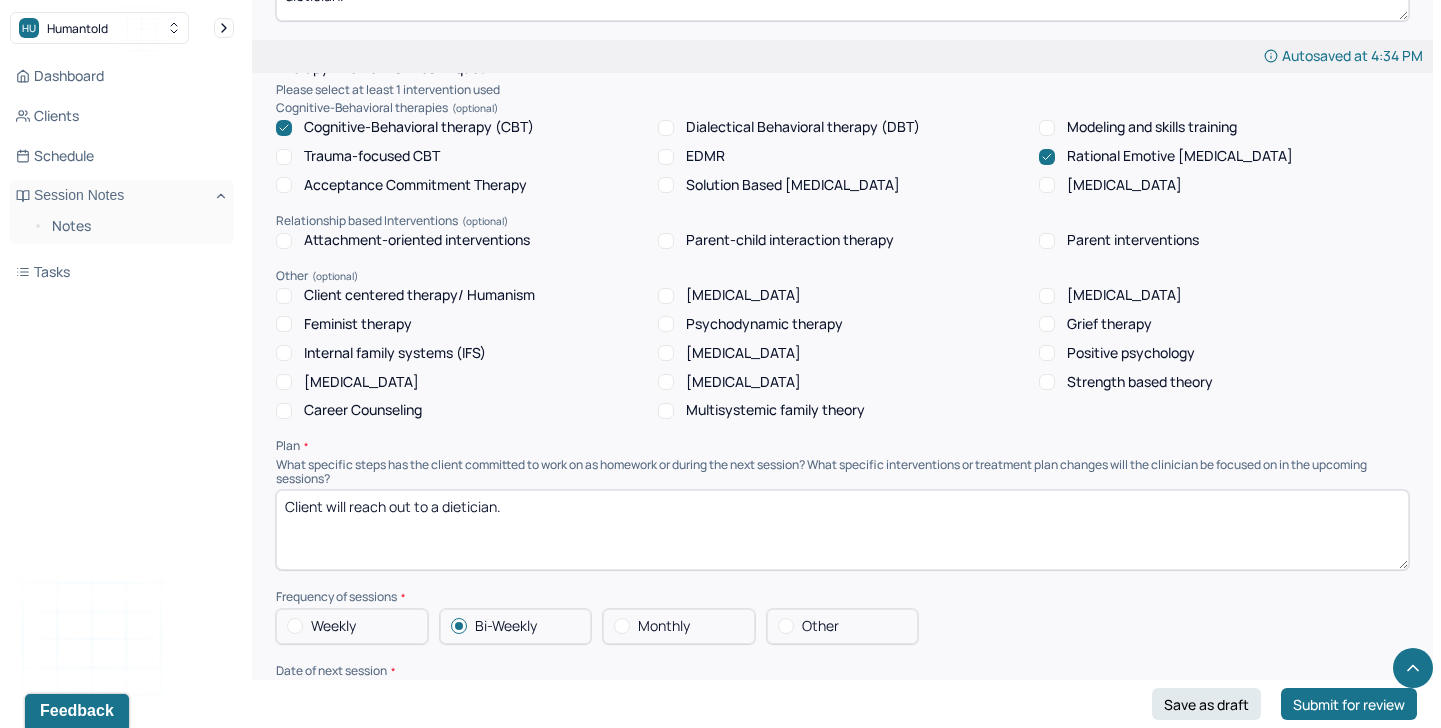 scroll, scrollTop: 2010, scrollLeft: 0, axis: vertical 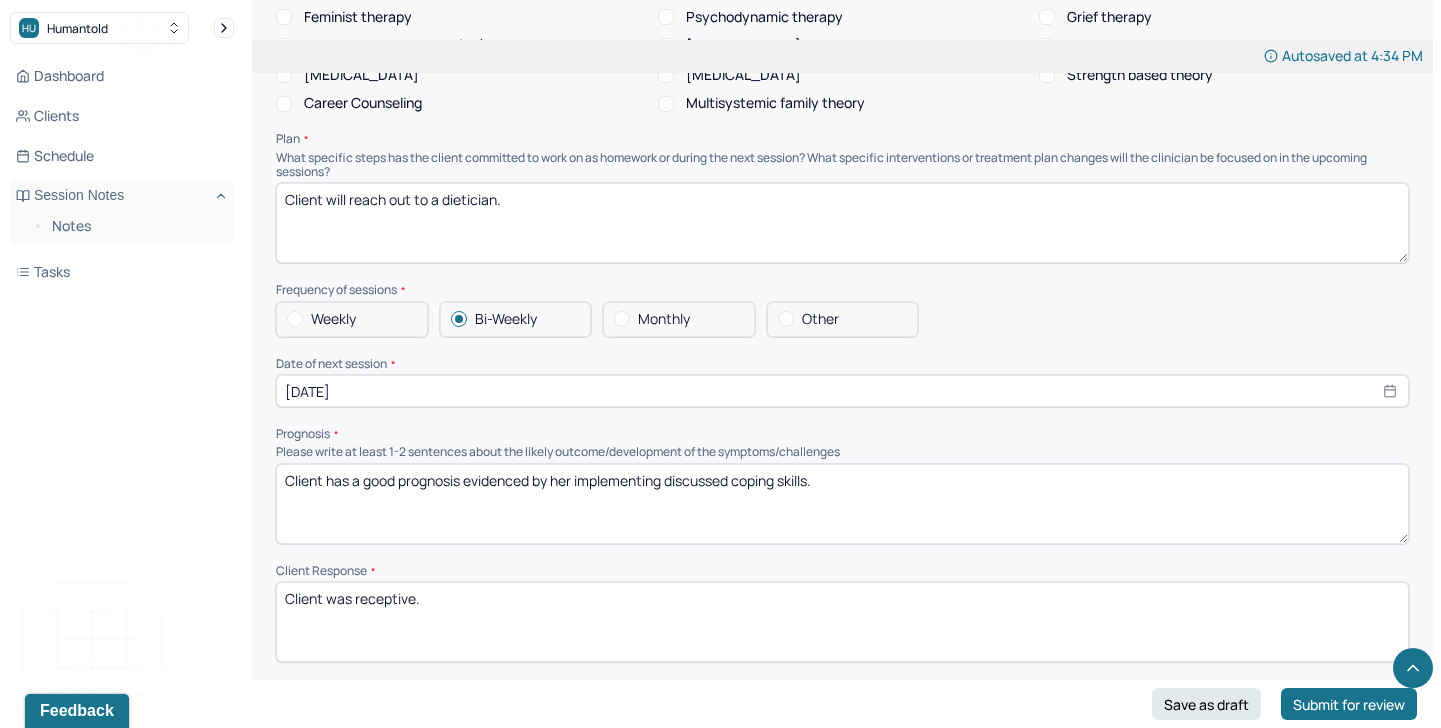 click on "Client has a good prognosis evidenced by her implementing discussed coping skills." at bounding box center (842, 504) 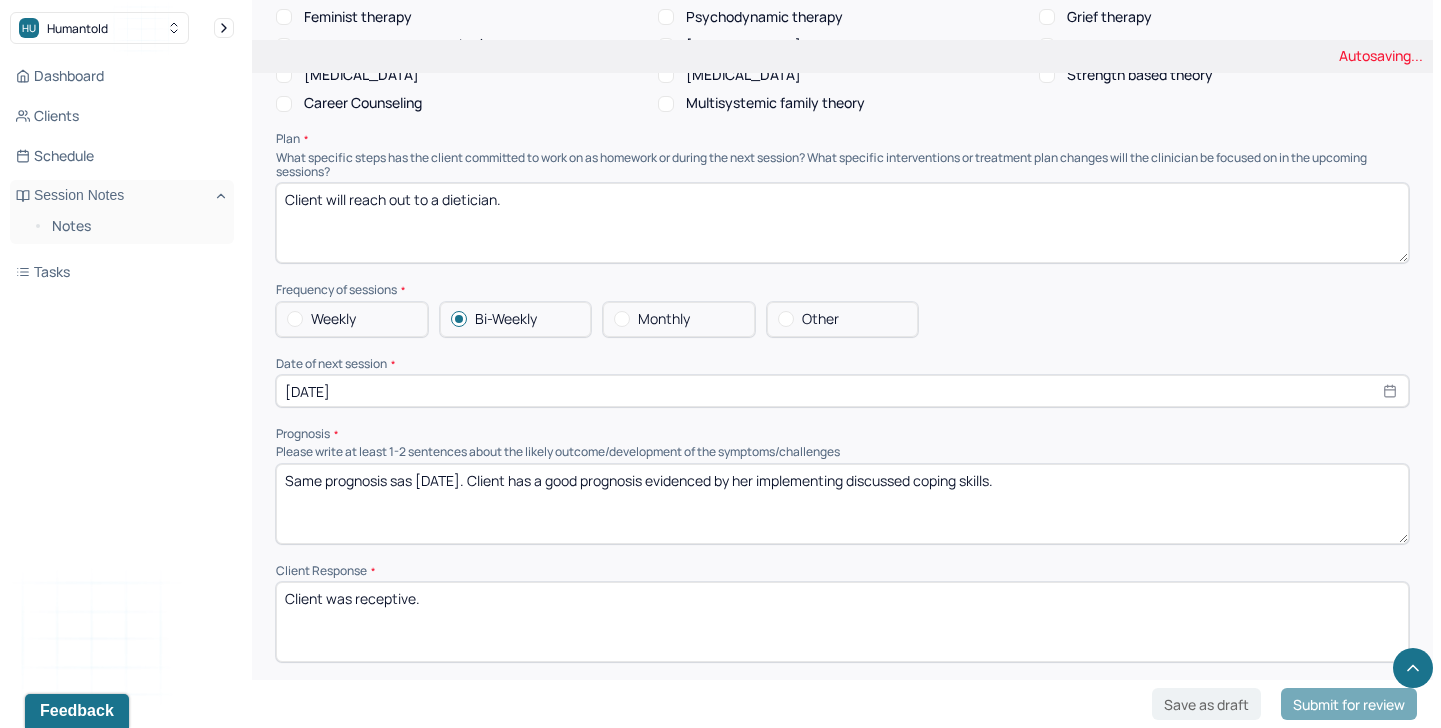 click on "Client has a good prognosis evidenced by her implementing discussed coping skills." at bounding box center (842, 504) 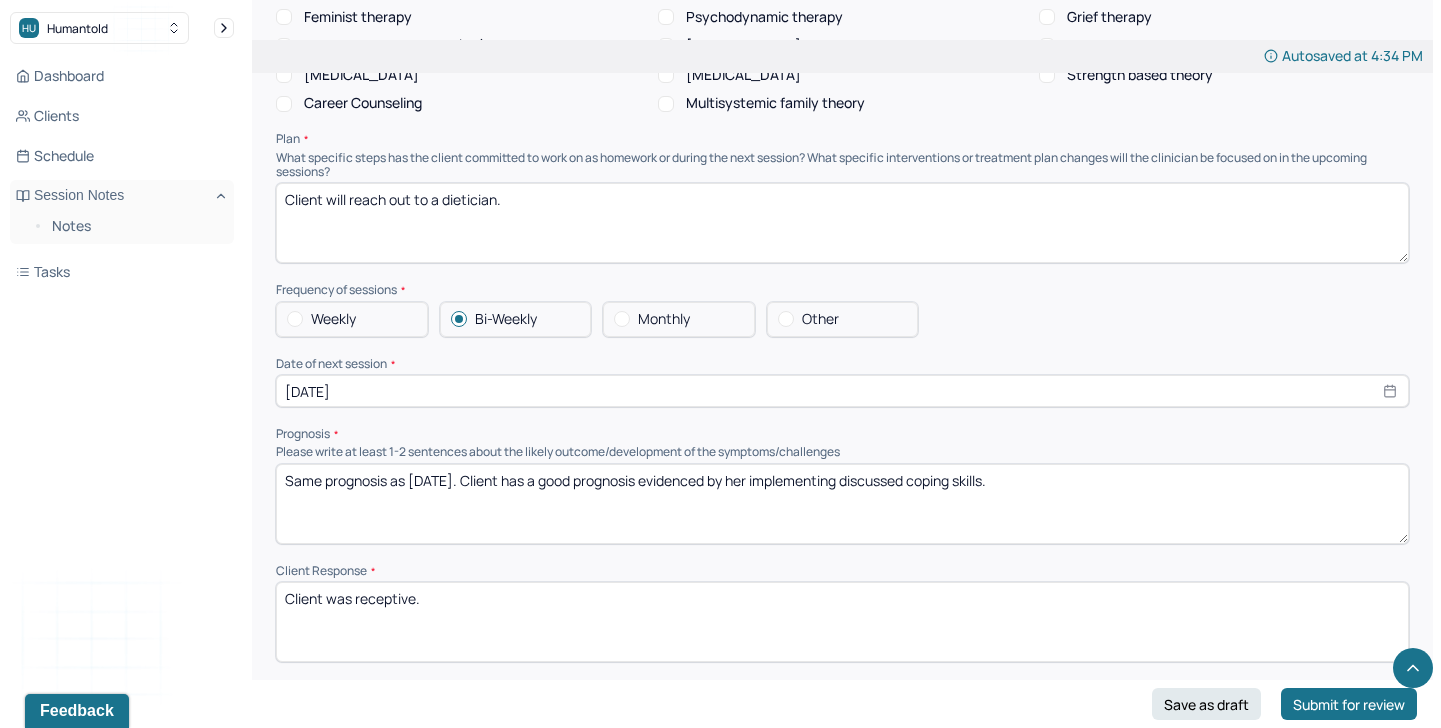 type on "Same prognosis as [DATE]. Client has a good prognosis evidenced by her implementing discussed coping skills." 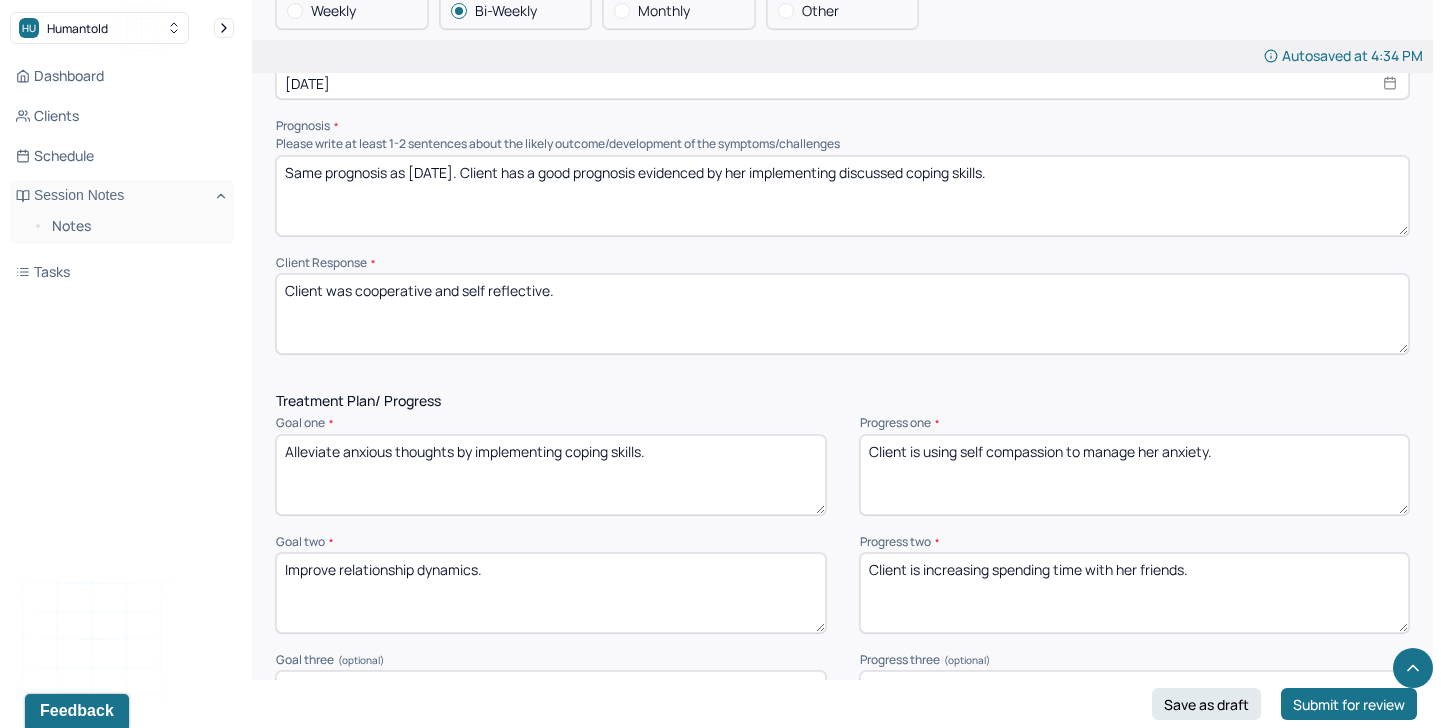 scroll, scrollTop: 2446, scrollLeft: 0, axis: vertical 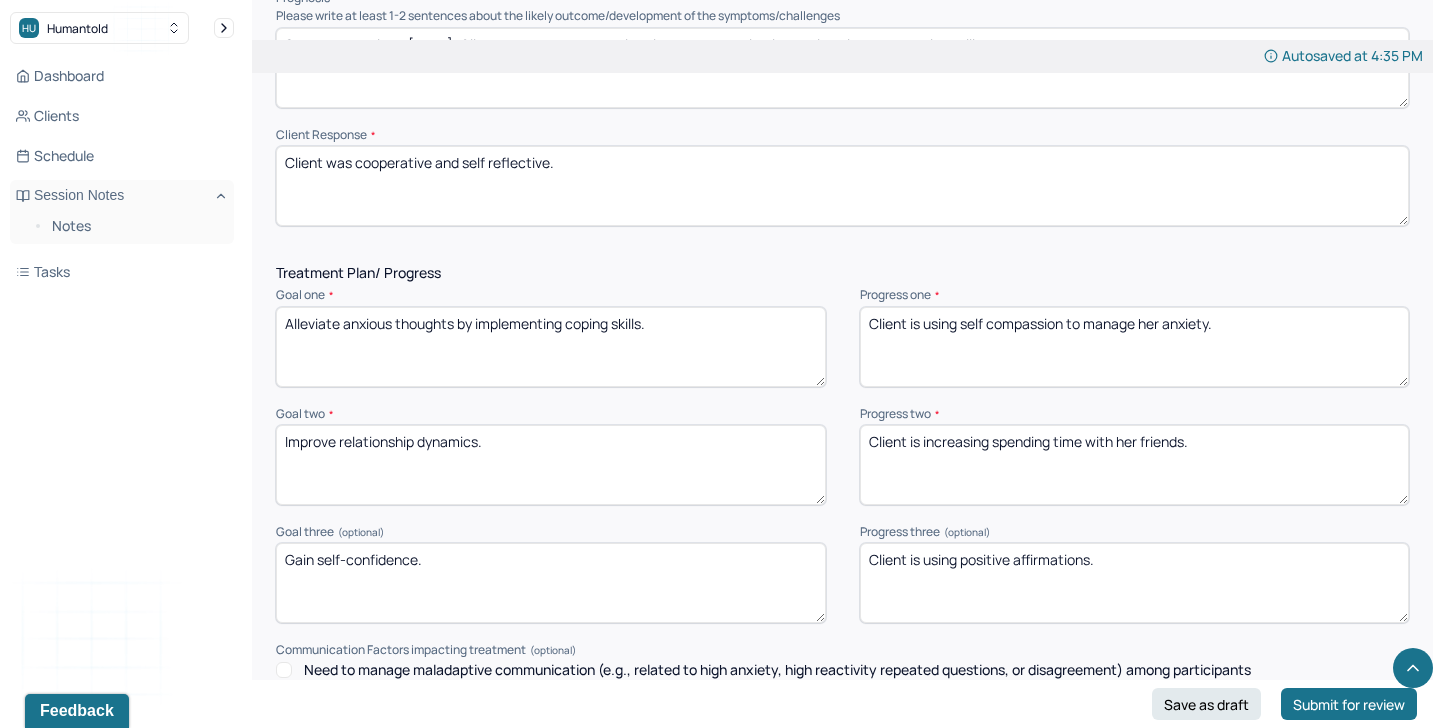 type on "Client was cooperative and self reflective." 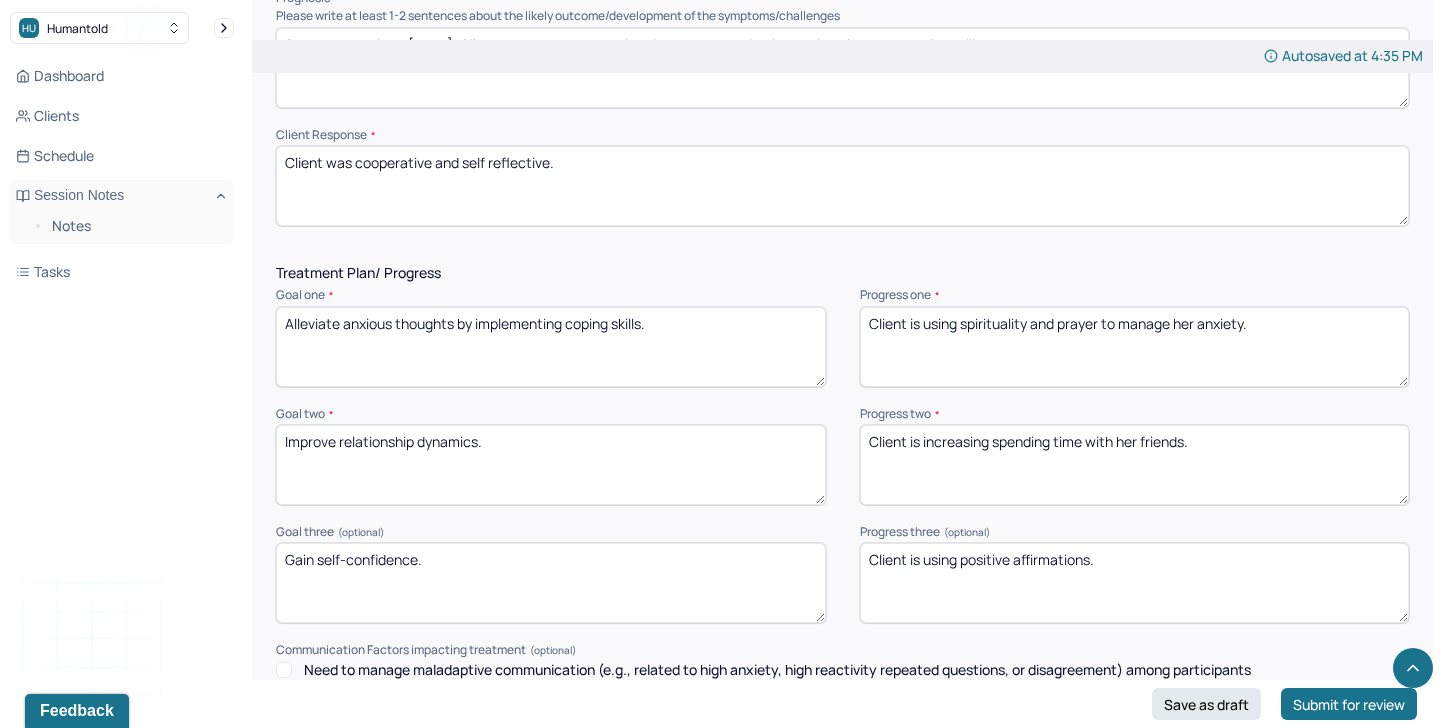 type on "Client is using spirituality and prayer to manage her anxiety." 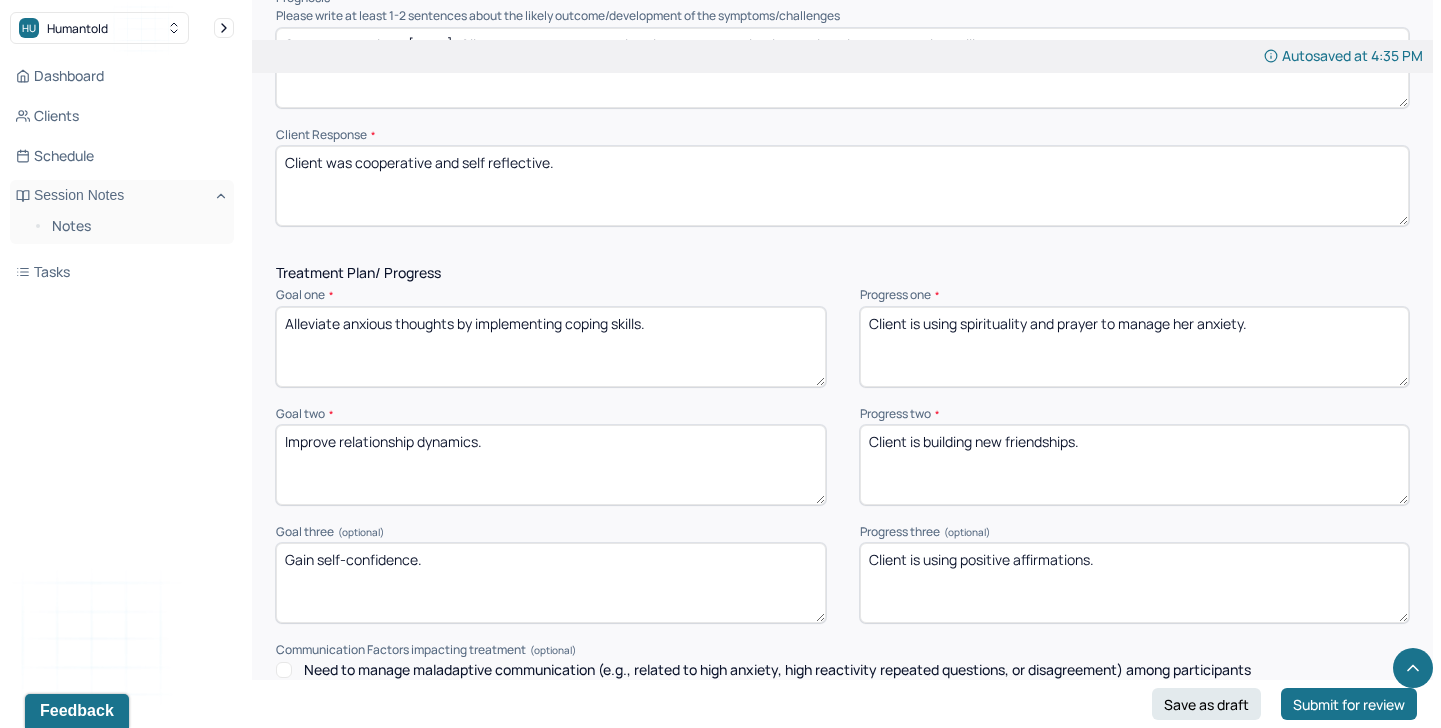 type on "Client is building new friendships." 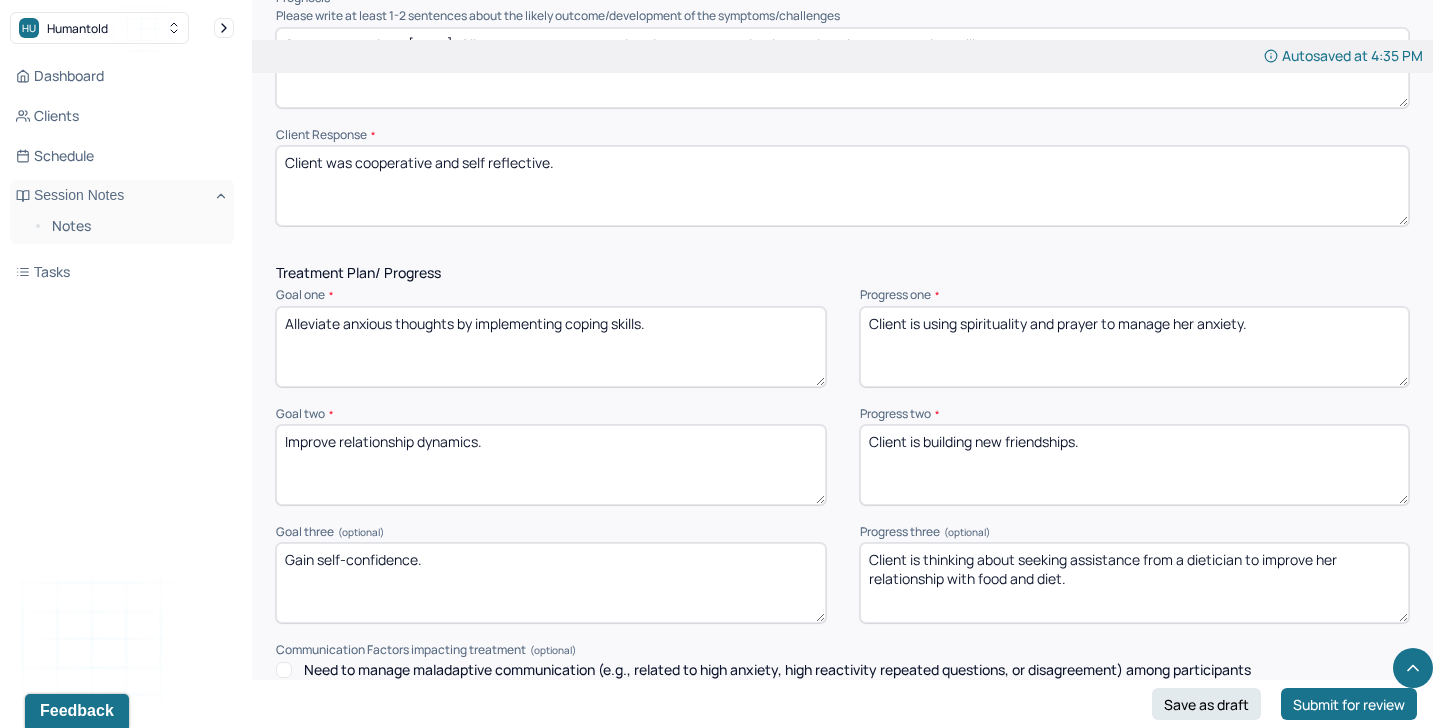 scroll, scrollTop: 2867, scrollLeft: 0, axis: vertical 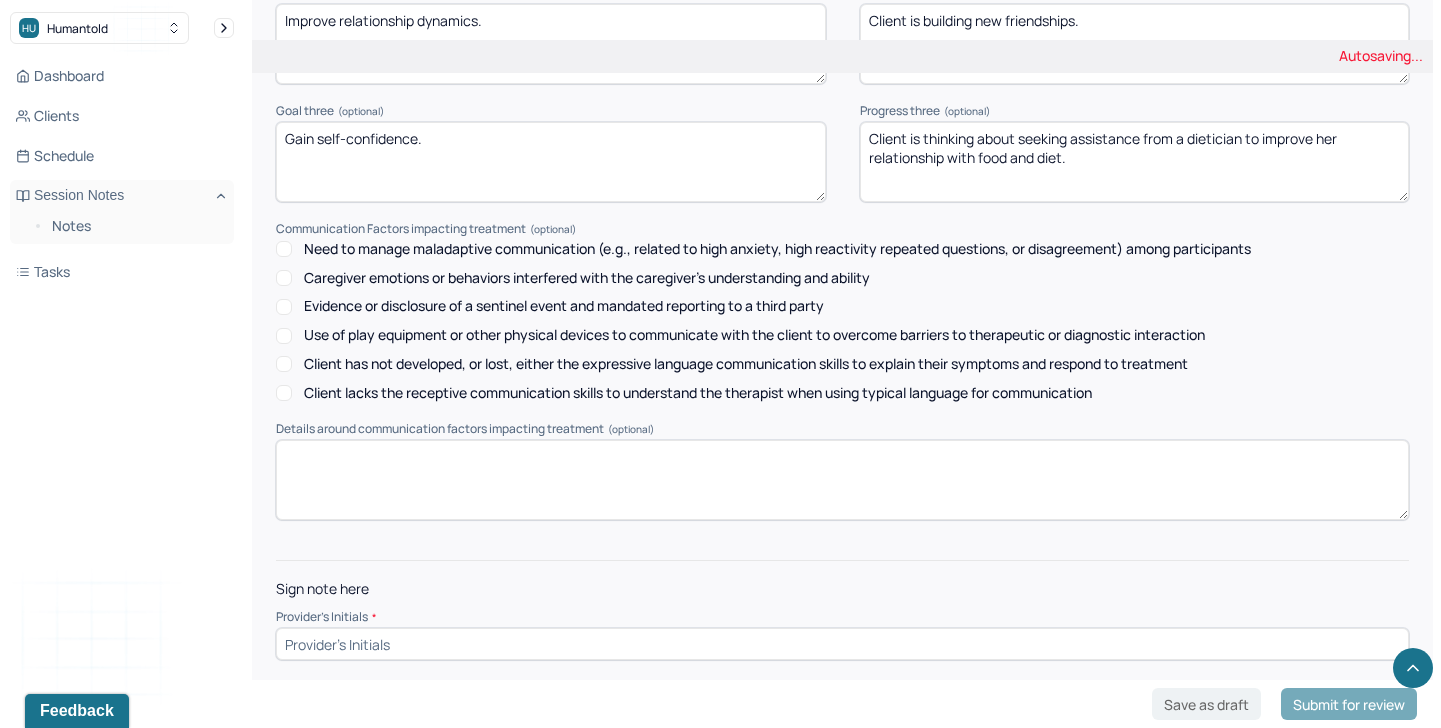 type on "Client is thinking about seeking assistance from a dietician to improve her relationship with food and diet." 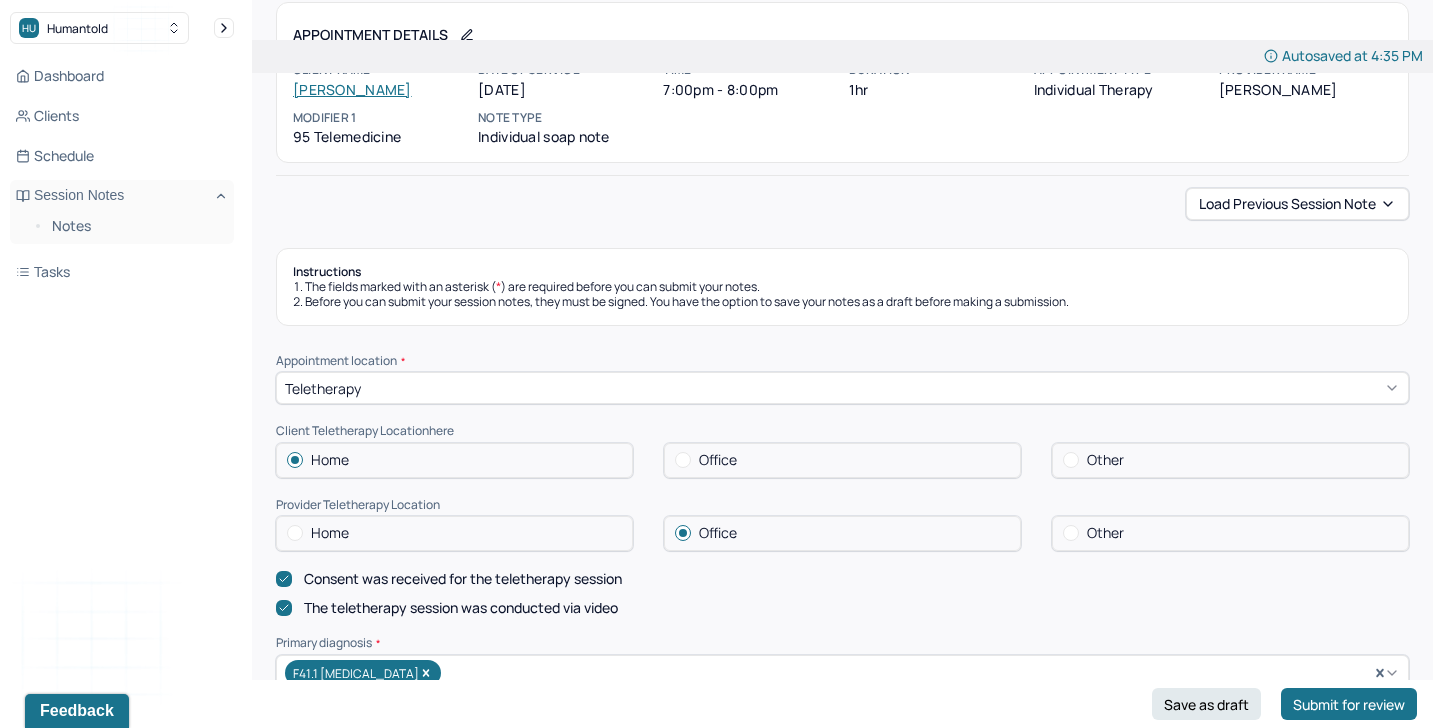 scroll, scrollTop: 227, scrollLeft: 0, axis: vertical 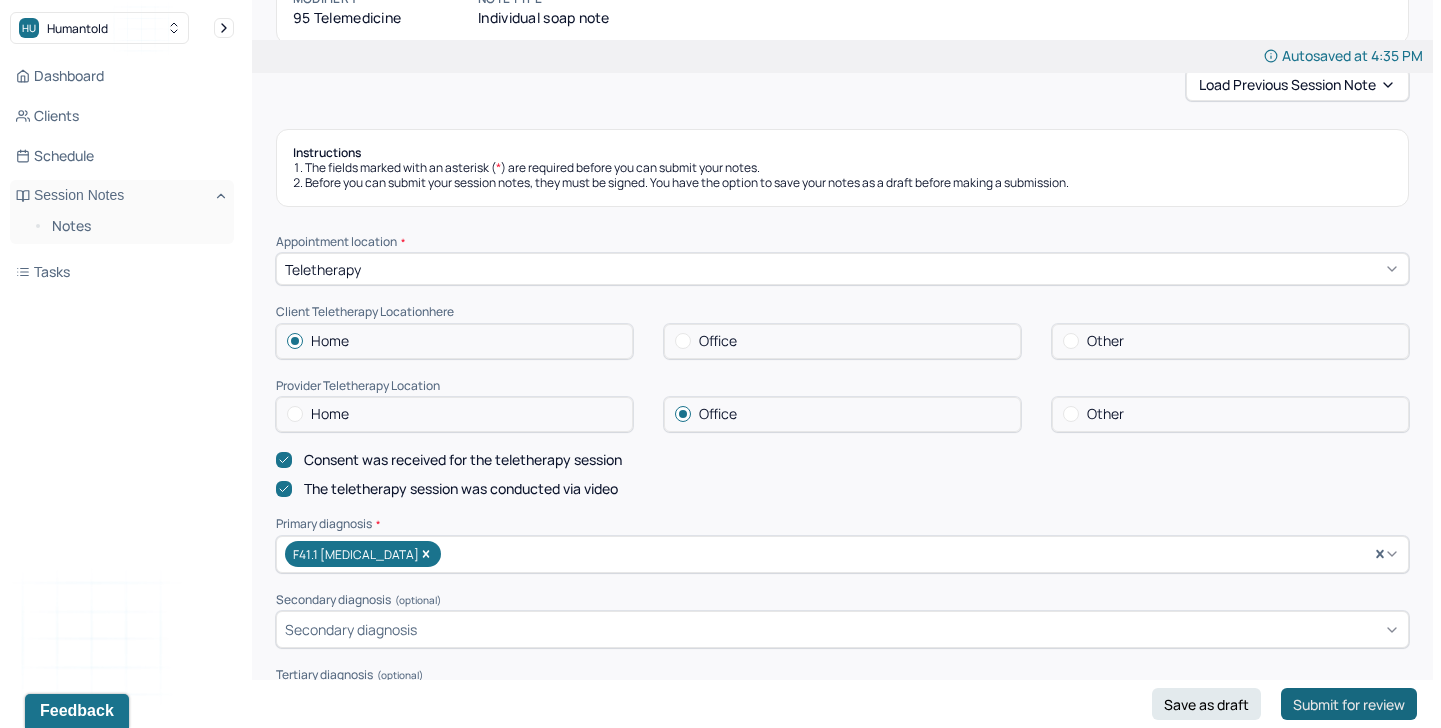 type on "TA" 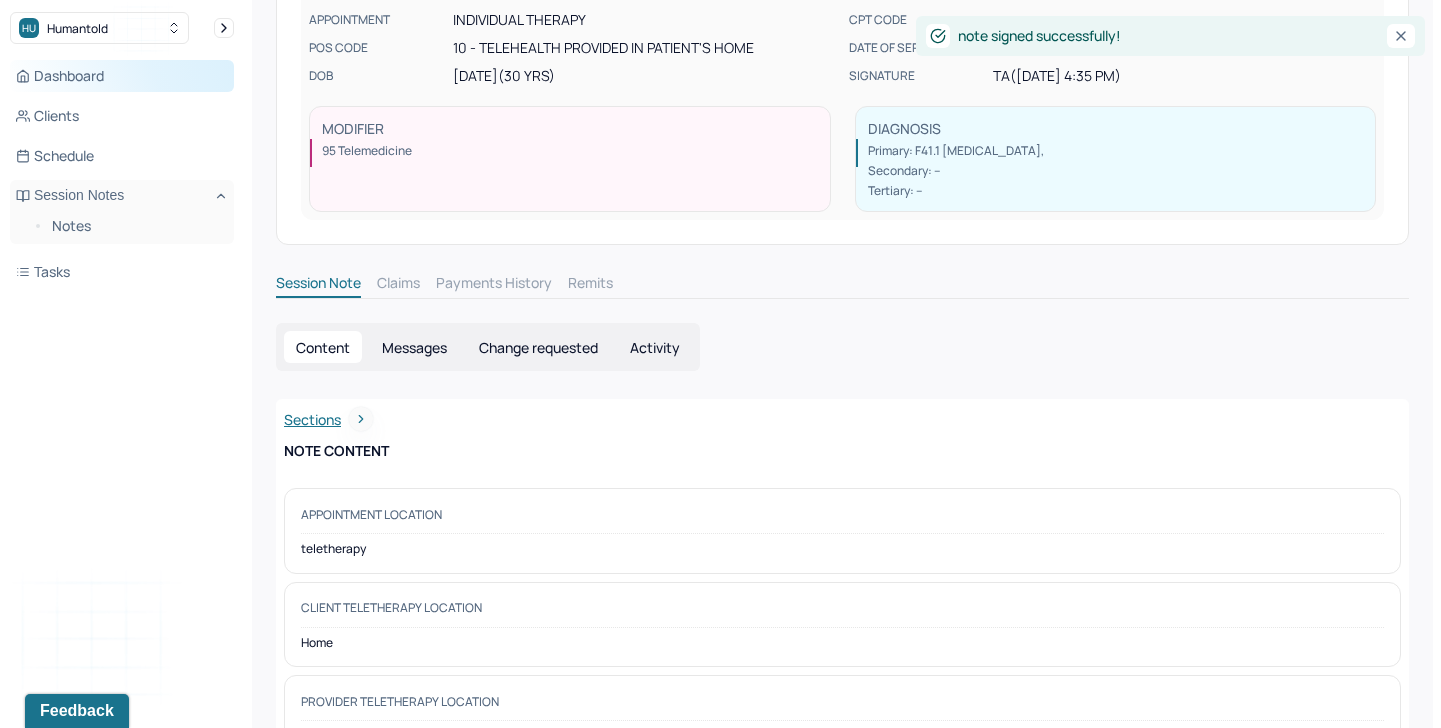 click on "Dashboard" at bounding box center (122, 76) 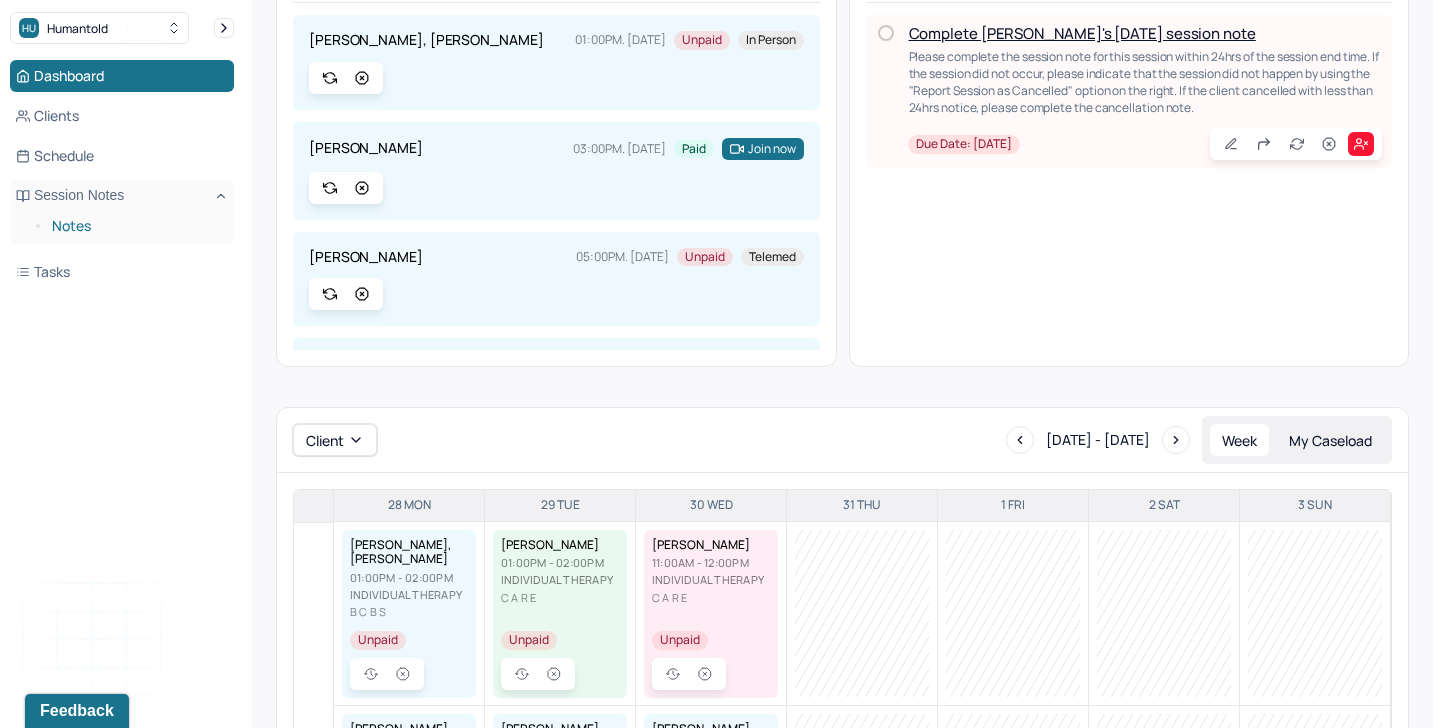 click on "Notes" at bounding box center [135, 226] 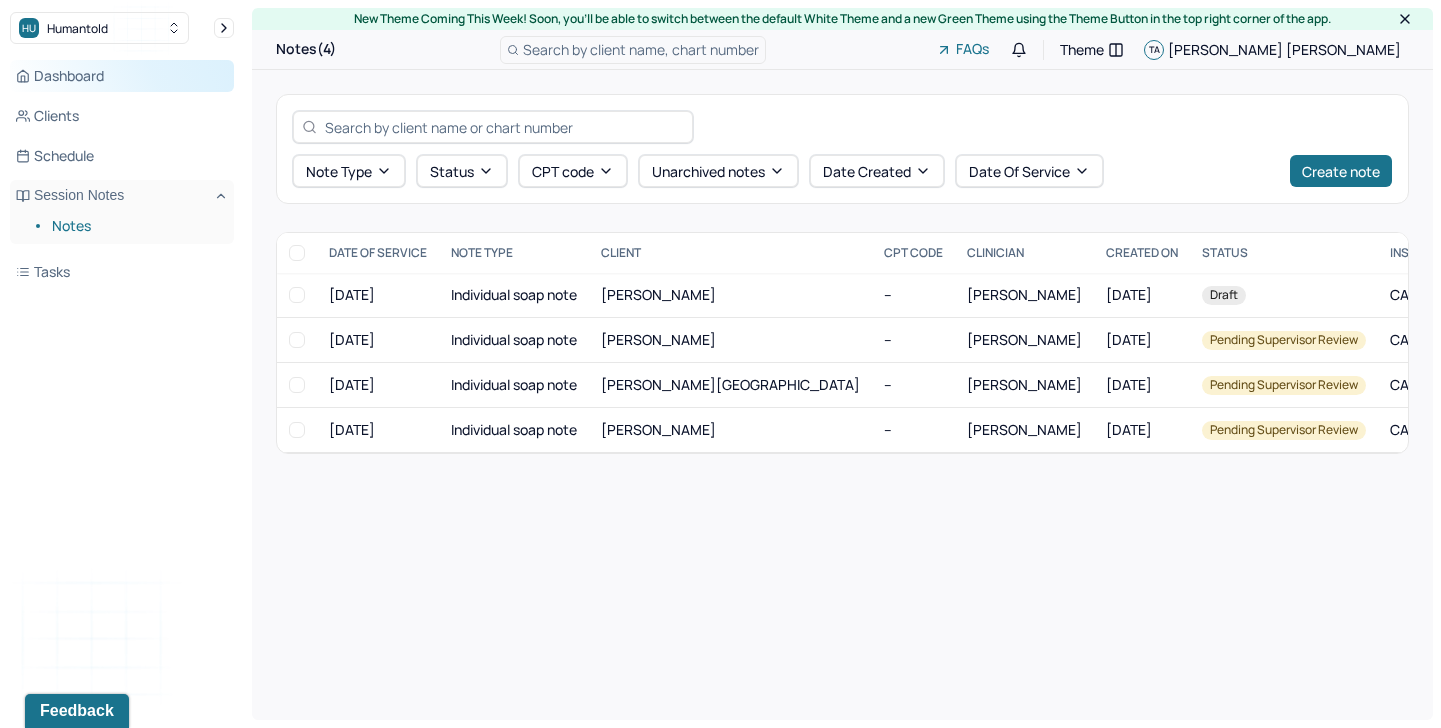 click on "Dashboard" at bounding box center [122, 76] 